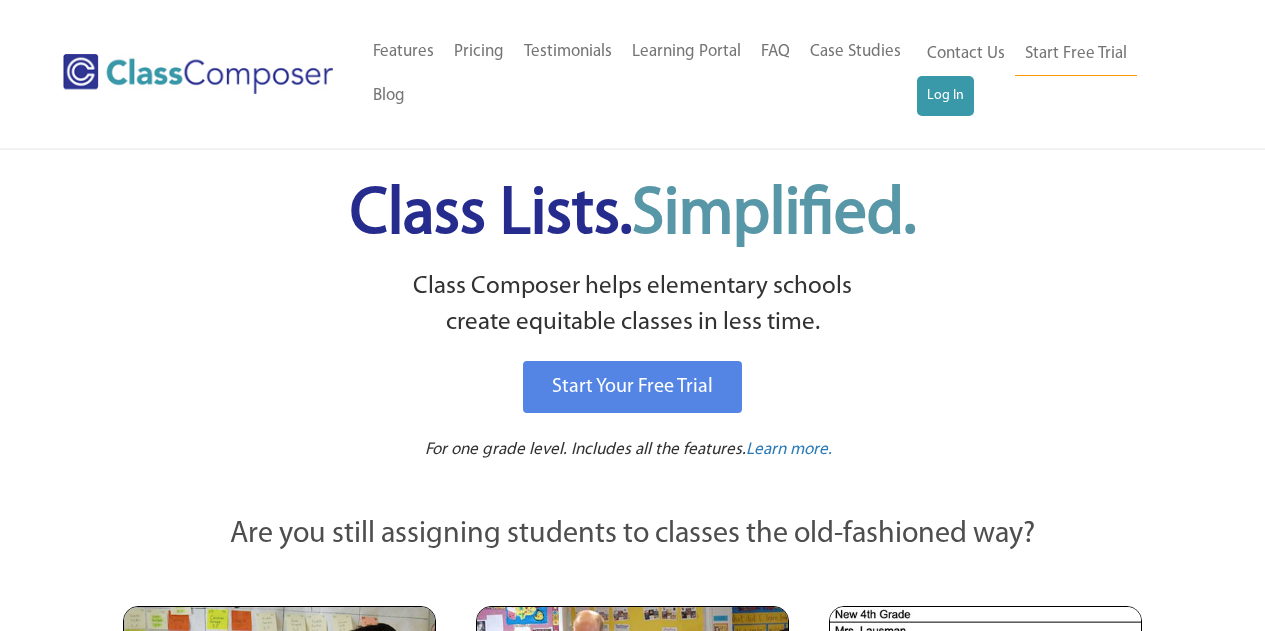 click on "Log In" at bounding box center (945, 96) 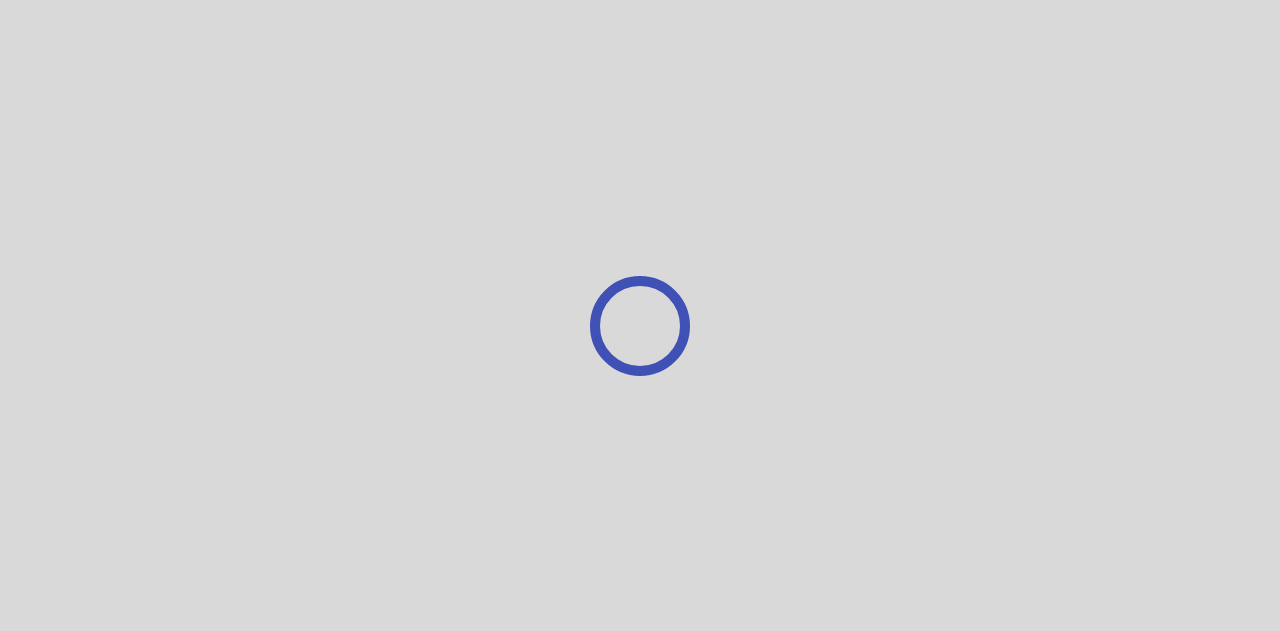 scroll, scrollTop: 0, scrollLeft: 0, axis: both 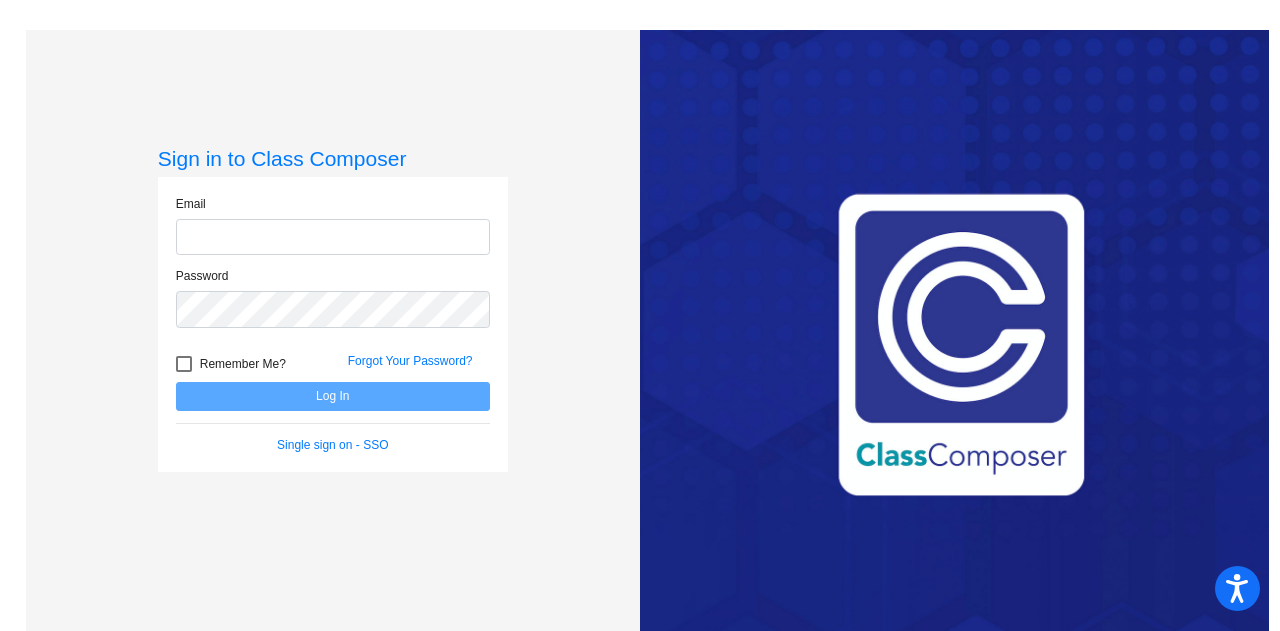 type on "[EMAIL]" 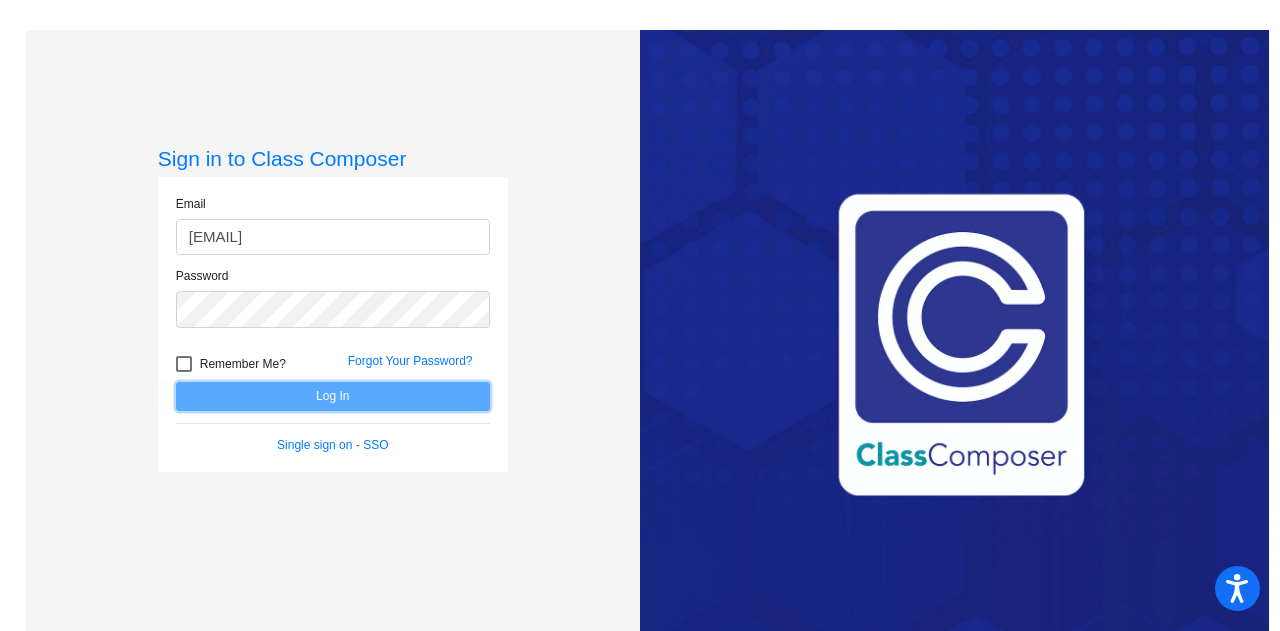 click on "Log In" 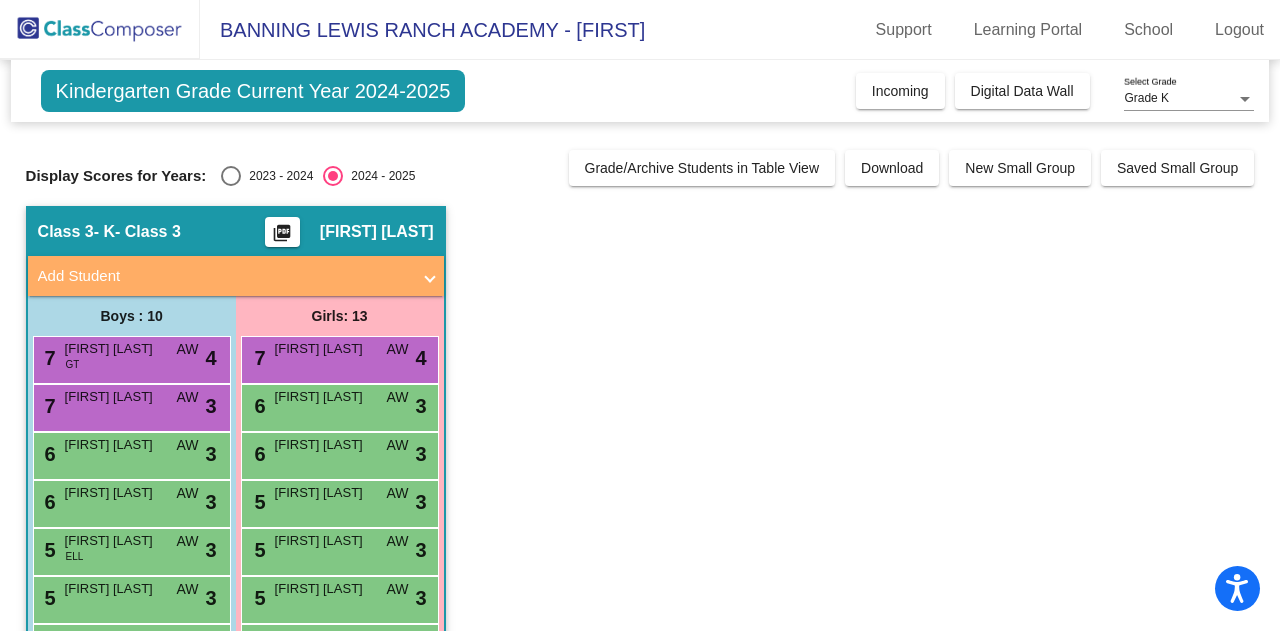 click on "Kindergarten Grade Current Year 2024-2025" 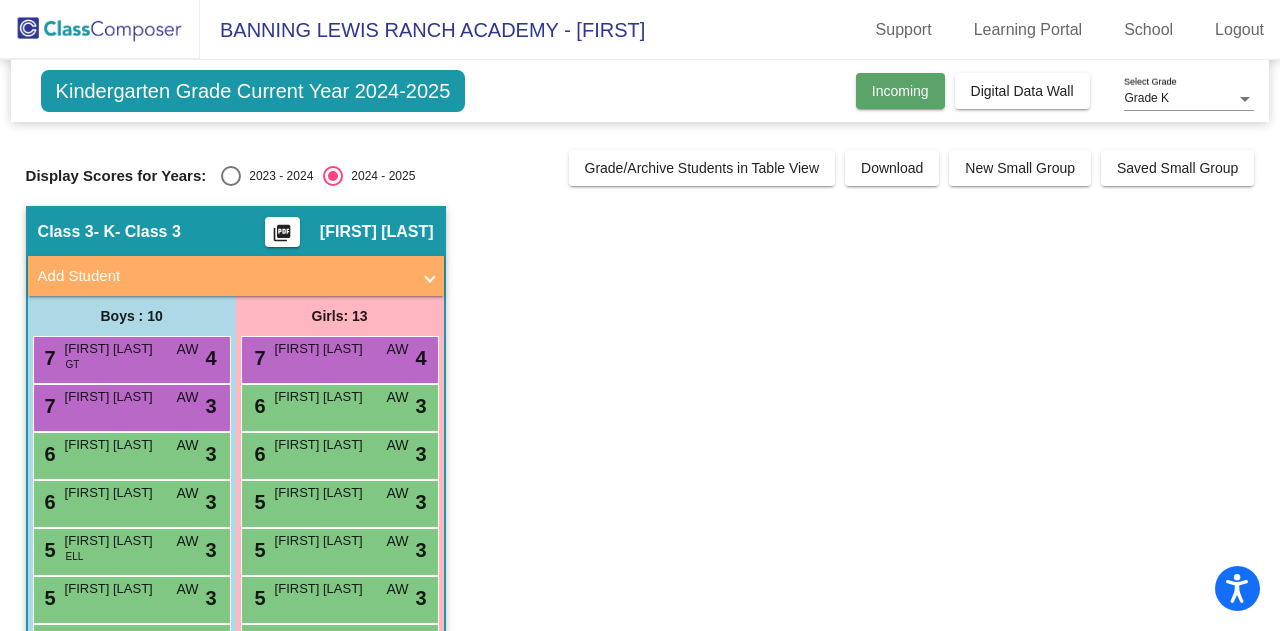 click on "Incoming" 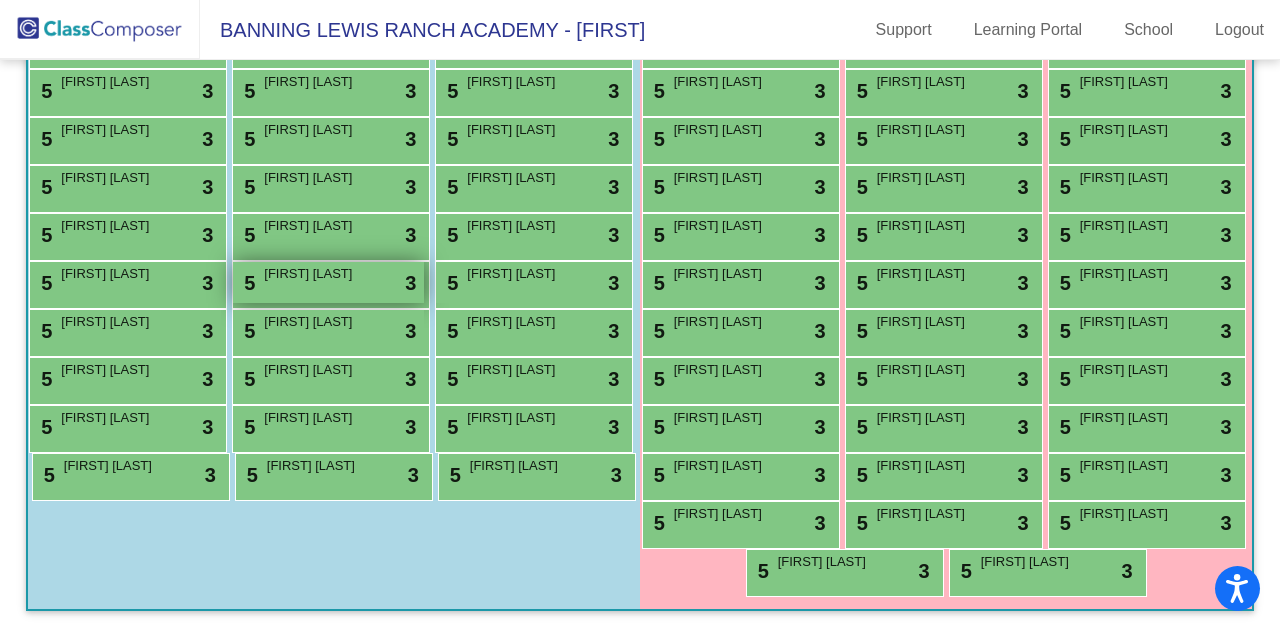 scroll, scrollTop: 1066, scrollLeft: 0, axis: vertical 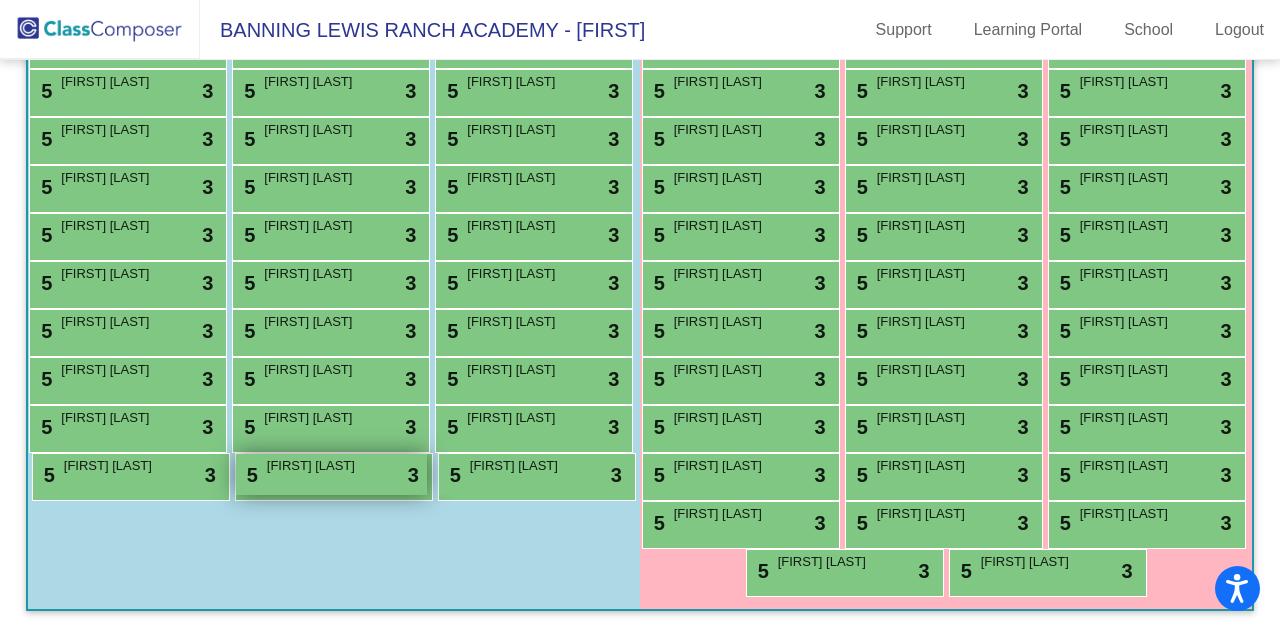 click on "[FIRST] [LAST]" at bounding box center [317, 466] 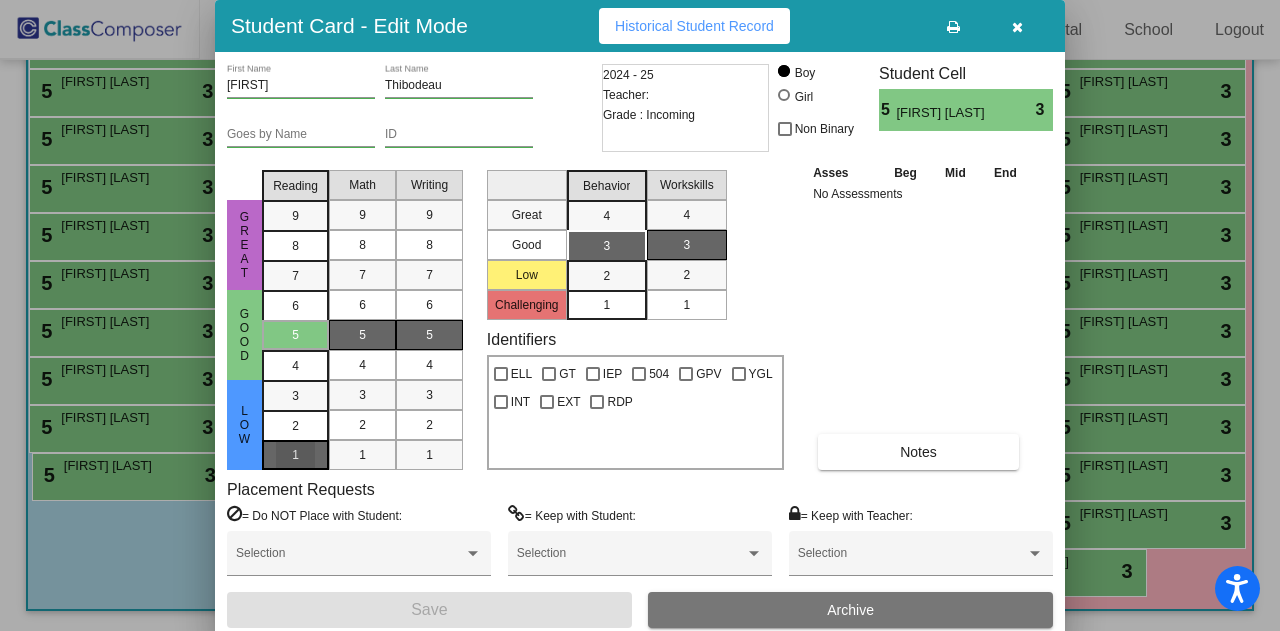 click on "1" at bounding box center (295, 396) 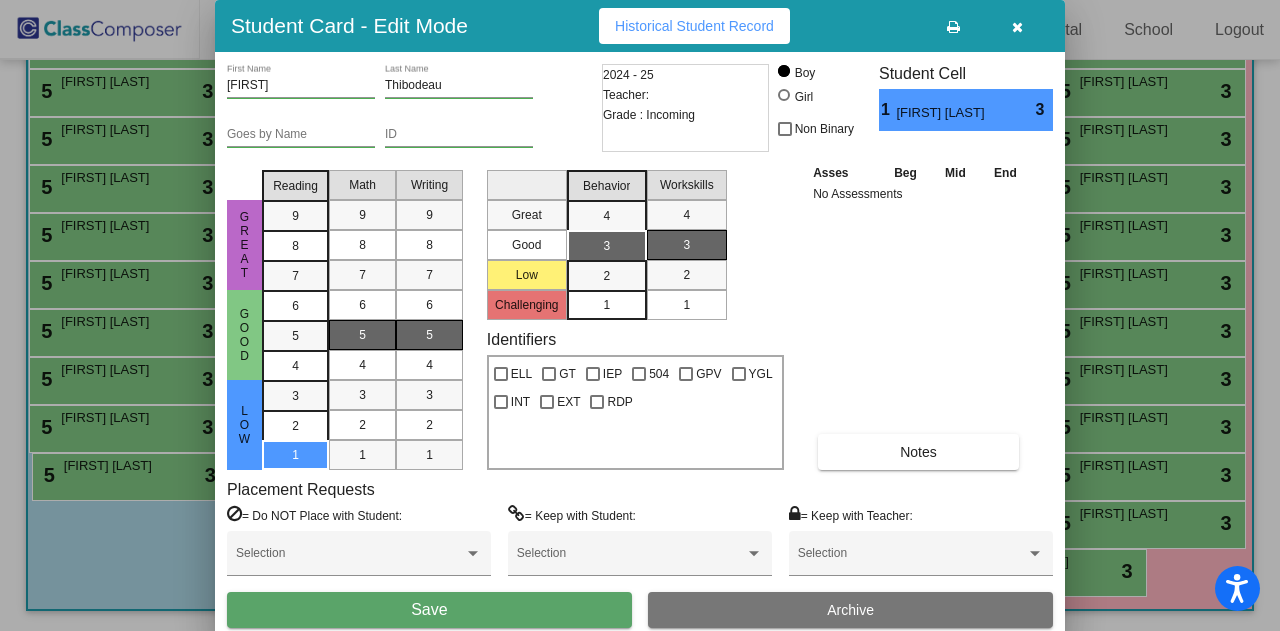 click on "Save" at bounding box center (429, 610) 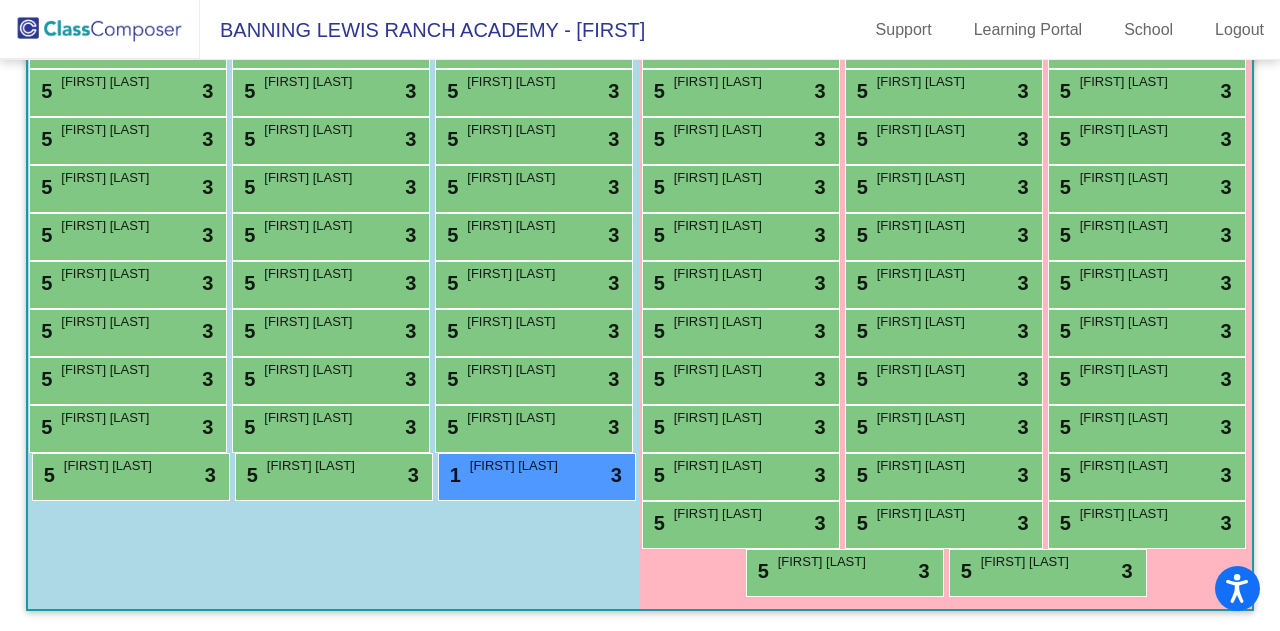scroll, scrollTop: 930, scrollLeft: 0, axis: vertical 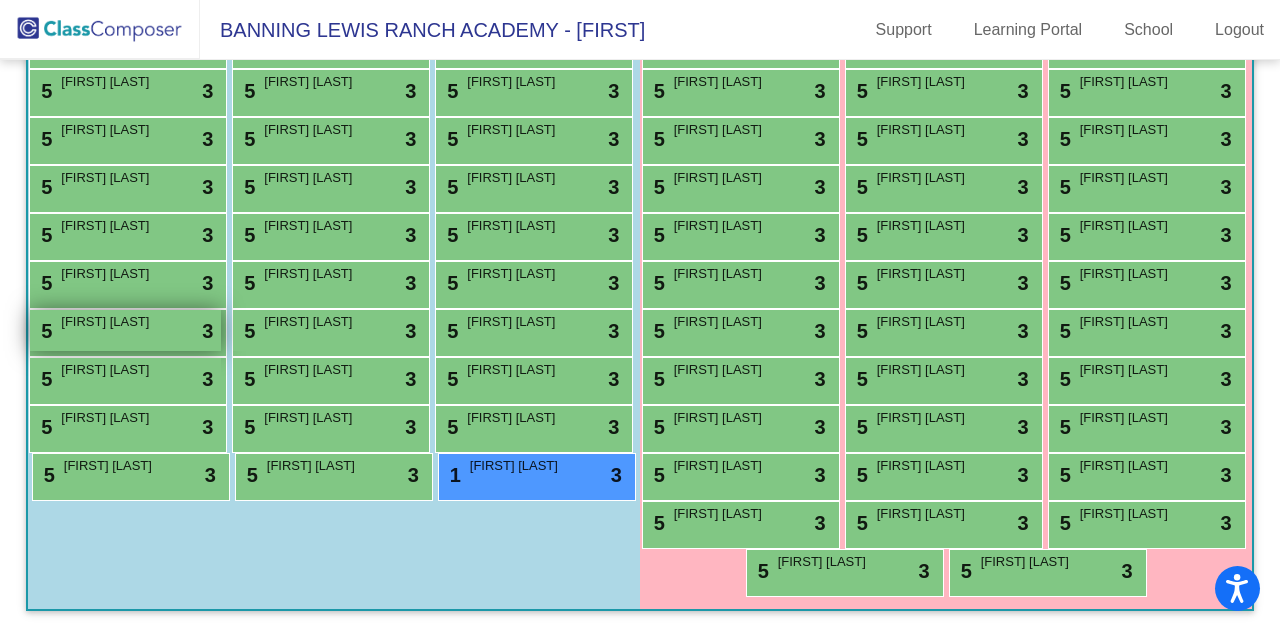 click on "5 Harry Tran lock do_not_disturb_alt 3" at bounding box center [125, 330] 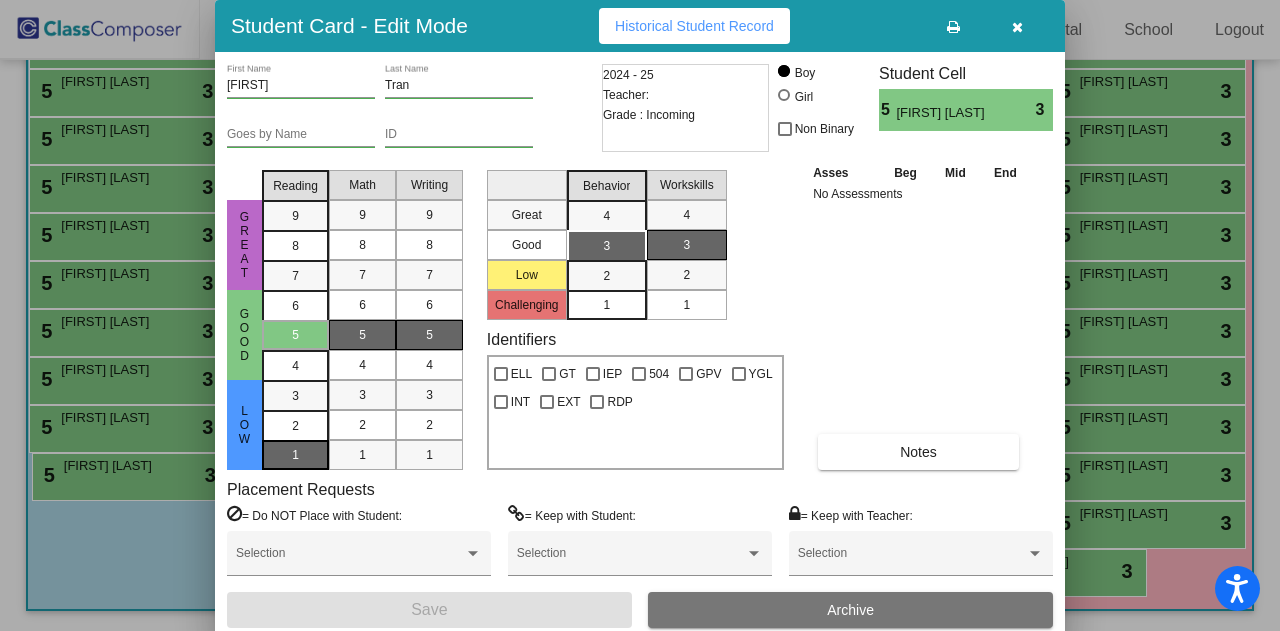 click on "1" at bounding box center [295, 396] 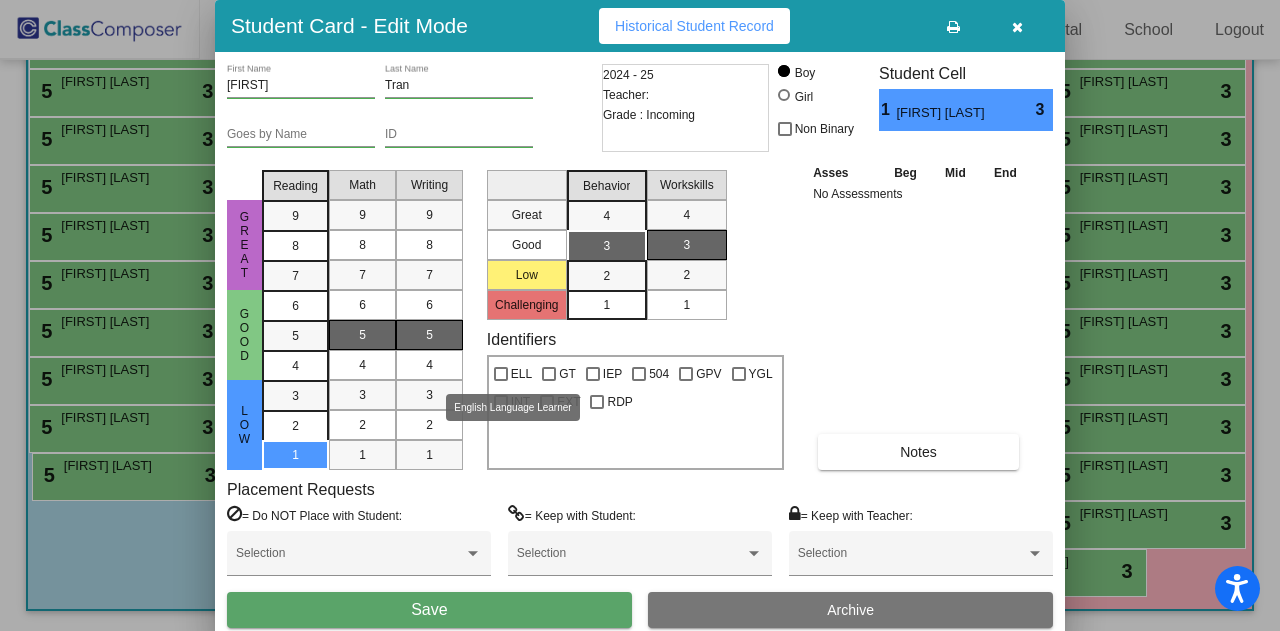 click at bounding box center [501, 374] 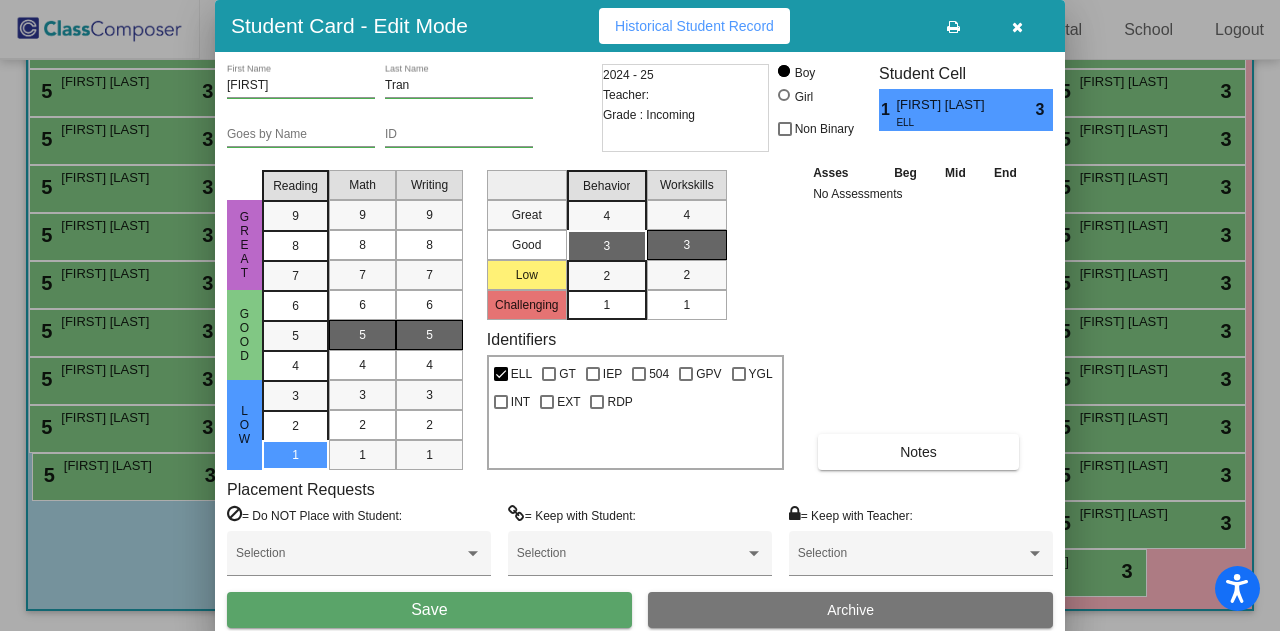 click on "Save" at bounding box center [429, 609] 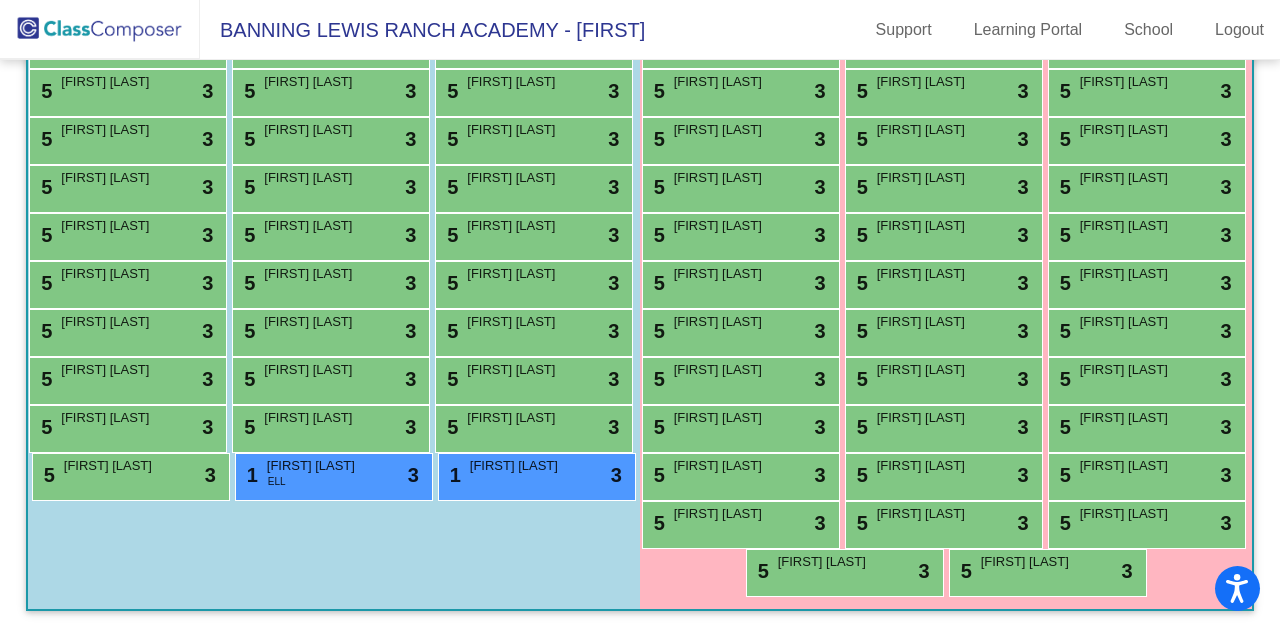 scroll, scrollTop: 1135, scrollLeft: 0, axis: vertical 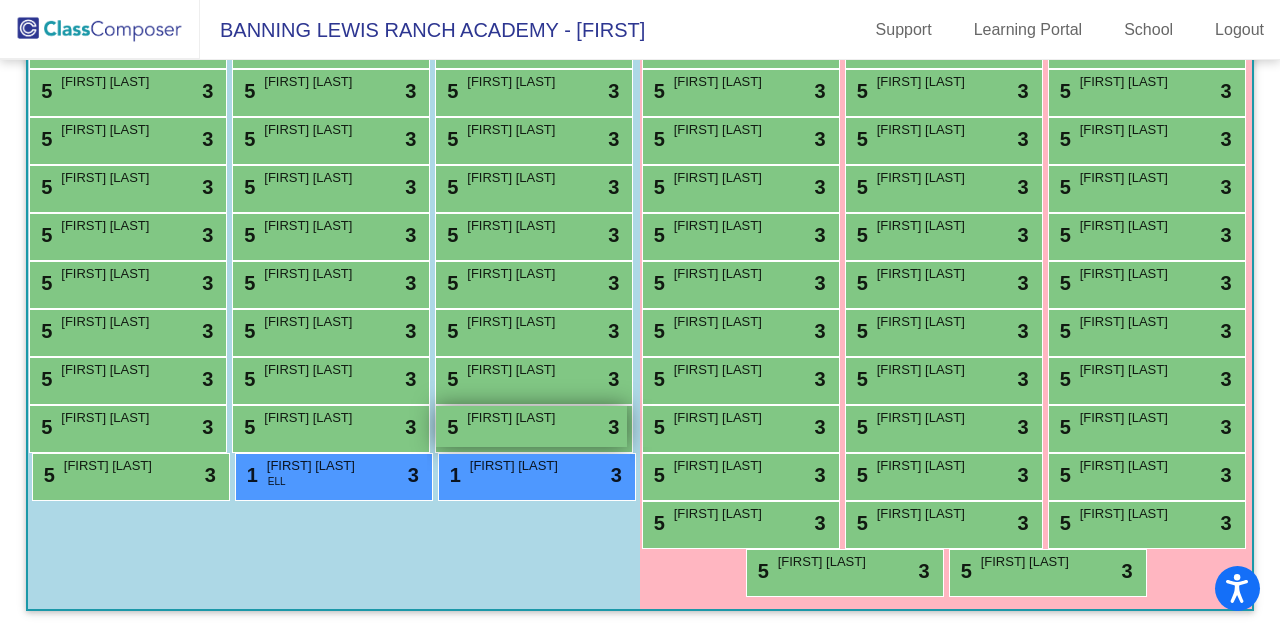 click on "Jaheem Richardson" at bounding box center [517, 418] 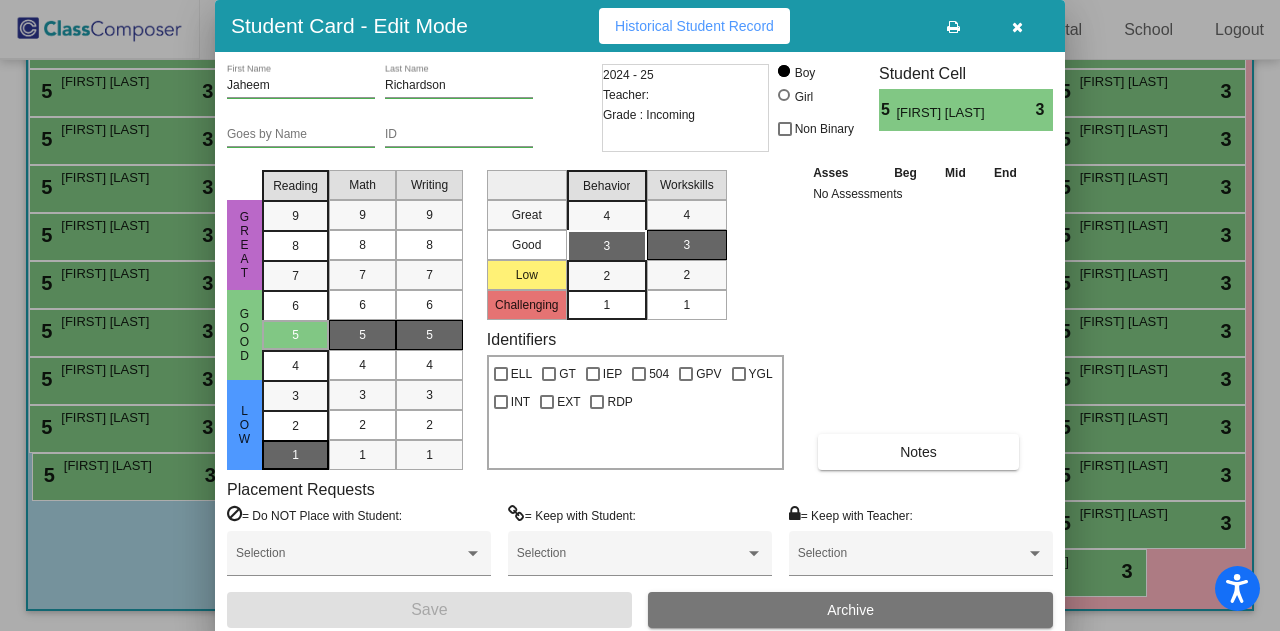 click on "1" at bounding box center [295, 396] 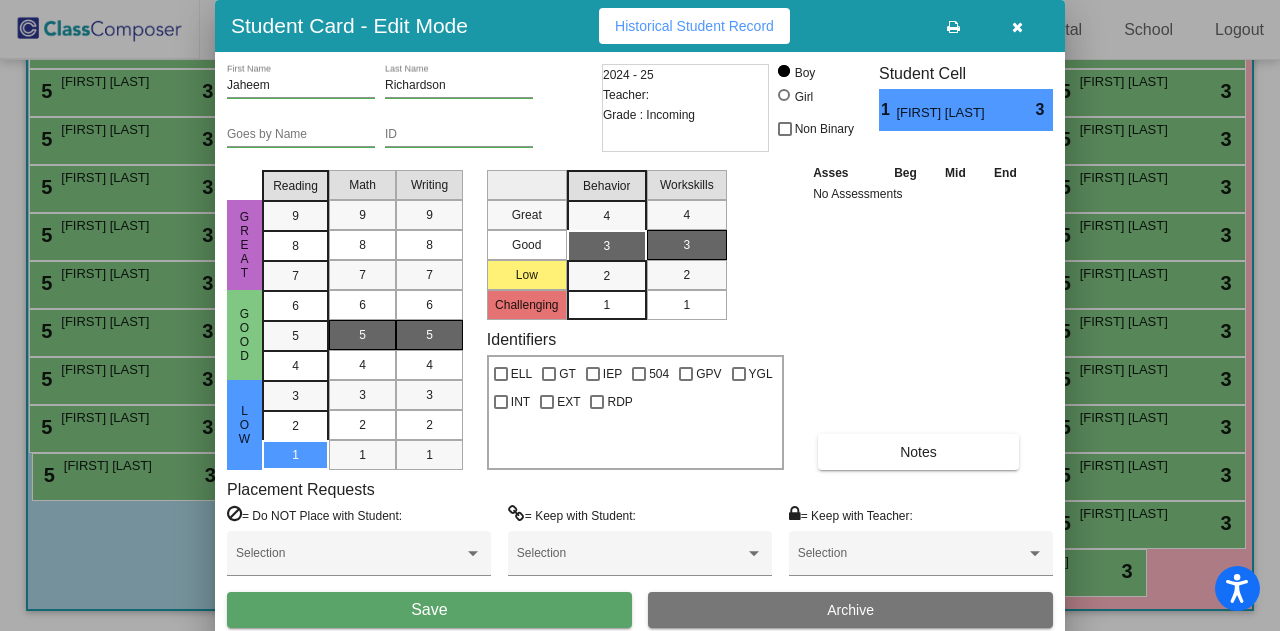 click on "Save" at bounding box center (429, 610) 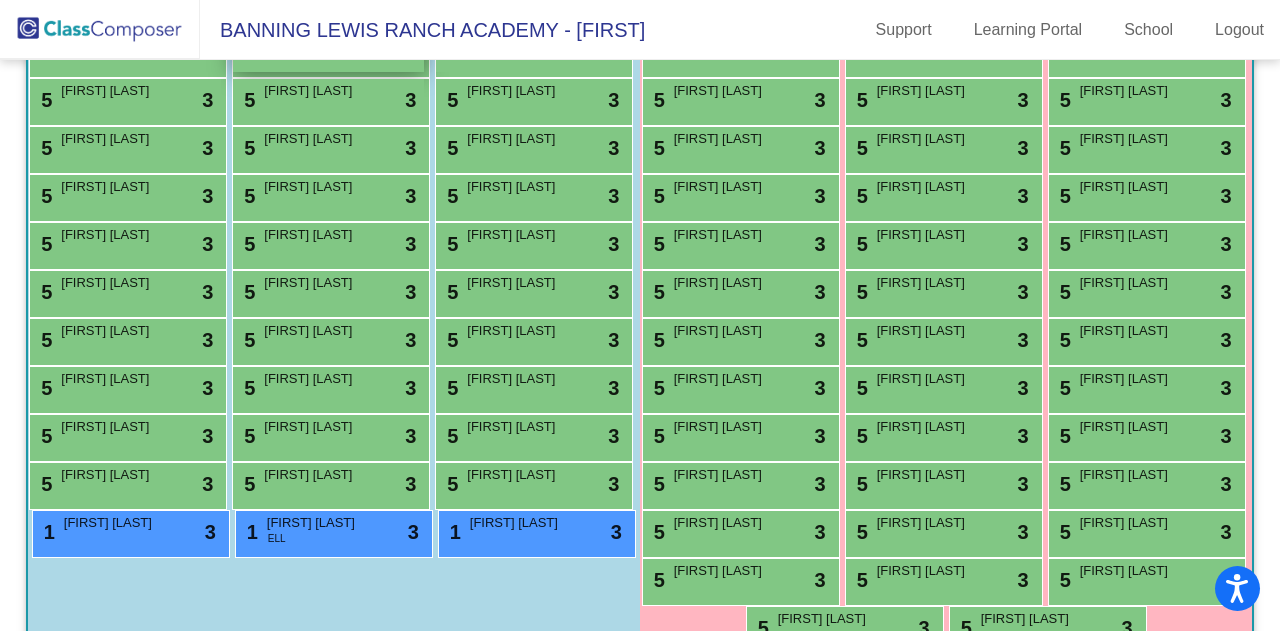 scroll, scrollTop: 679, scrollLeft: 0, axis: vertical 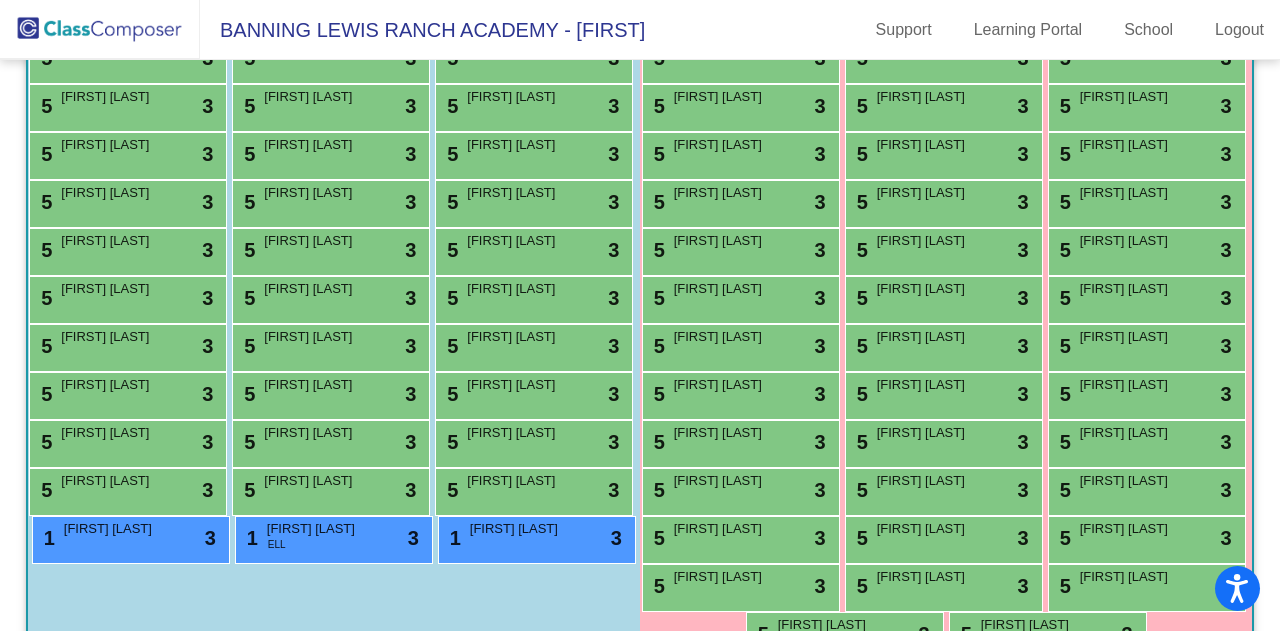 click on "Jaylon Holmes" at bounding box center [517, 1] 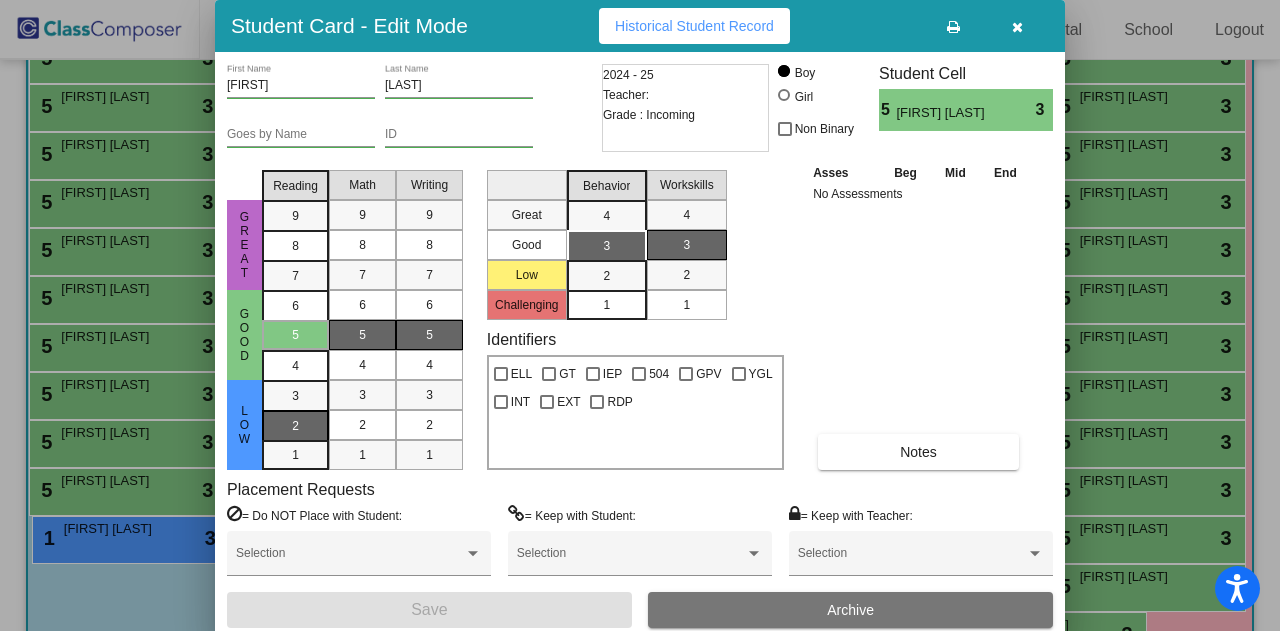 click on "2" at bounding box center [295, 396] 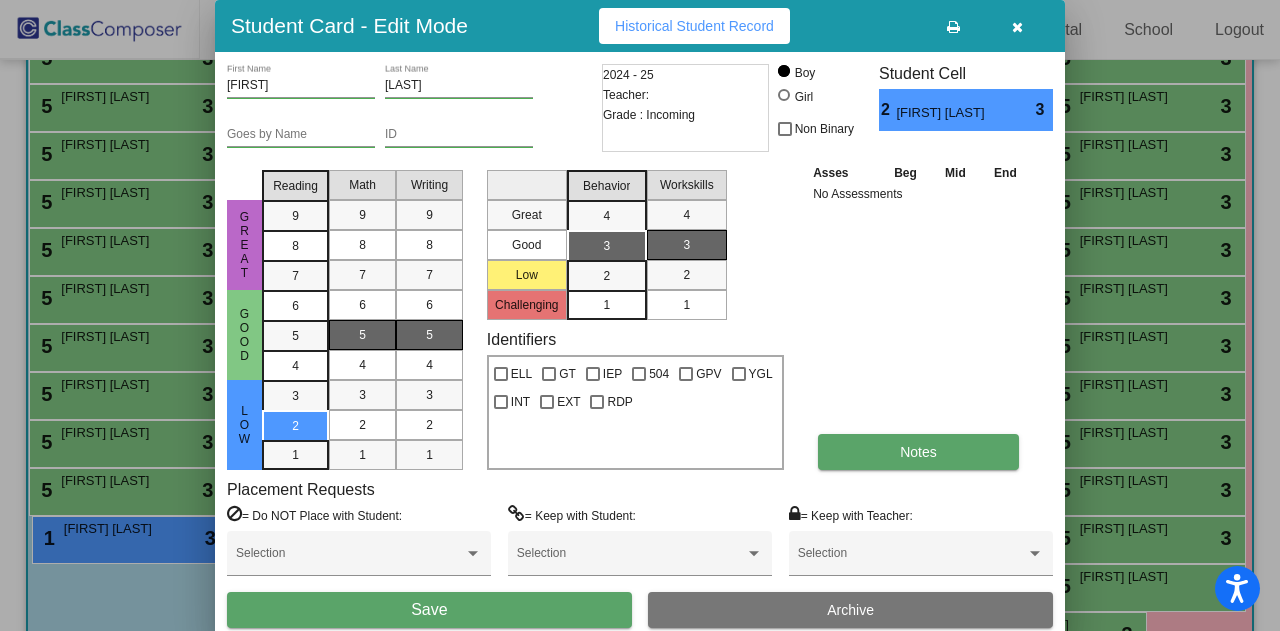 click on "Notes" at bounding box center (918, 452) 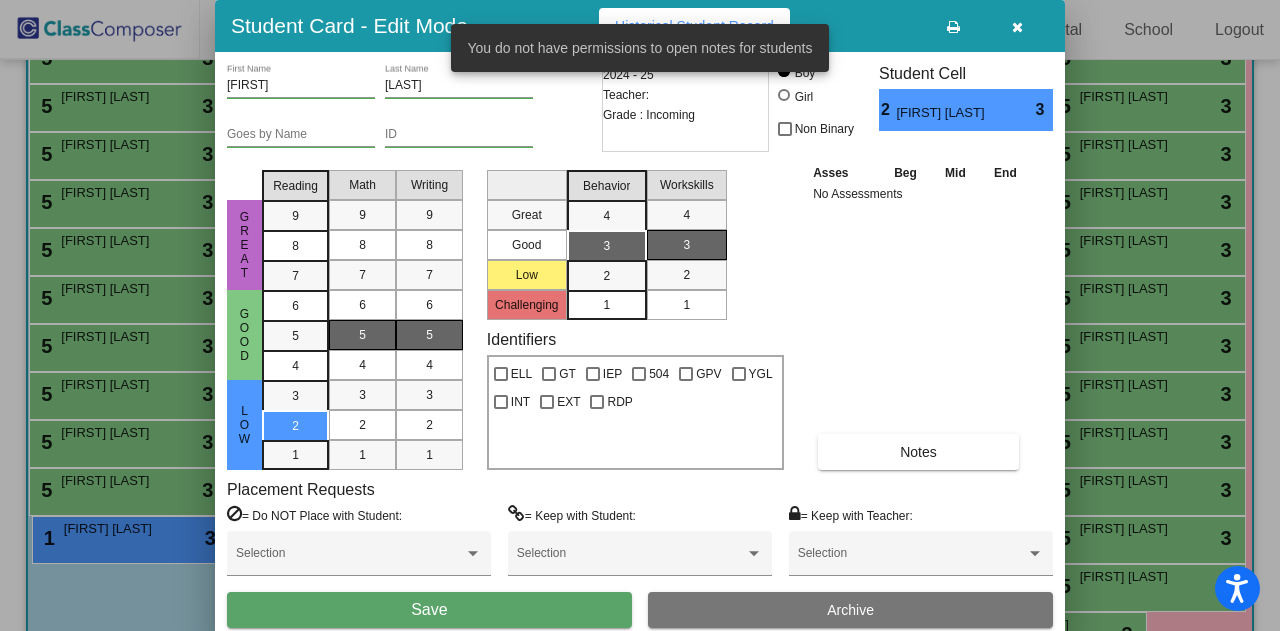 click on "Save" at bounding box center (429, 609) 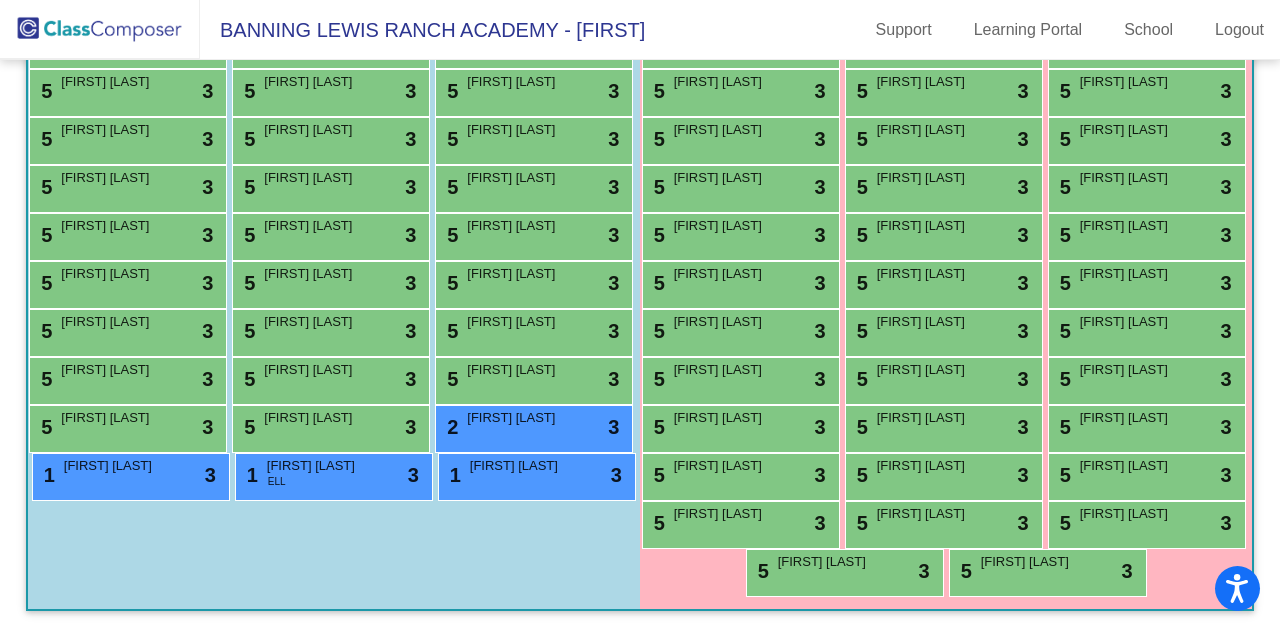 scroll, scrollTop: 1174, scrollLeft: 0, axis: vertical 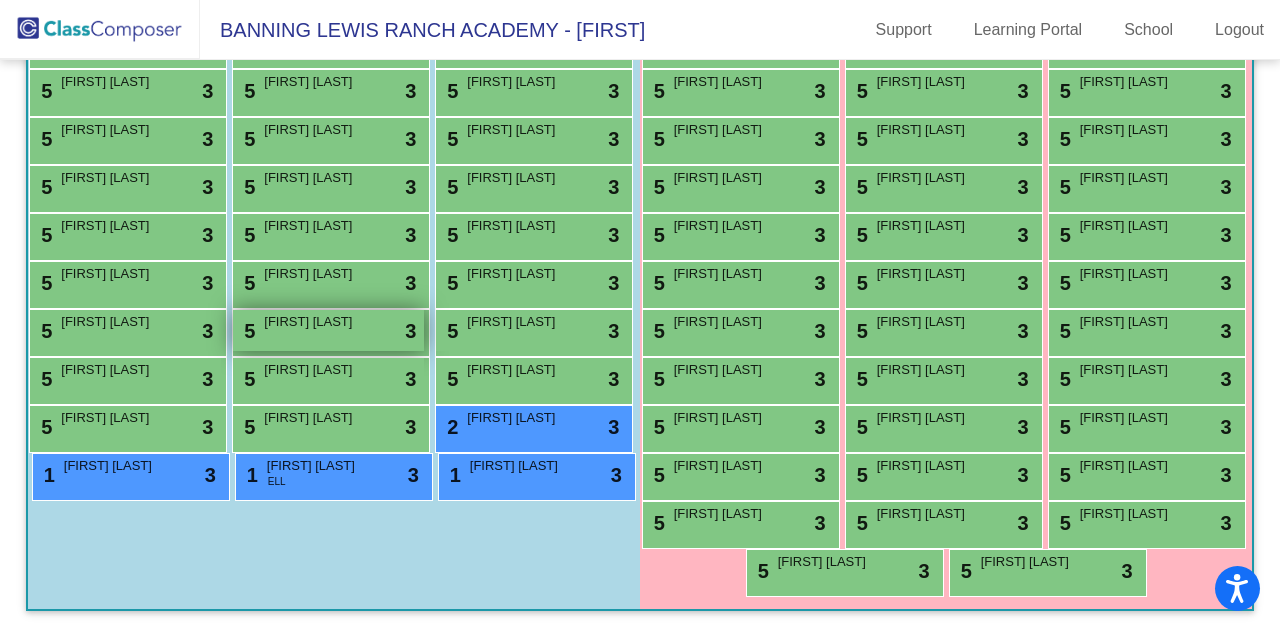 click on "Jayden Wright" at bounding box center [314, 322] 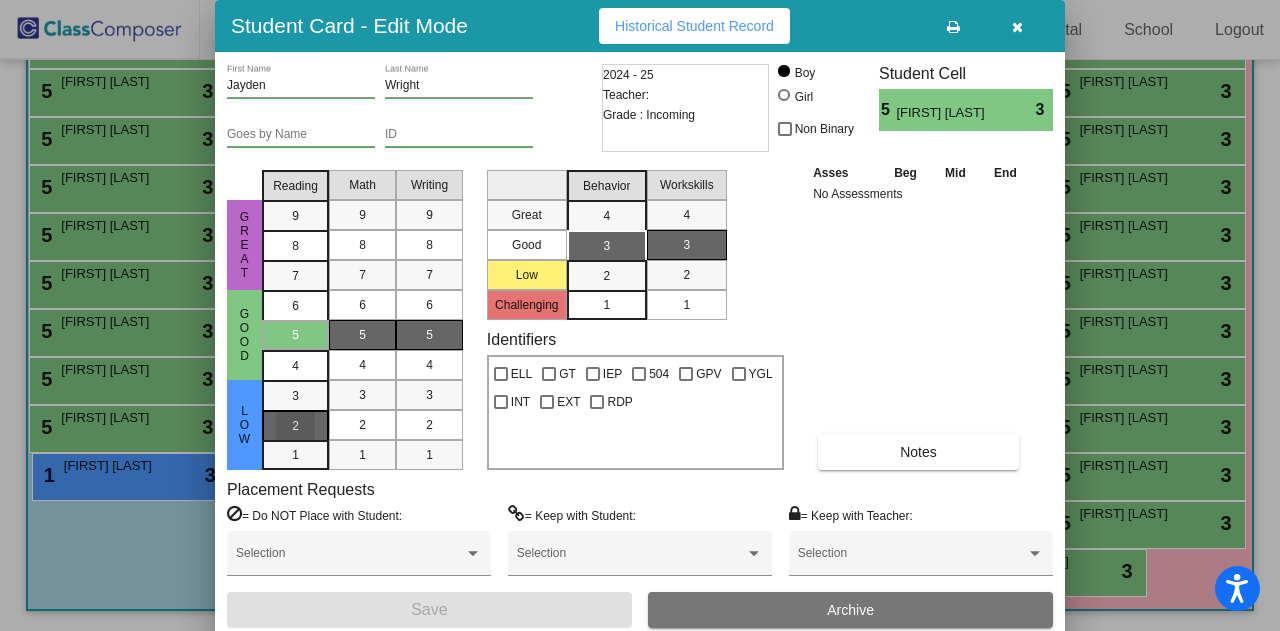 click on "2" at bounding box center (295, 396) 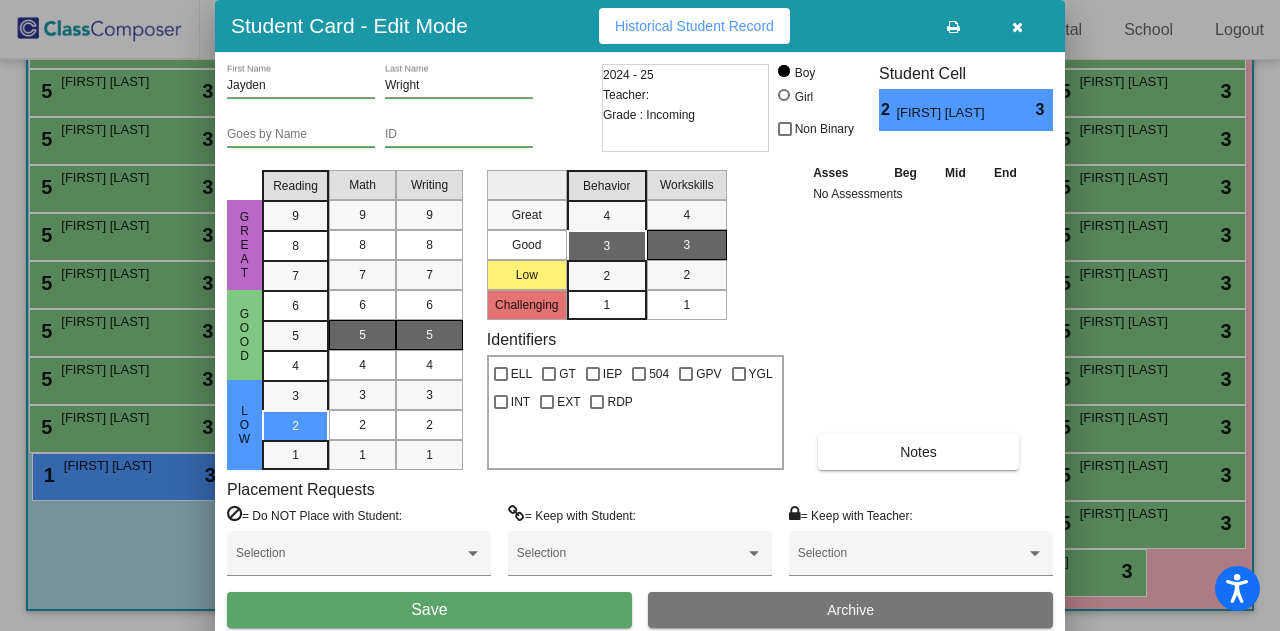 click on "Save" at bounding box center (429, 610) 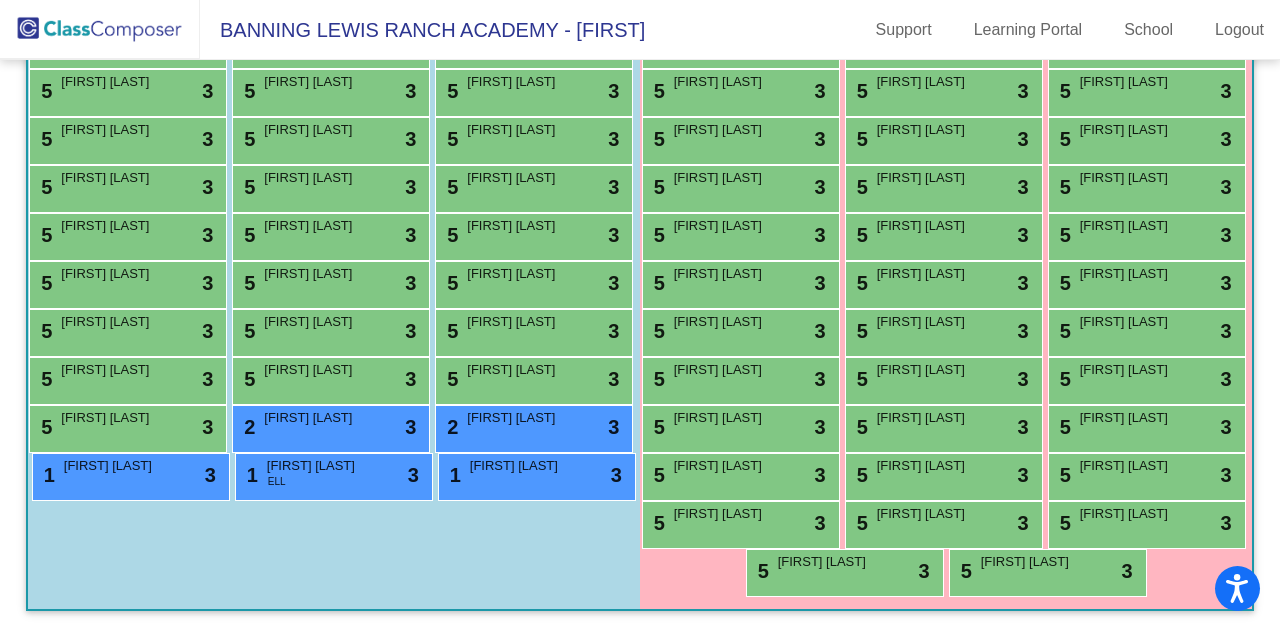 scroll, scrollTop: 1174, scrollLeft: 0, axis: vertical 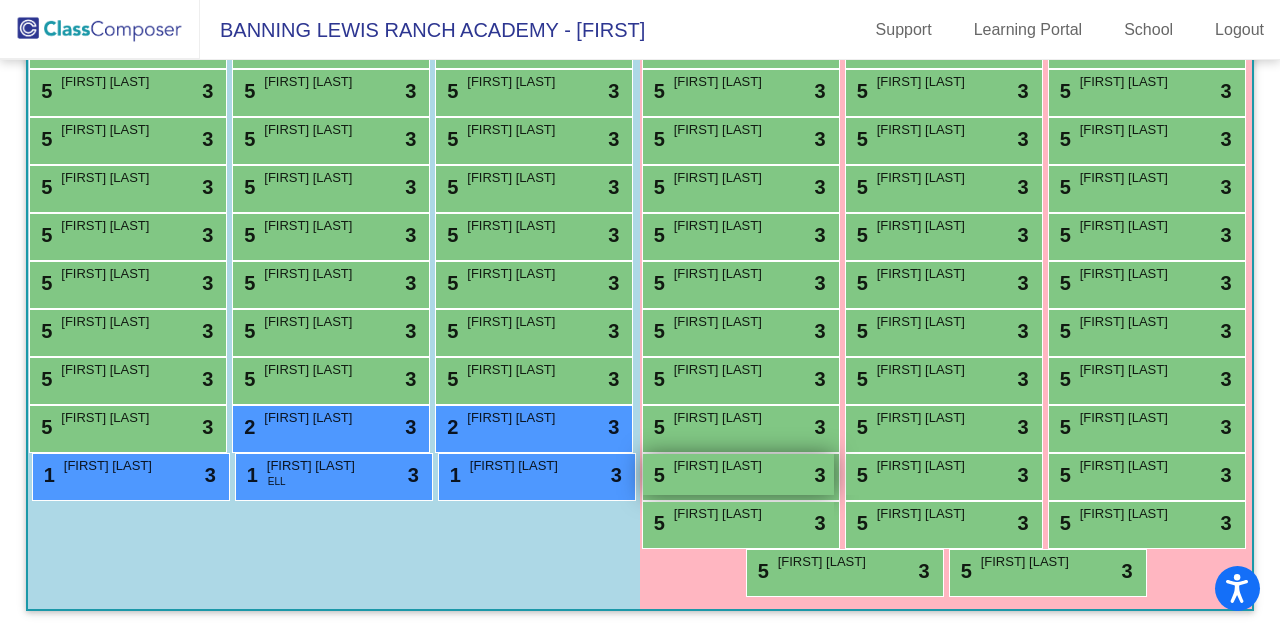 click on "5 Aunna Minkler lock do_not_disturb_alt 3" at bounding box center [738, 474] 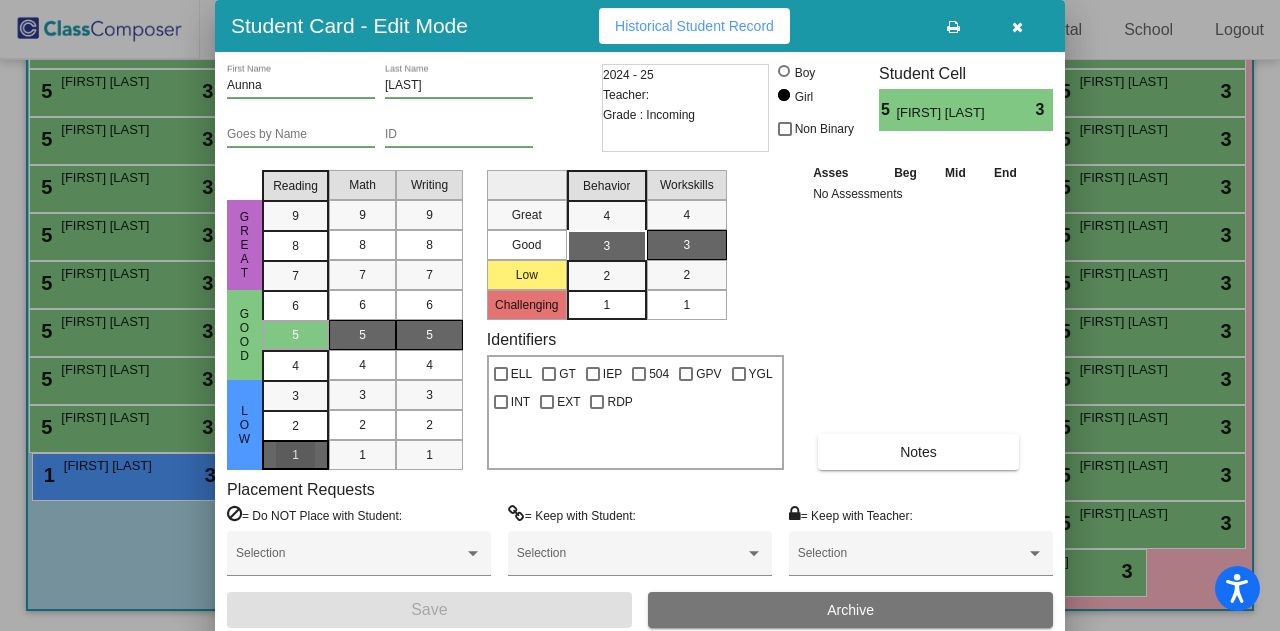 click on "1" at bounding box center (295, 396) 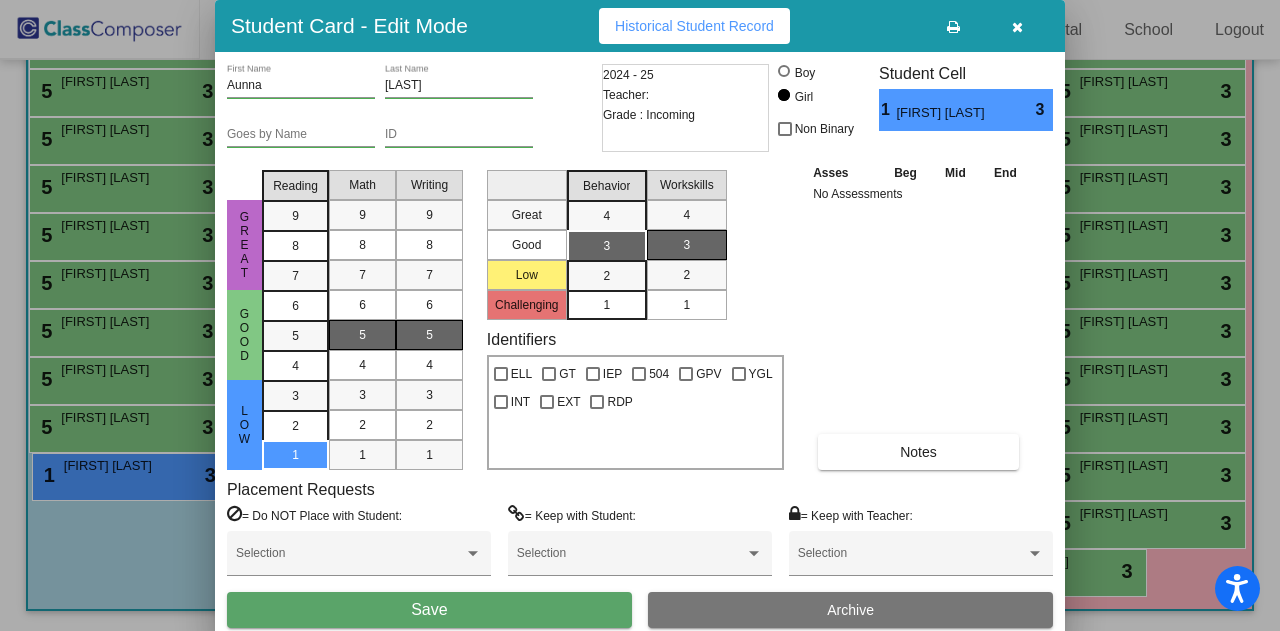 click on "Save" at bounding box center [429, 610] 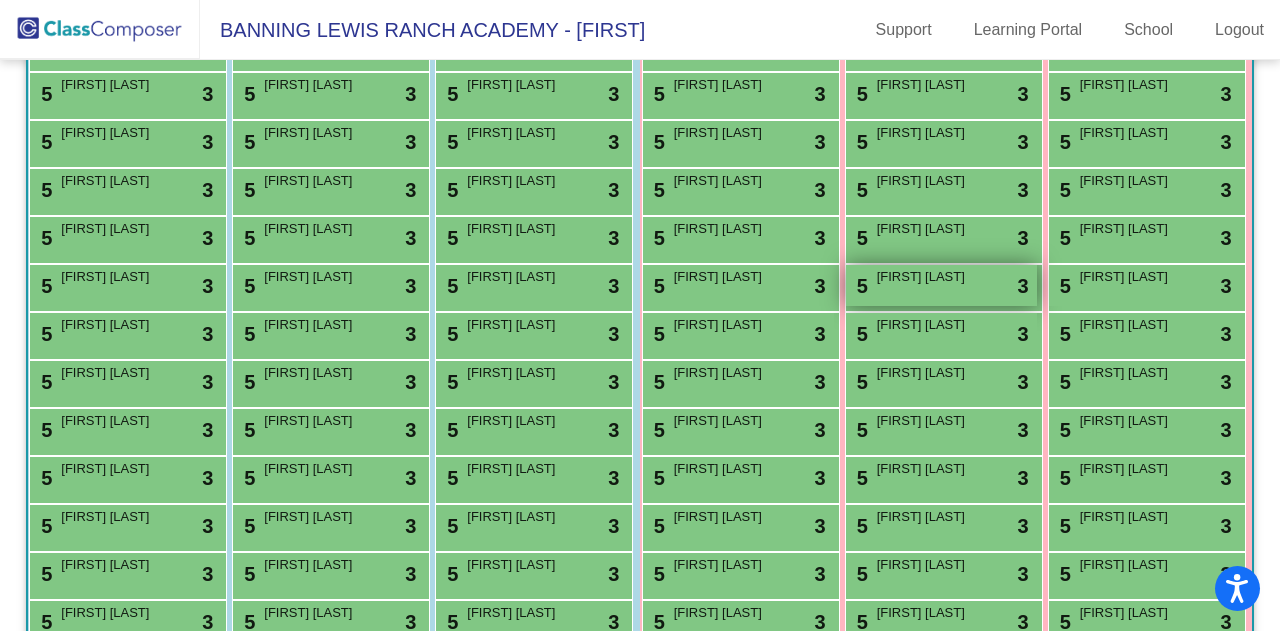 scroll, scrollTop: 411, scrollLeft: 0, axis: vertical 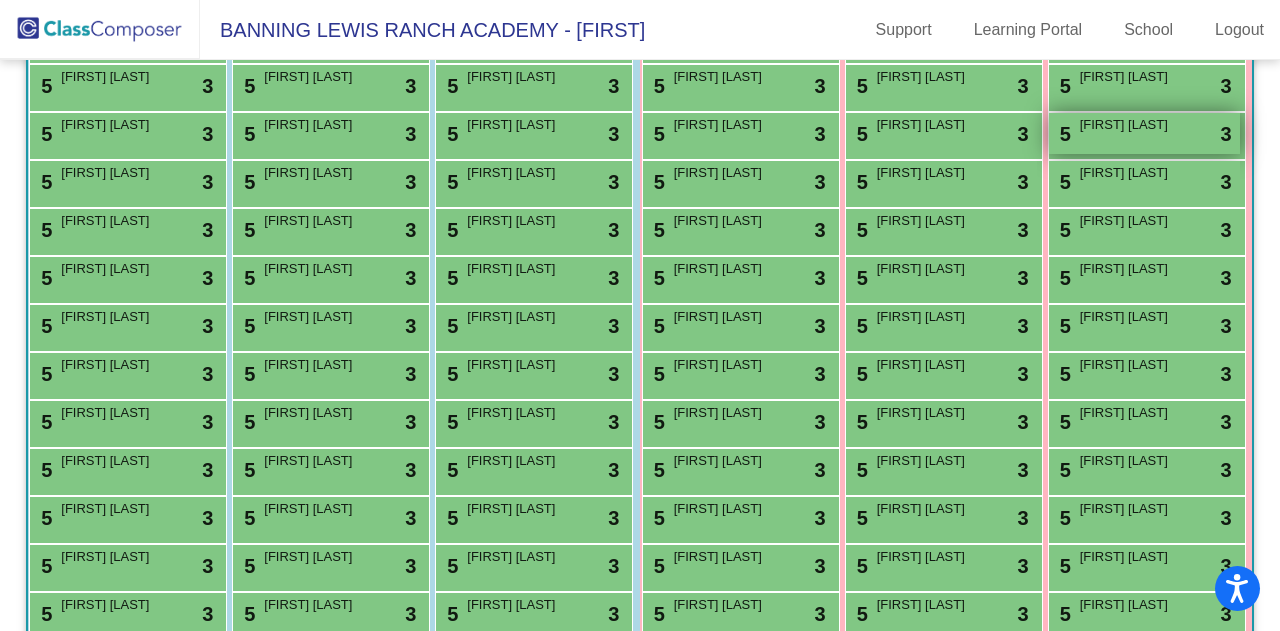 click on "5 Madison Brown lock do_not_disturb_alt 3" at bounding box center (1144, 133) 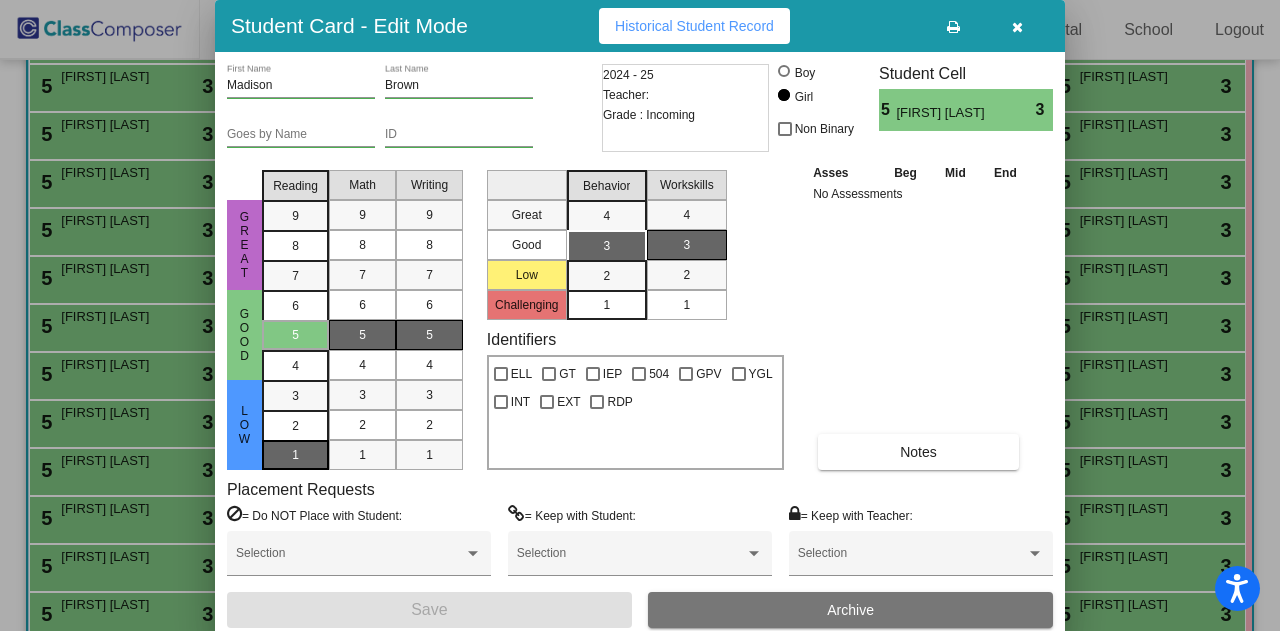 click on "1" at bounding box center [295, 455] 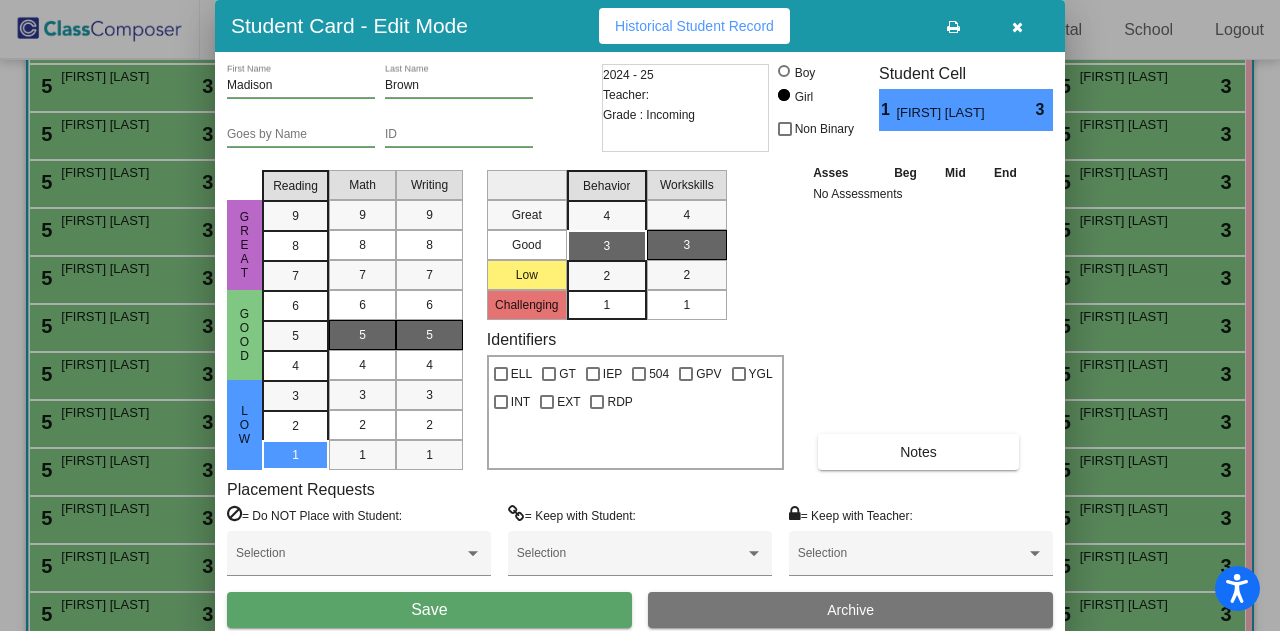 click on "Save" at bounding box center (429, 610) 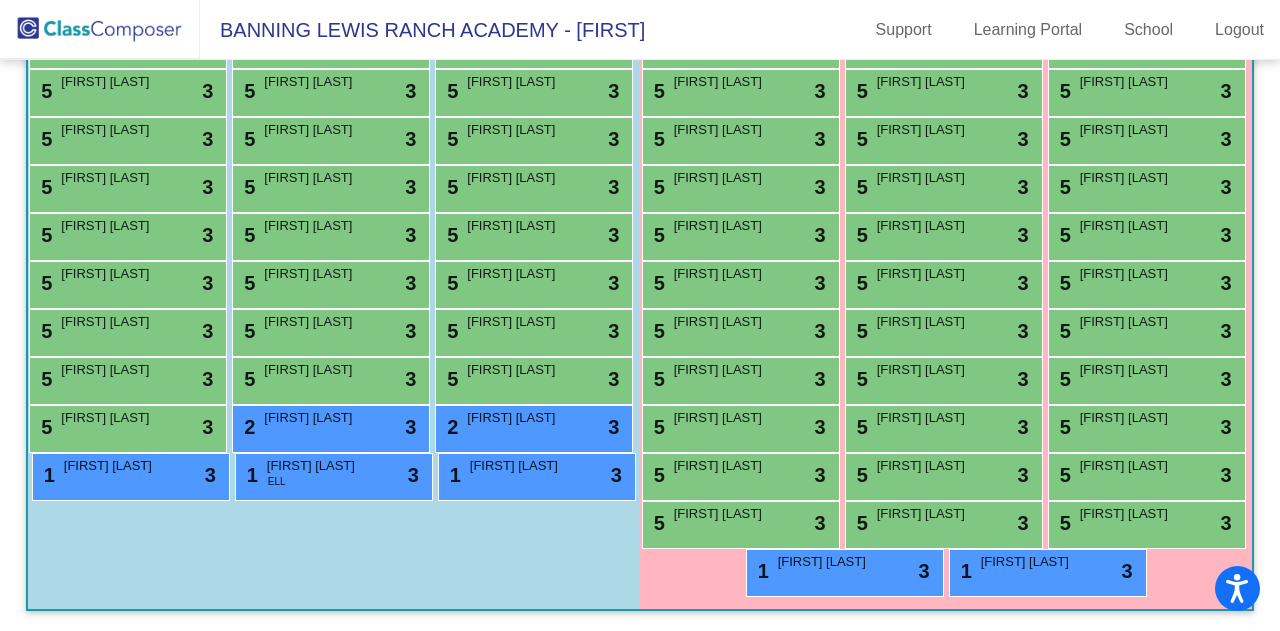 scroll, scrollTop: 1130, scrollLeft: 0, axis: vertical 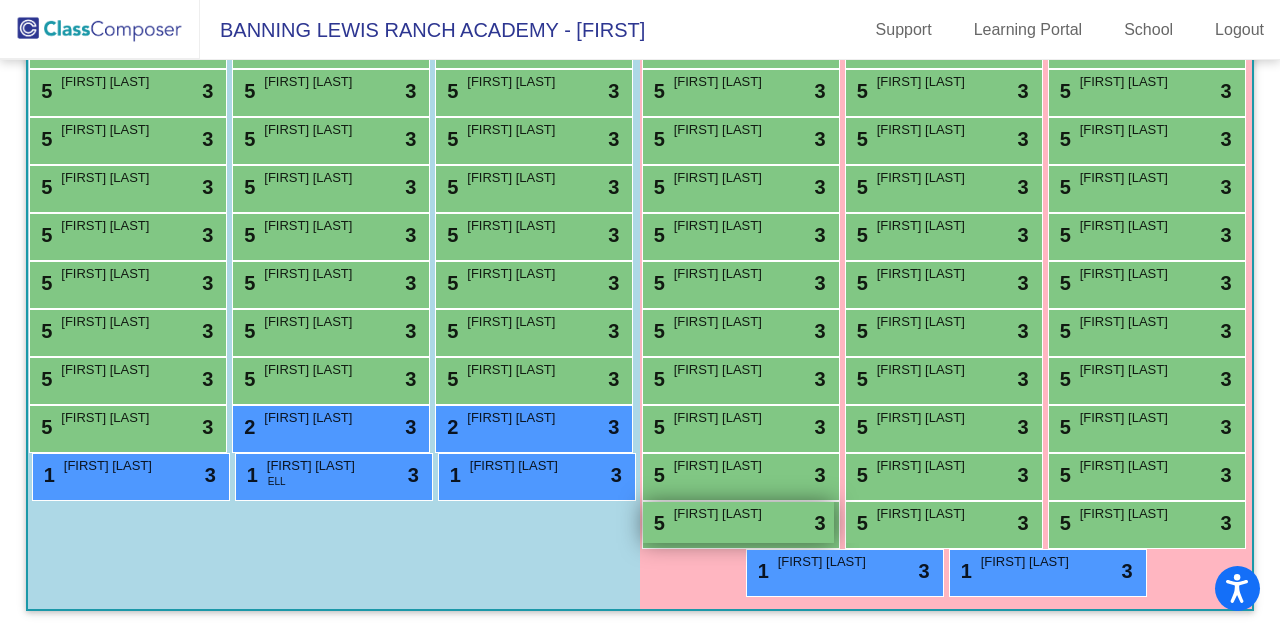 click on "5 Nora Skiles lock do_not_disturb_alt 3" at bounding box center (738, 522) 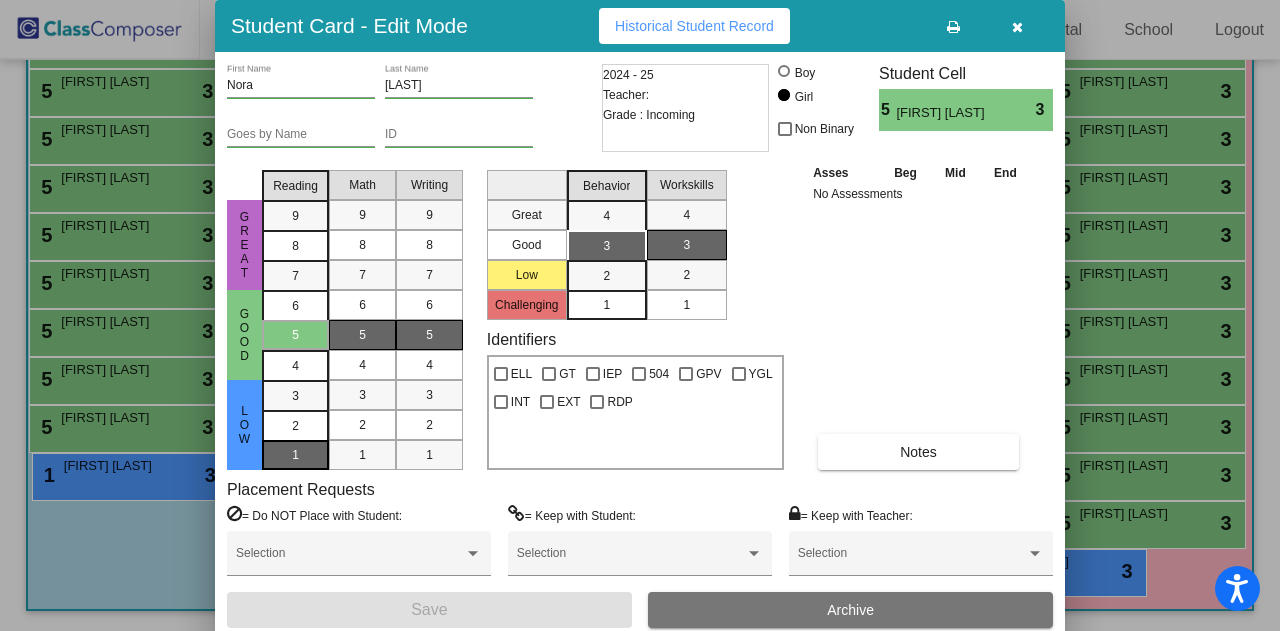 click on "1" at bounding box center (295, 396) 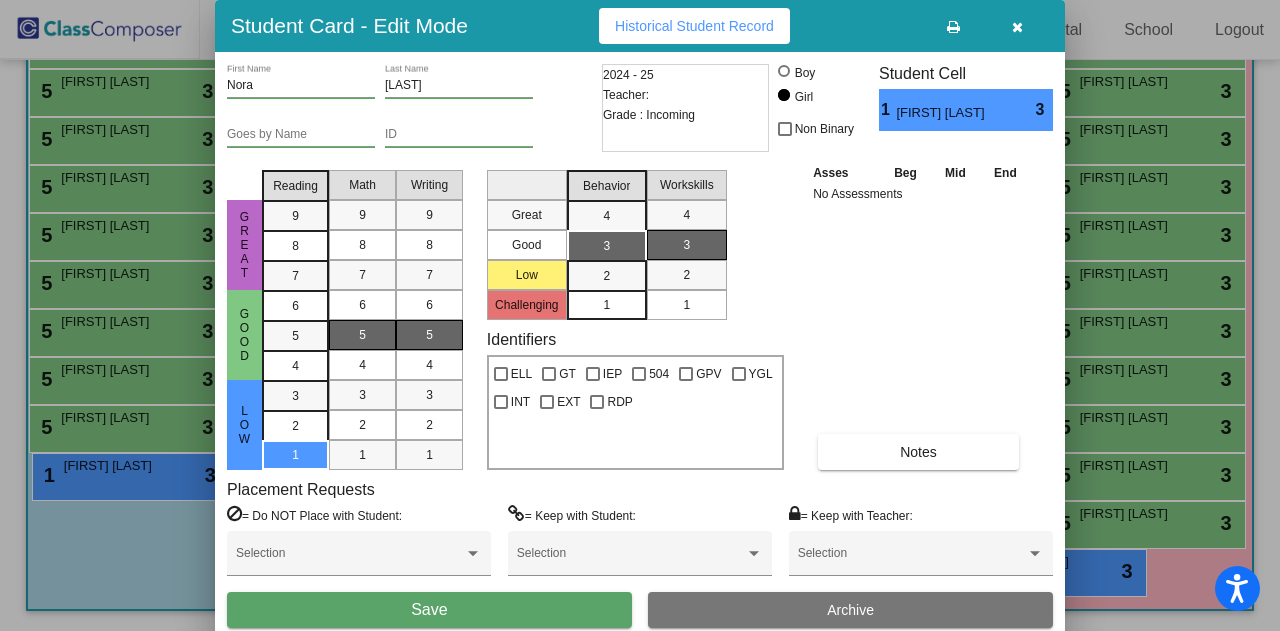 click on "Save" at bounding box center [429, 610] 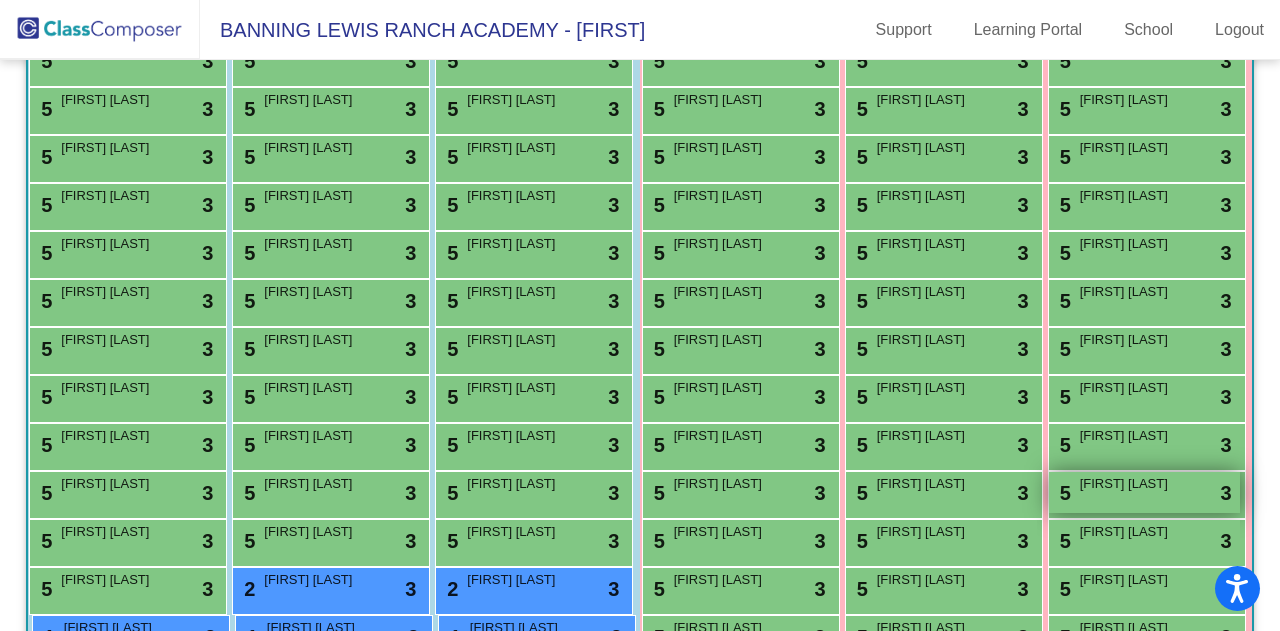 scroll, scrollTop: 578, scrollLeft: 0, axis: vertical 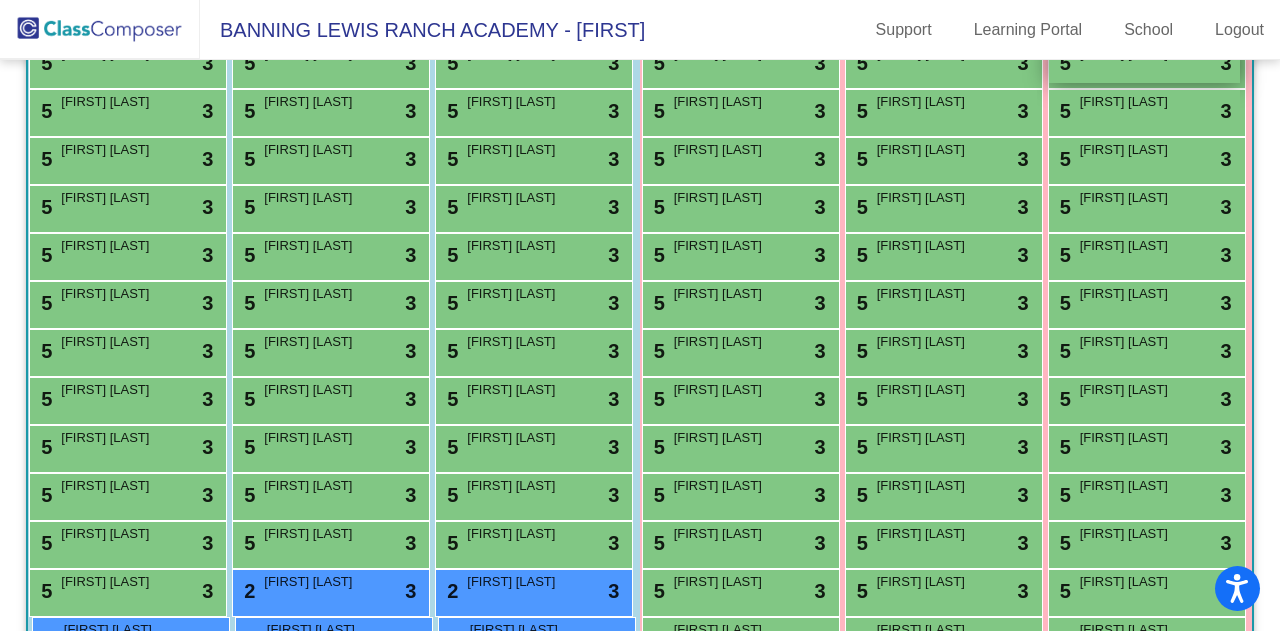 click on "Faith Gibson" at bounding box center (1130, 54) 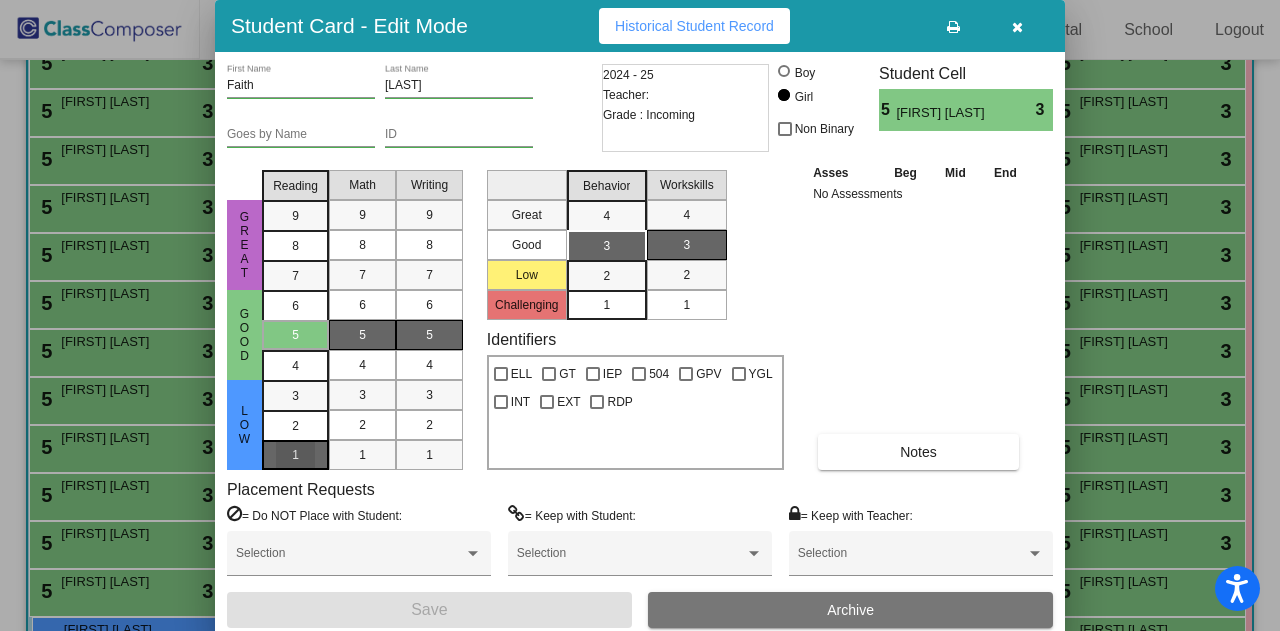 click on "1" at bounding box center (295, 396) 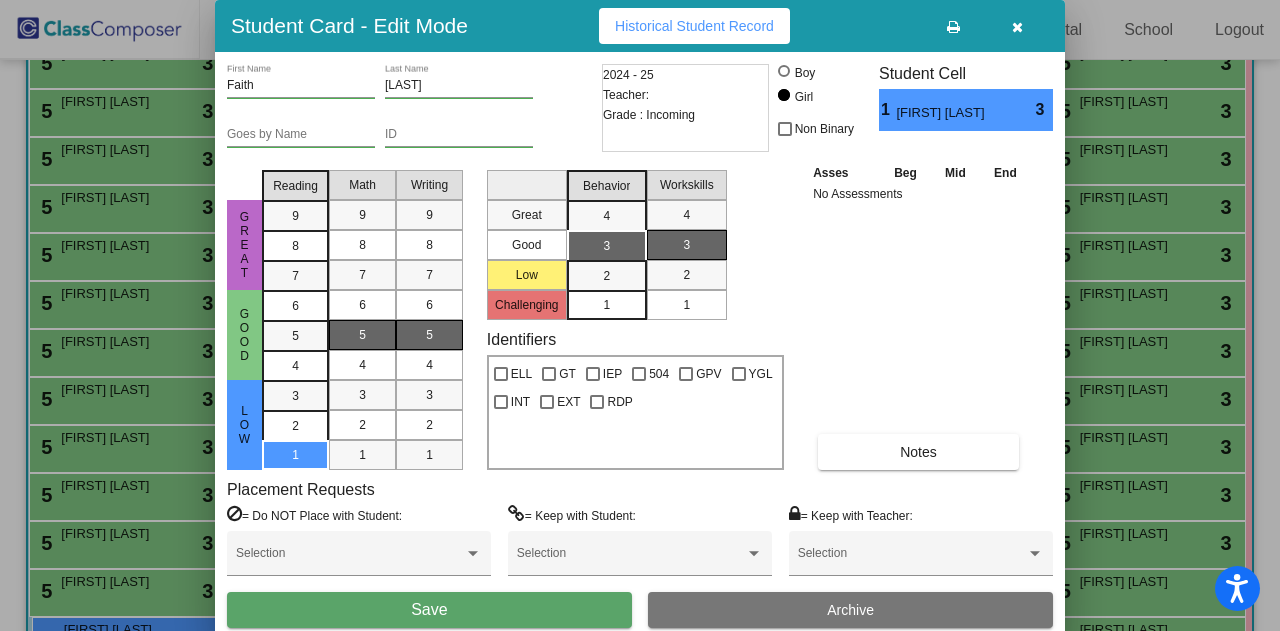 click on "Save" at bounding box center [429, 610] 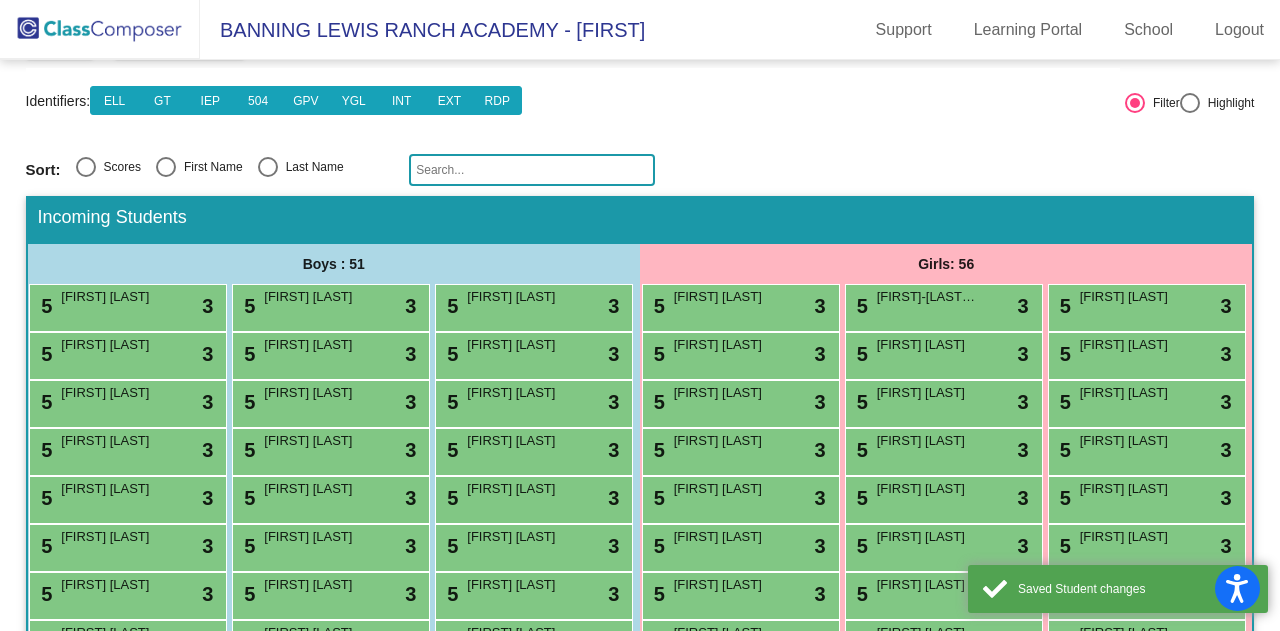 scroll, scrollTop: 325, scrollLeft: 0, axis: vertical 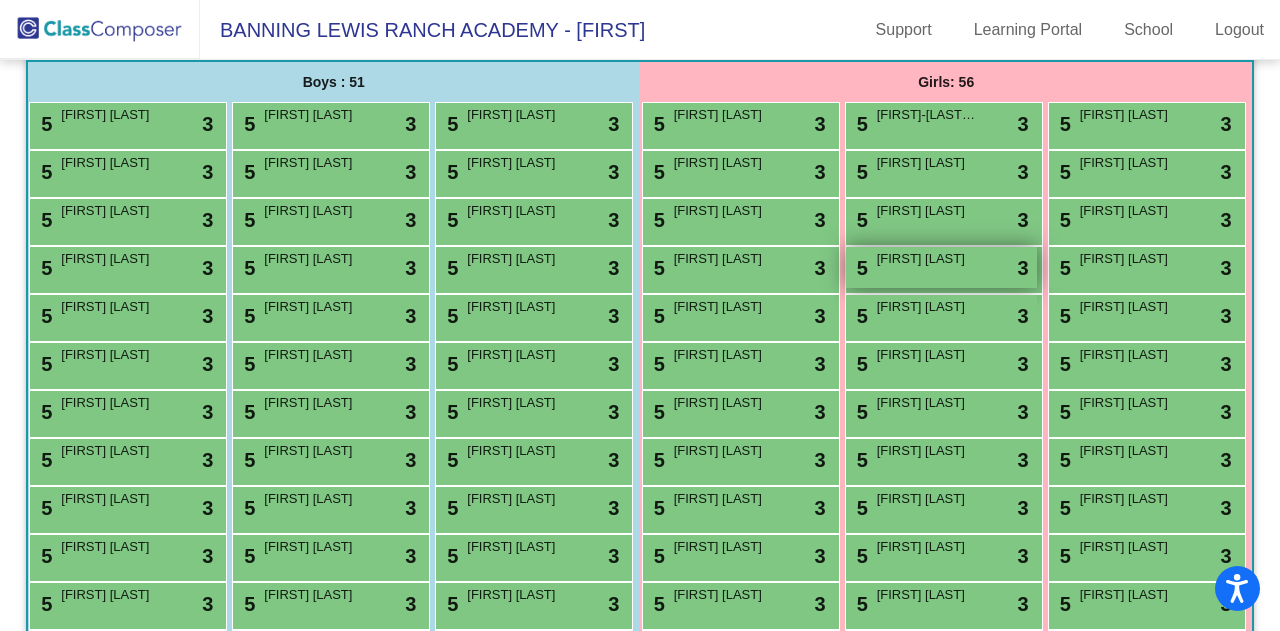 click on "5 Charlotte Carter lock do_not_disturb_alt 3" at bounding box center [941, 267] 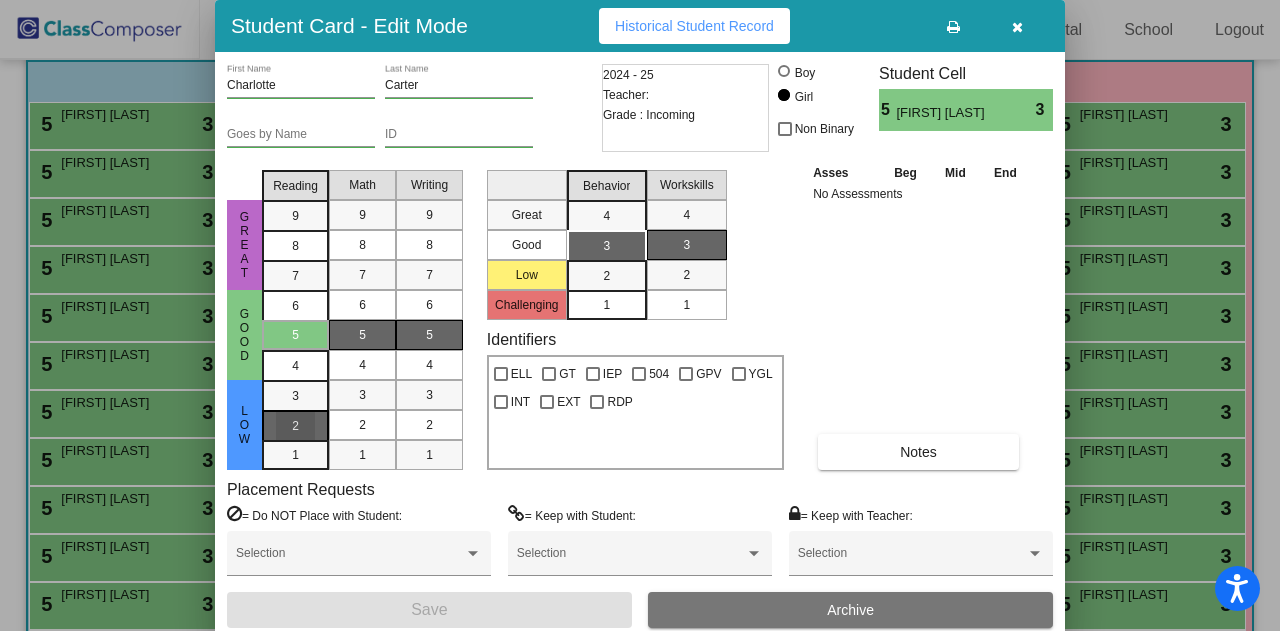 click on "2" at bounding box center [295, 396] 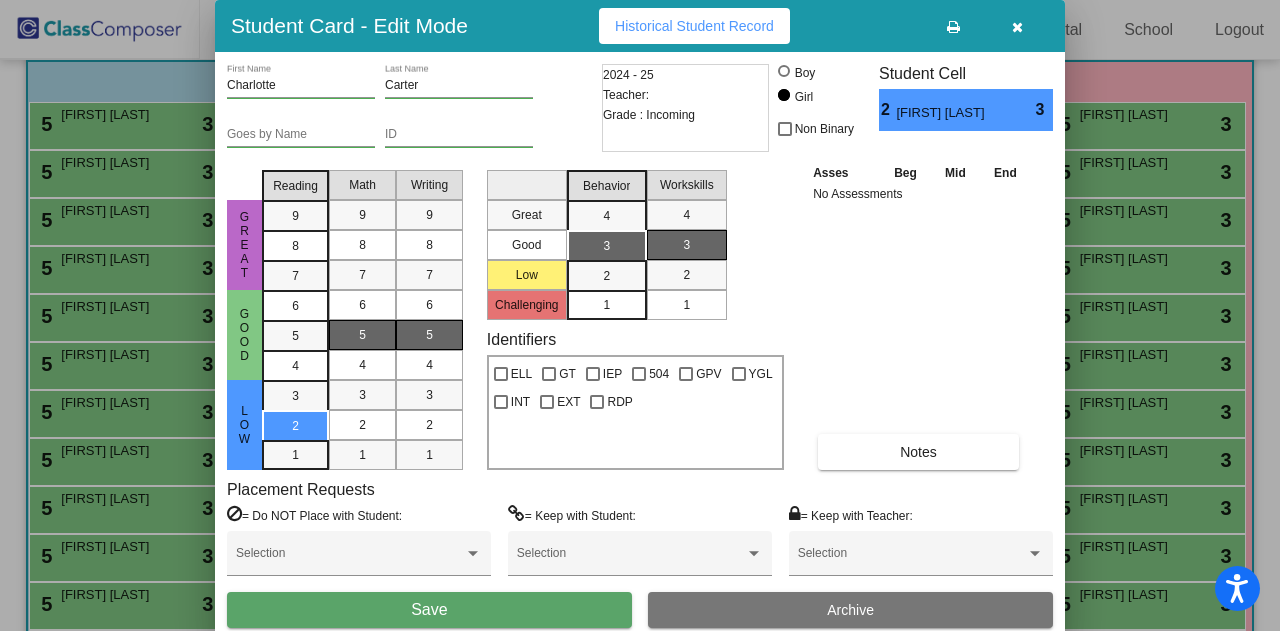 click on "Archive" at bounding box center [850, 610] 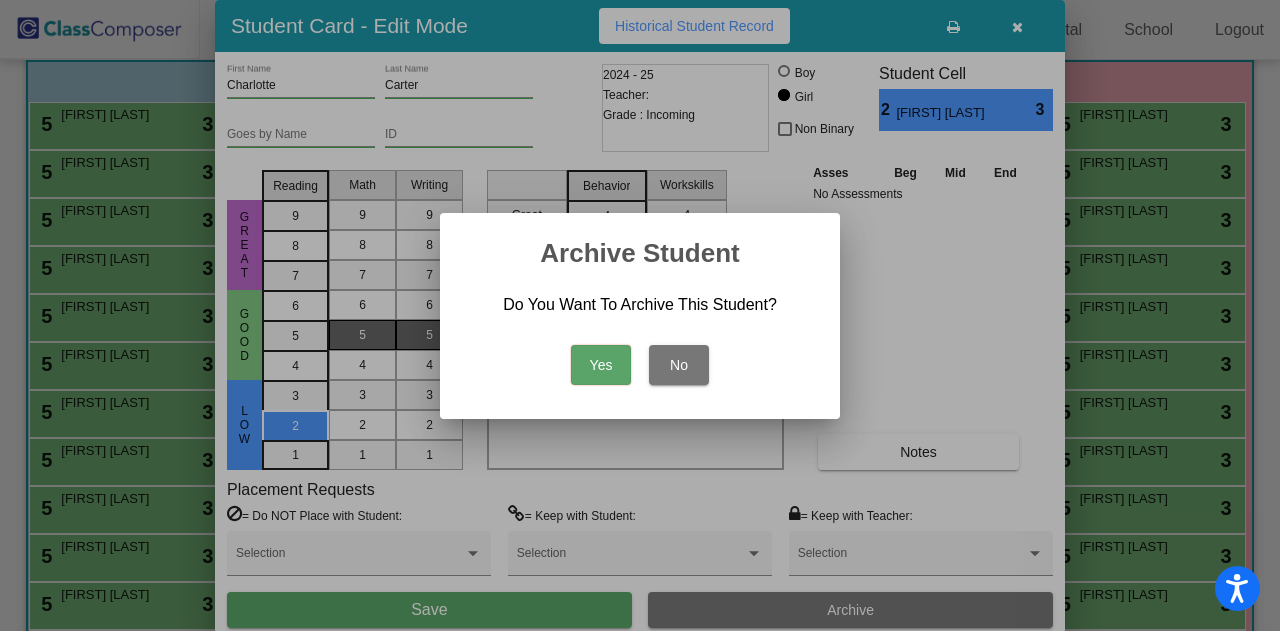 click on "No" at bounding box center (679, 365) 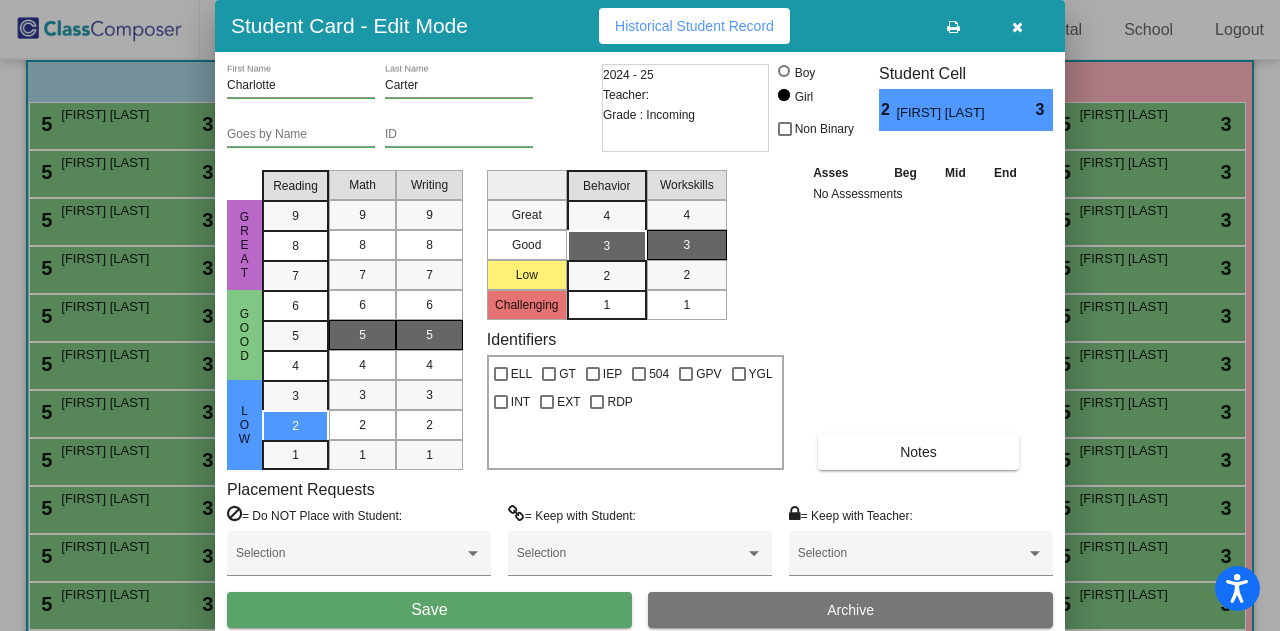 click on "Save" at bounding box center (429, 610) 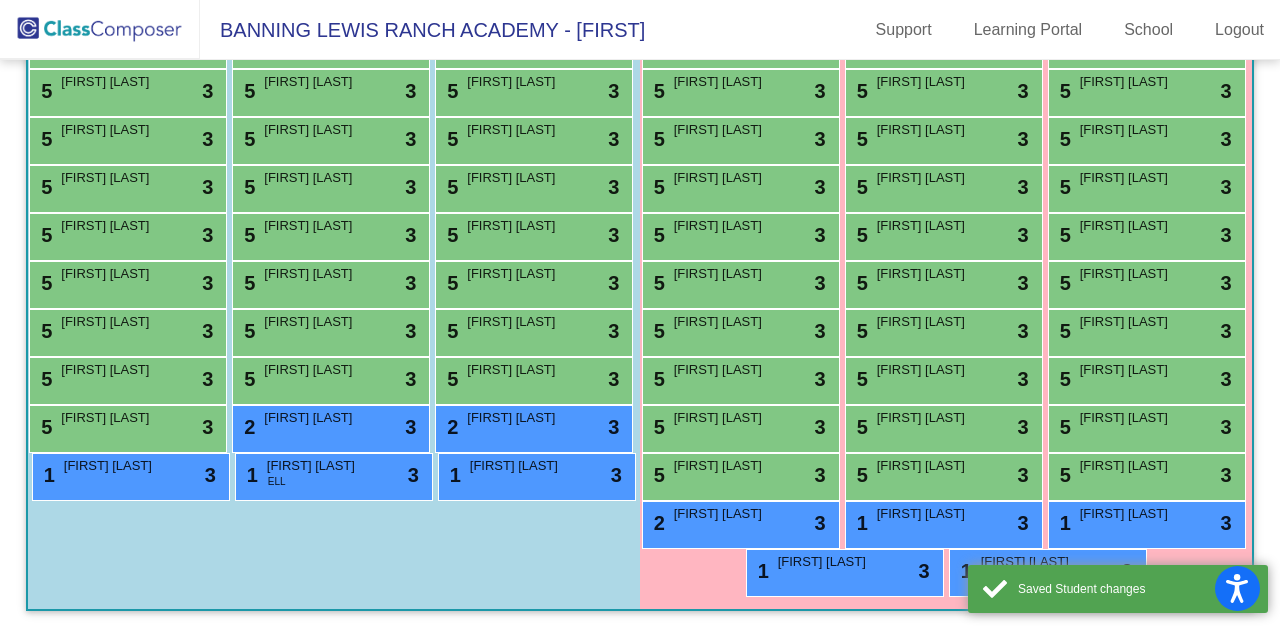 scroll, scrollTop: 1174, scrollLeft: 0, axis: vertical 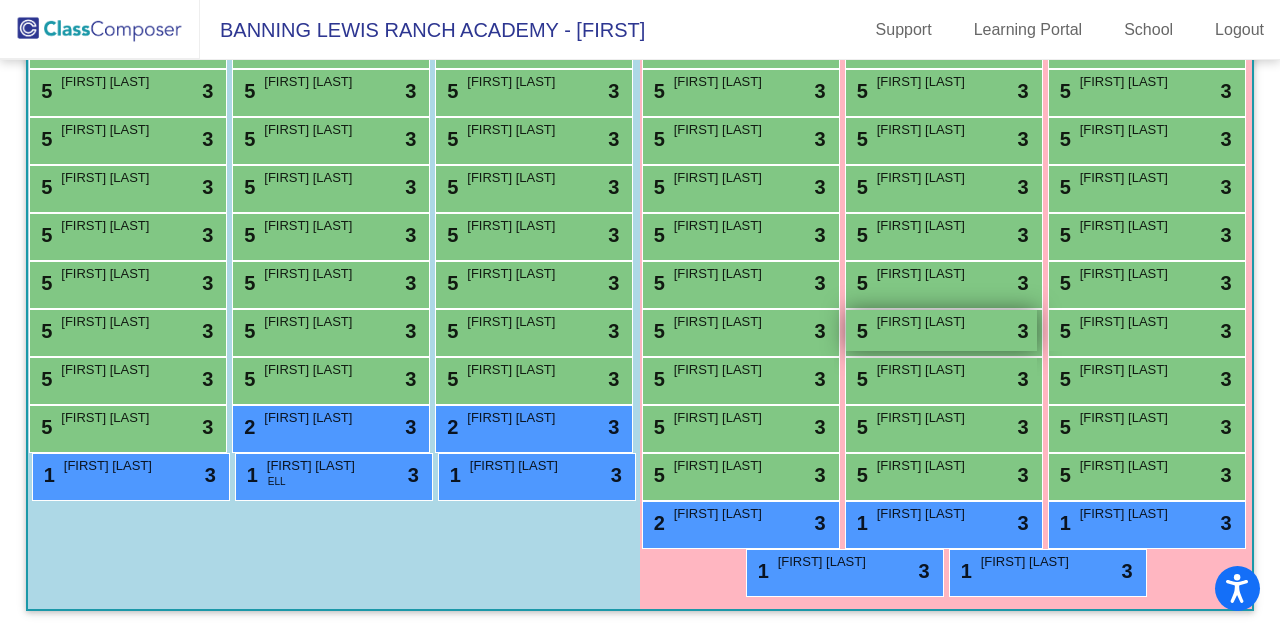 click on "5 Anaiya Weaver lock do_not_disturb_alt 3" at bounding box center (941, 330) 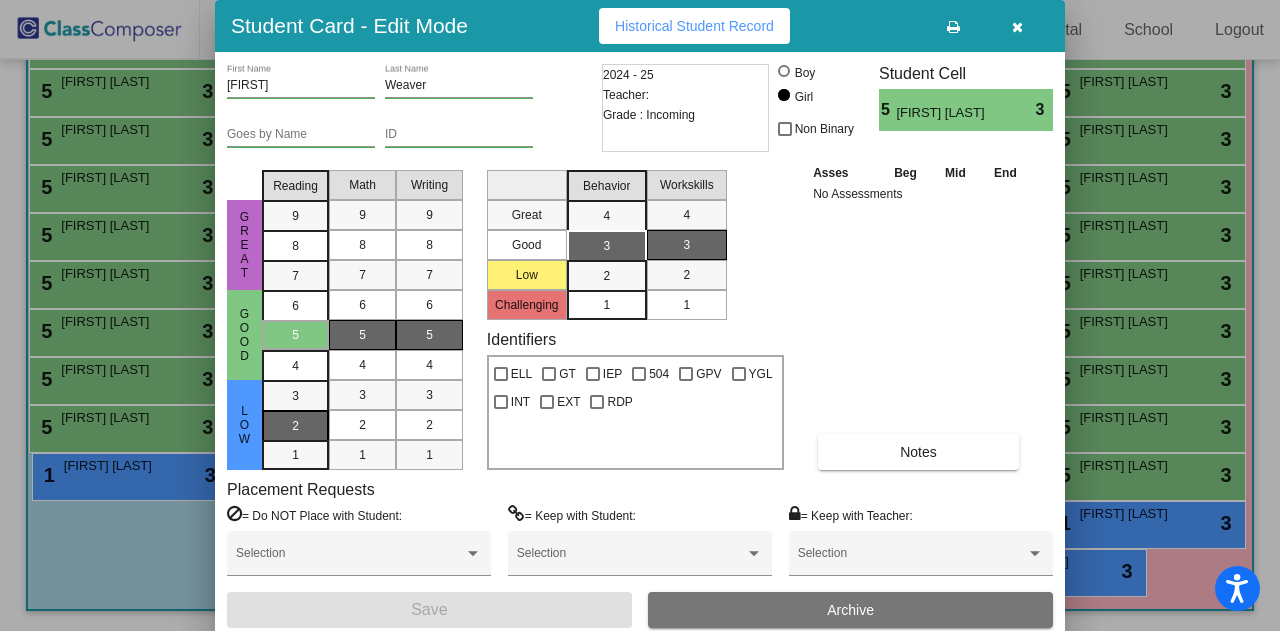 click on "2" at bounding box center (295, 396) 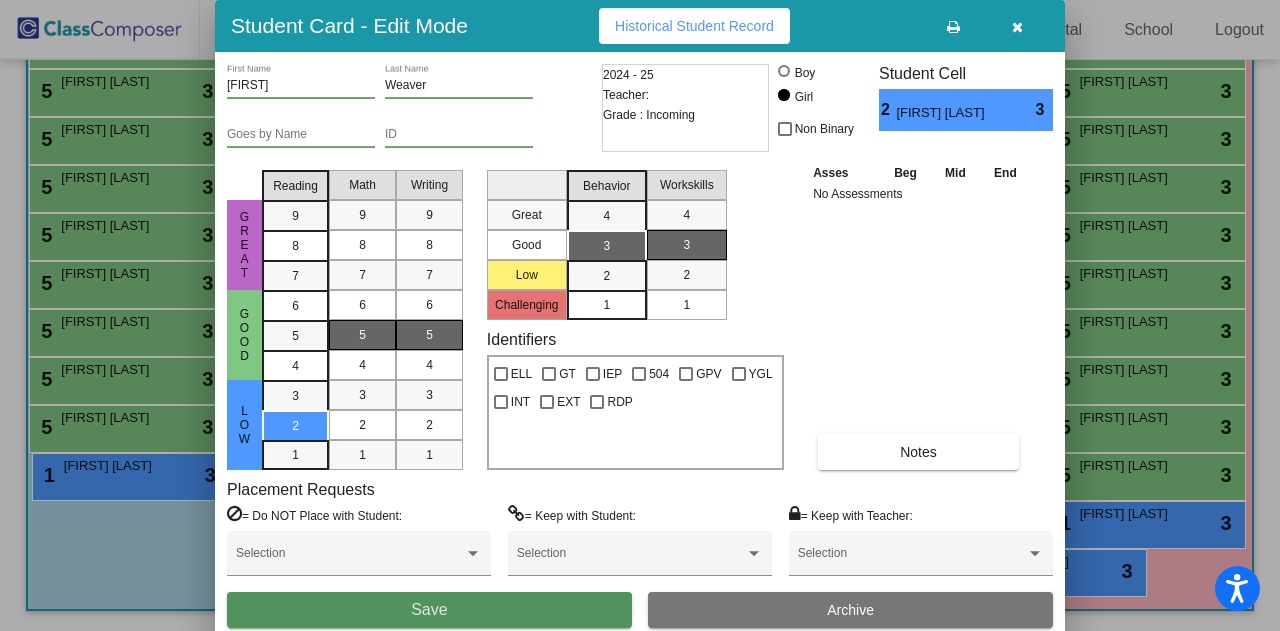 click on "Save" at bounding box center [429, 610] 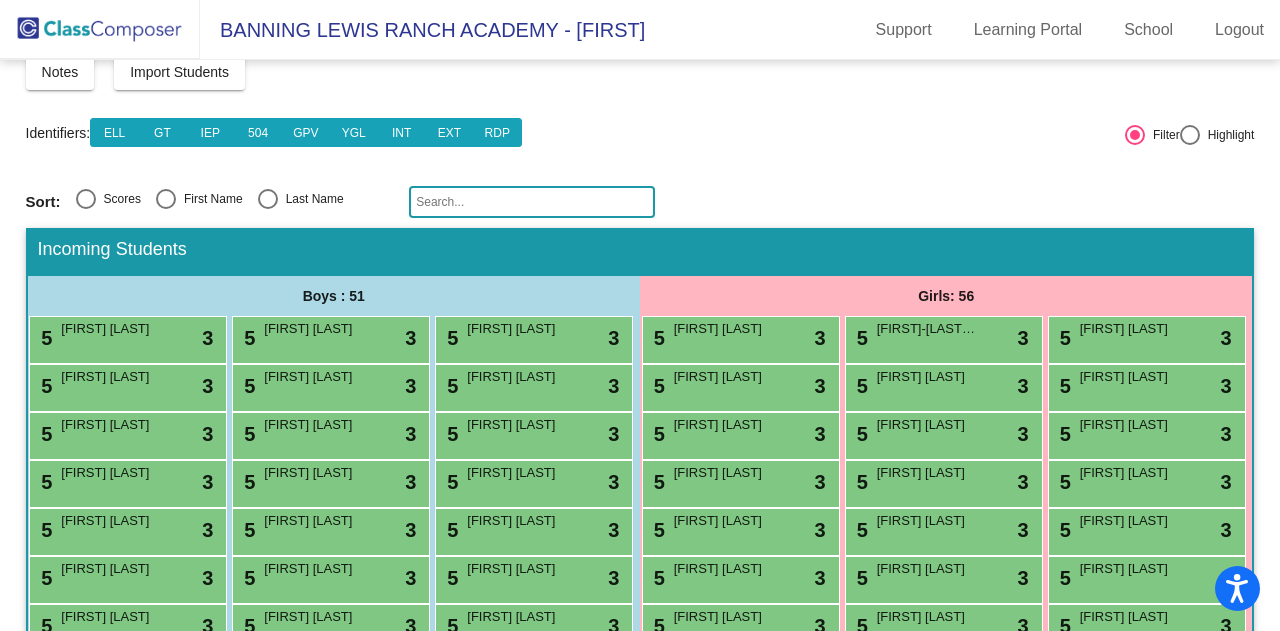 scroll, scrollTop: 0, scrollLeft: 0, axis: both 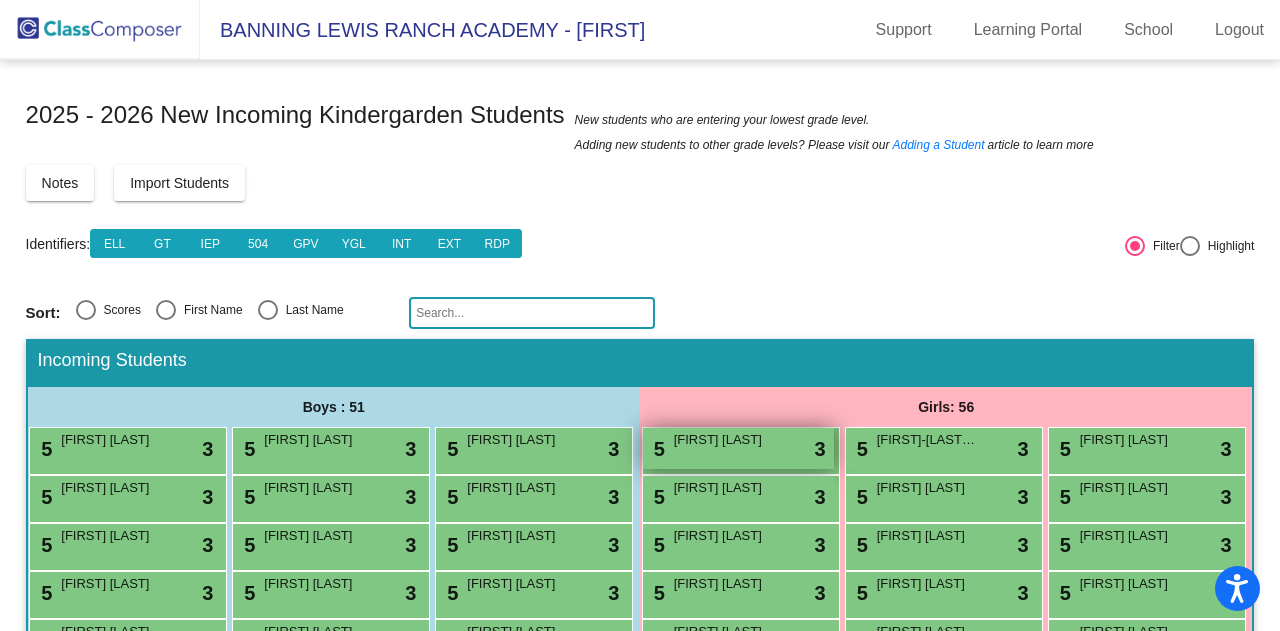 click on "Mila Alfini" at bounding box center [724, 440] 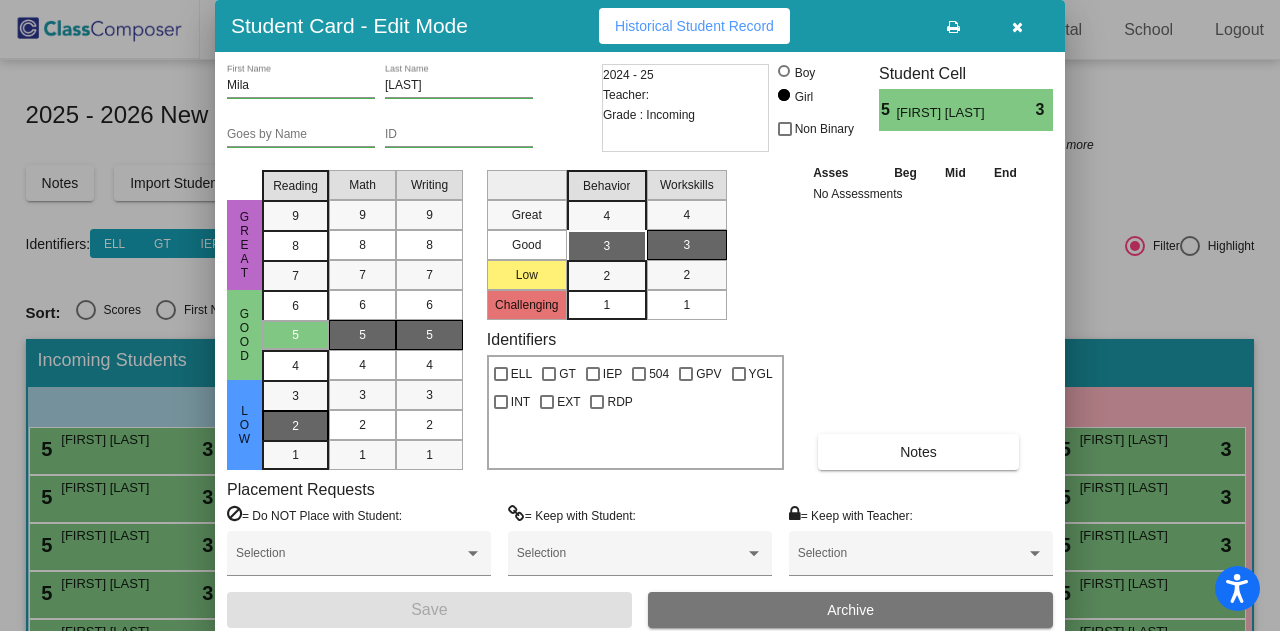click on "2" at bounding box center [295, 396] 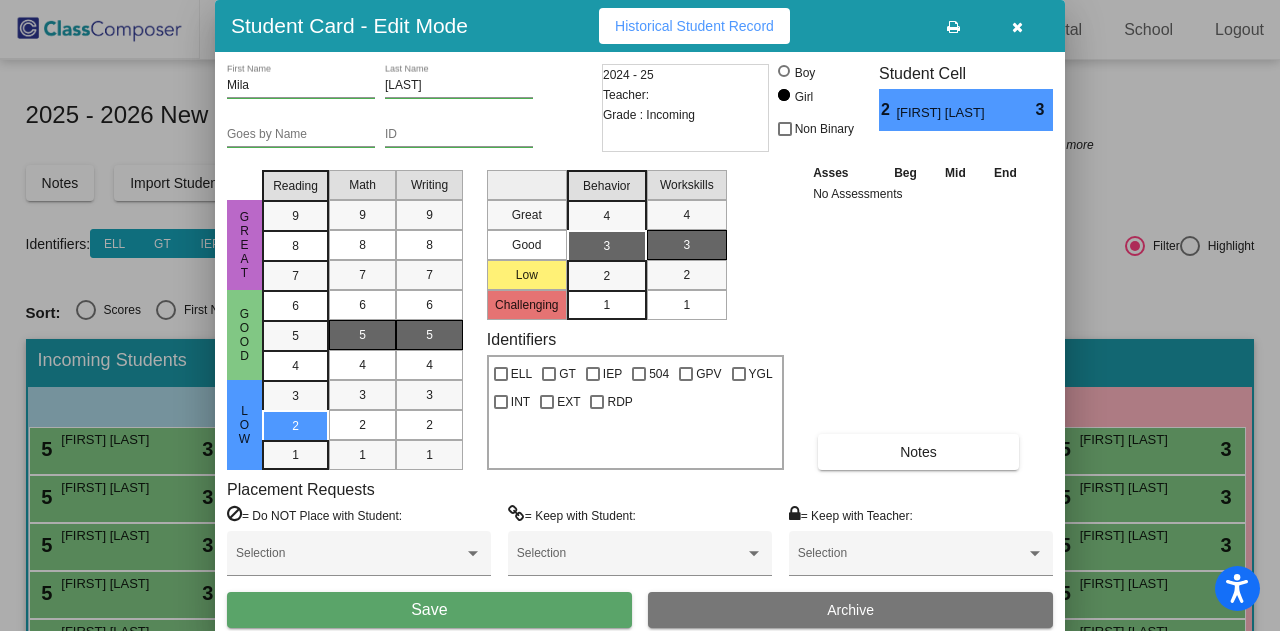 click on "Save" at bounding box center [429, 610] 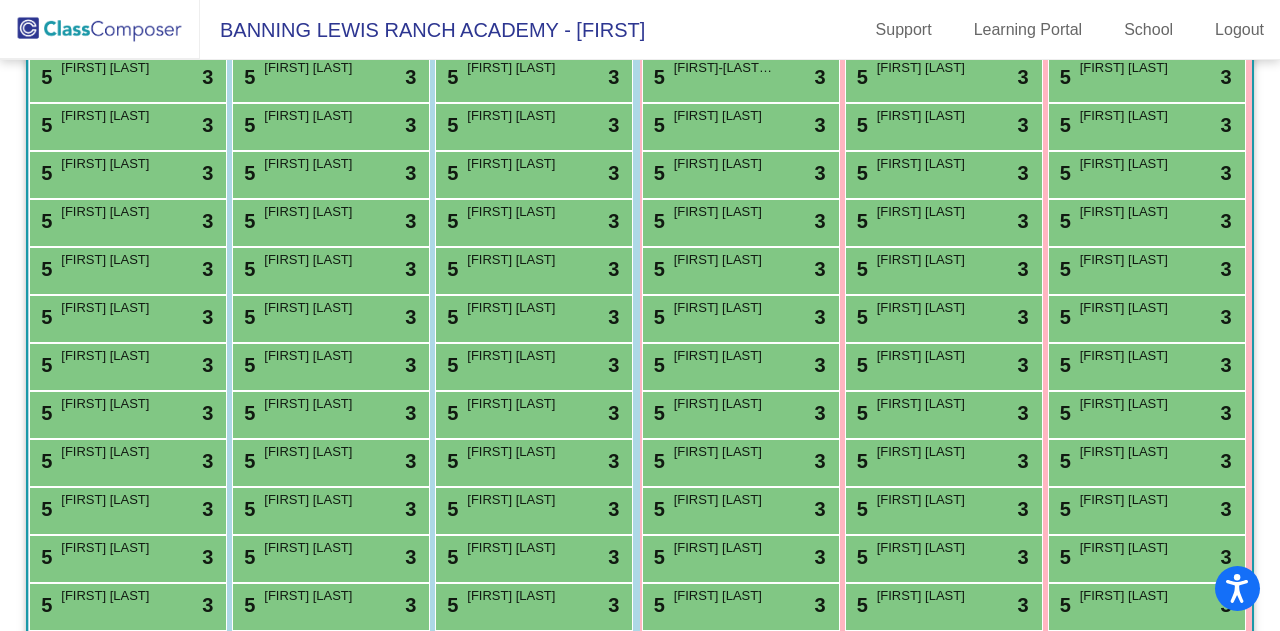 scroll, scrollTop: 374, scrollLeft: 0, axis: vertical 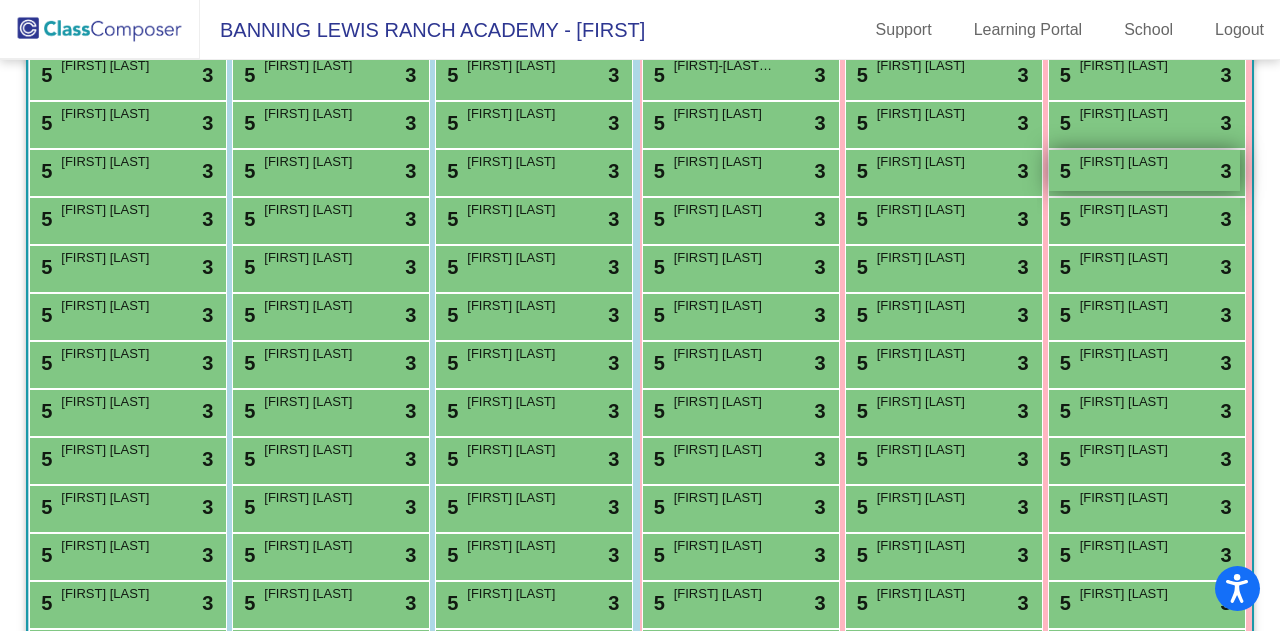 click on "Juliet Carless" at bounding box center (1130, 162) 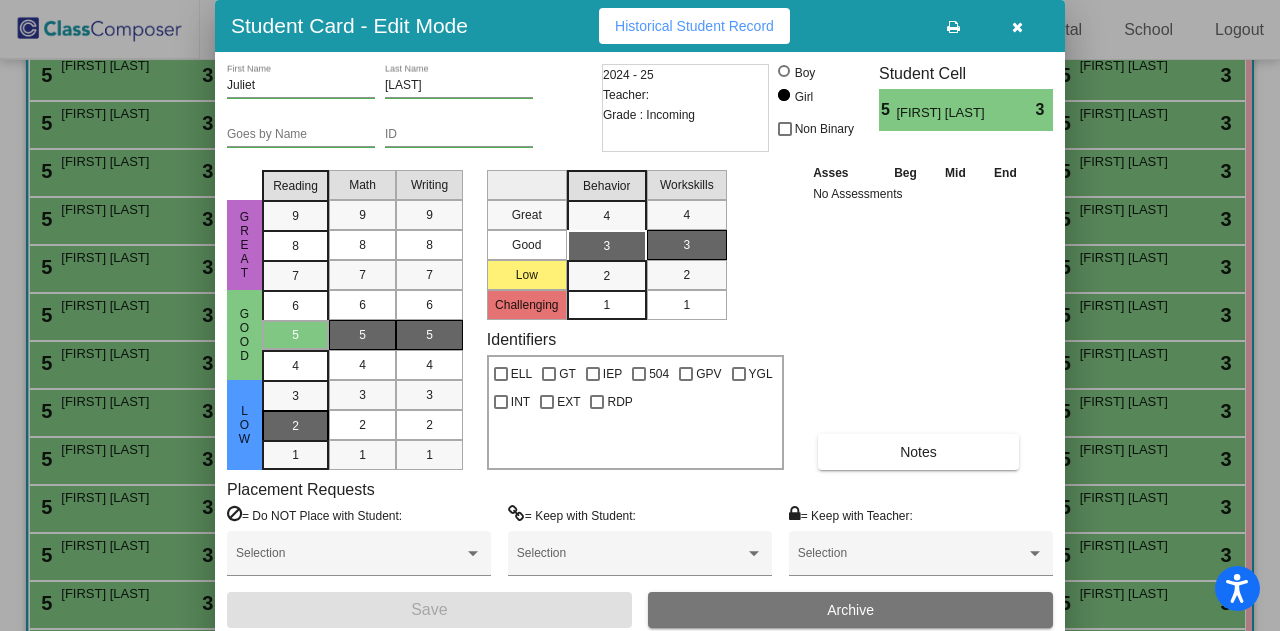 click on "2" at bounding box center (295, 396) 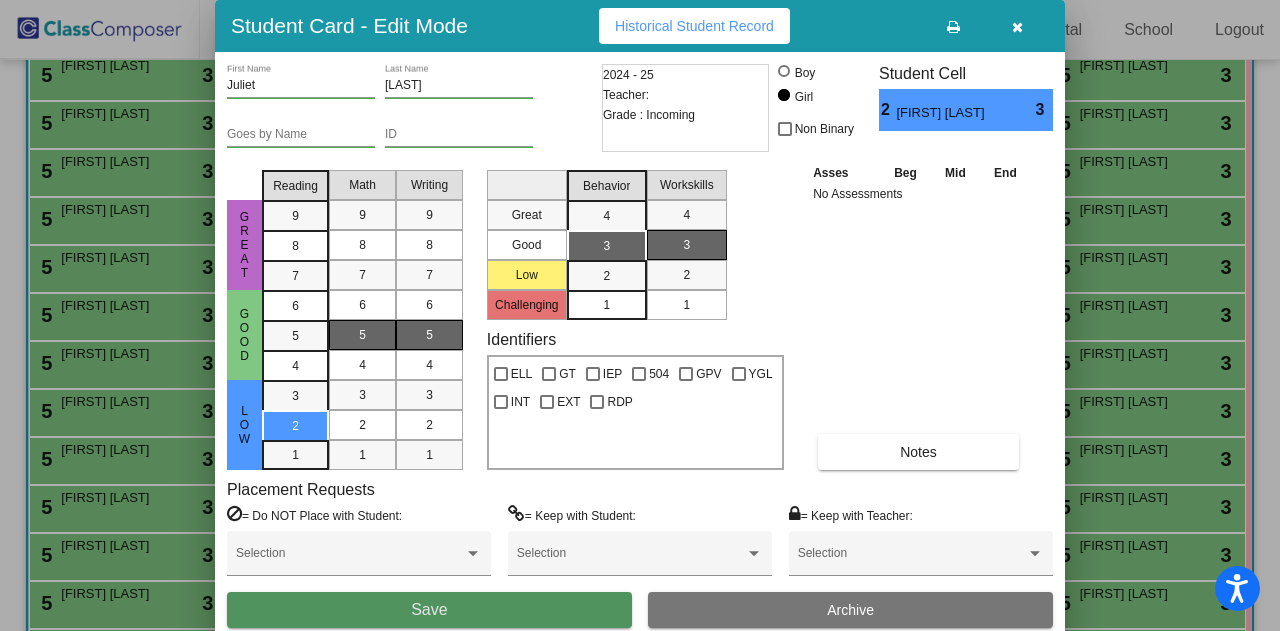 click on "Save" at bounding box center (429, 609) 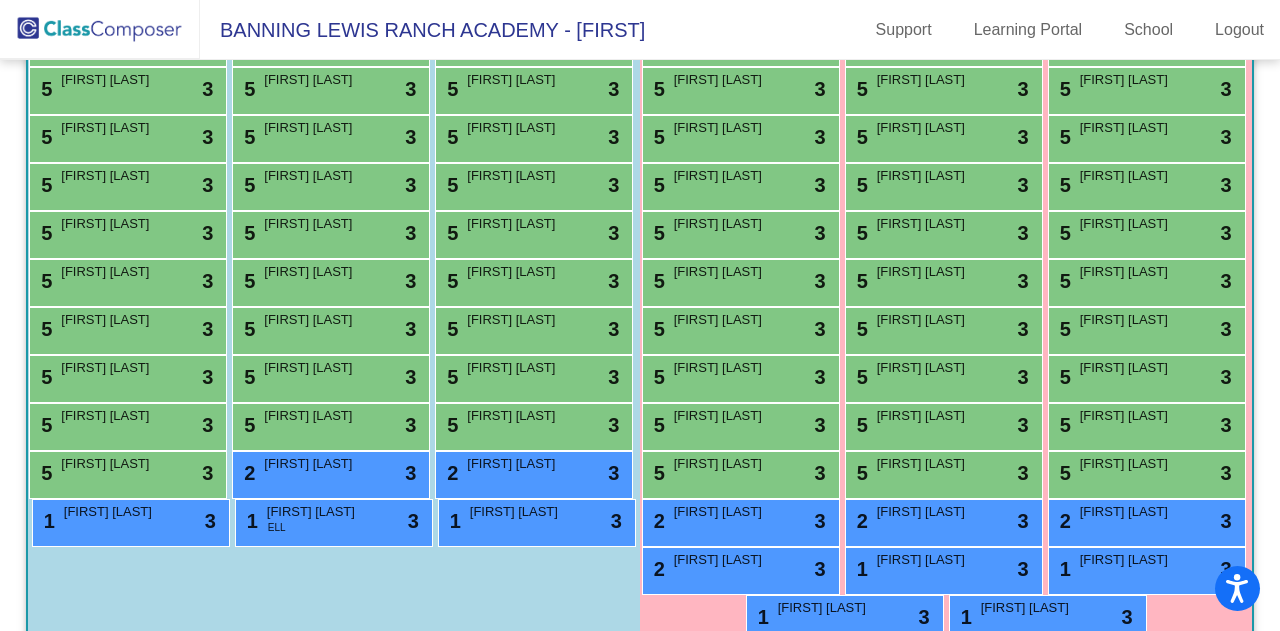 scroll, scrollTop: 701, scrollLeft: 0, axis: vertical 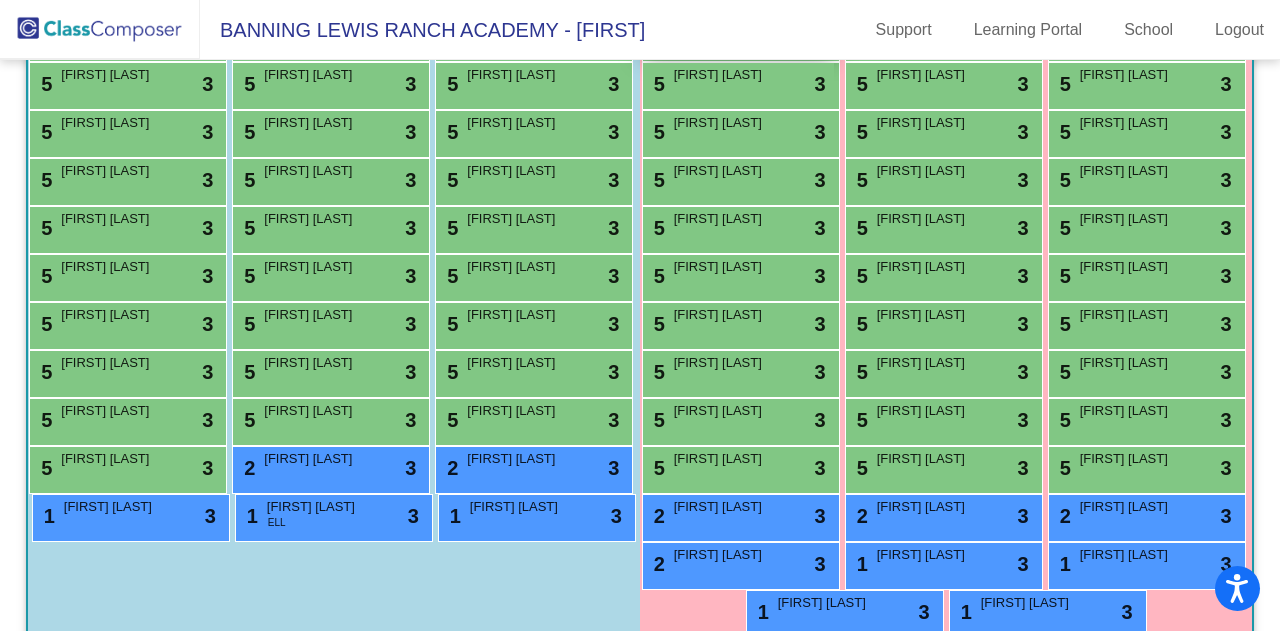 click on "5 Emory Kinn lock do_not_disturb_alt 3" at bounding box center (738, 35) 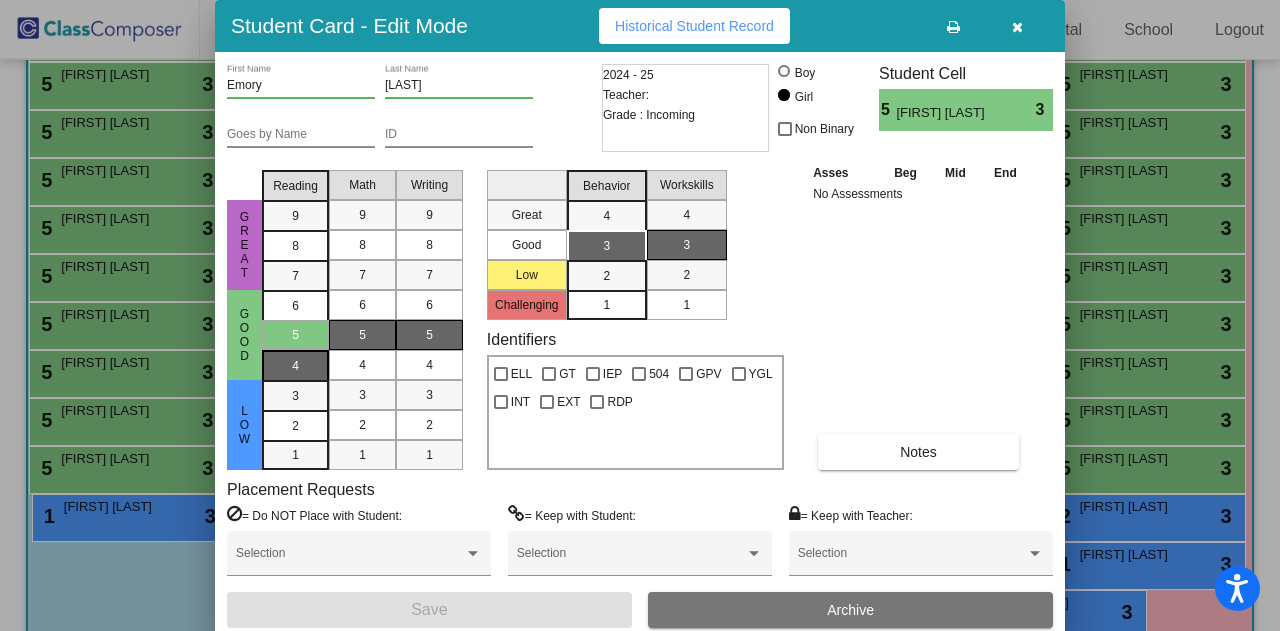 click on "4" at bounding box center [295, 306] 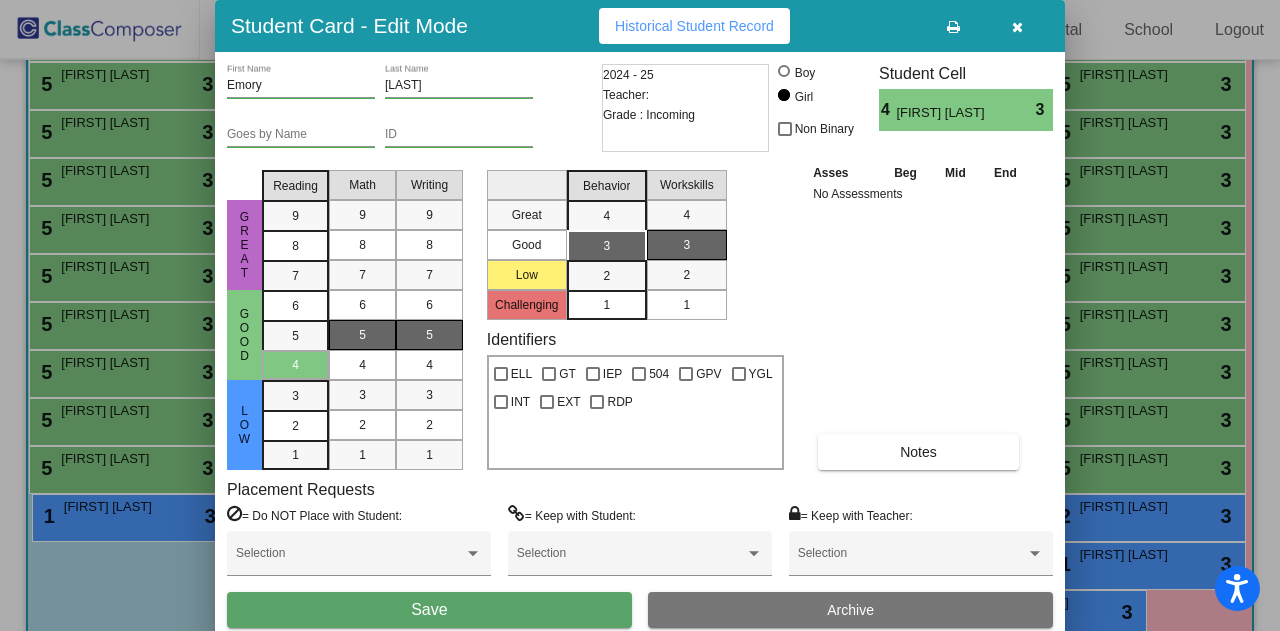 click on "Save" at bounding box center [429, 610] 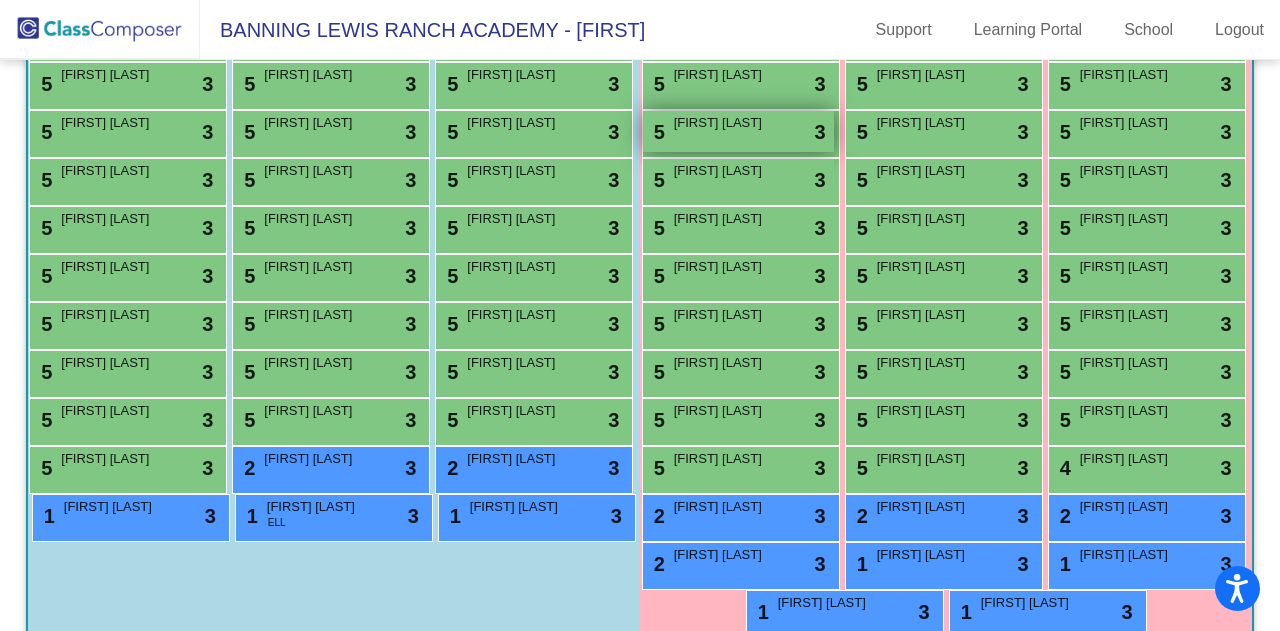 click on "Kaylee Murray" at bounding box center (724, 123) 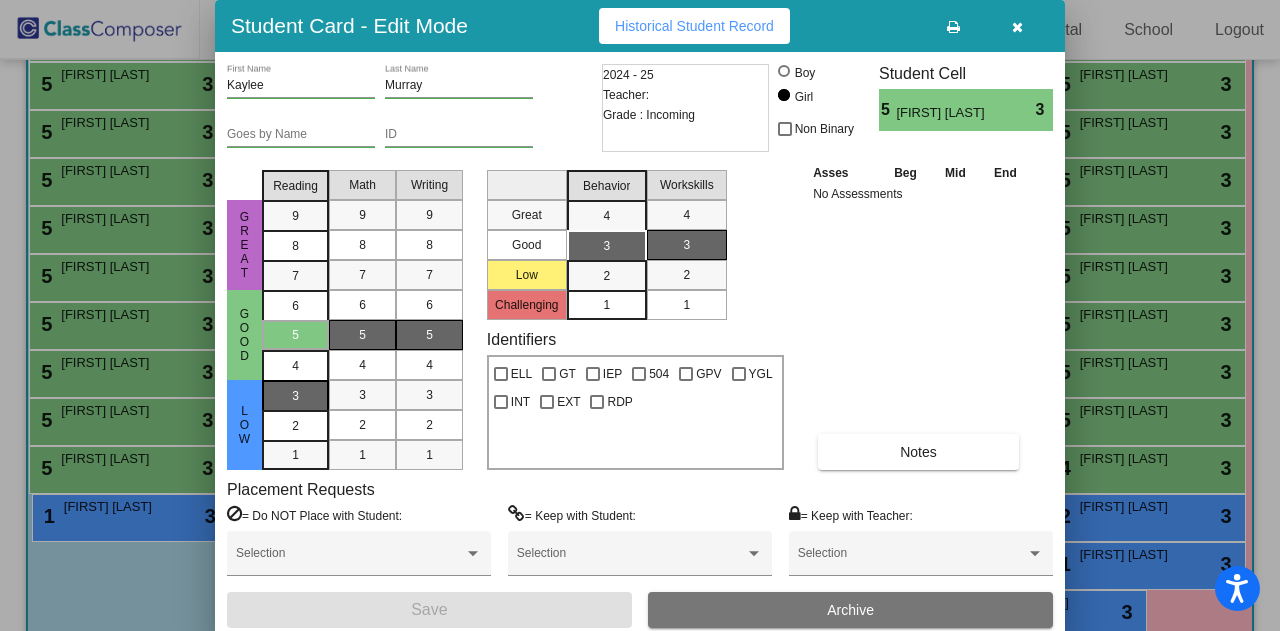 click on "3" at bounding box center [295, 396] 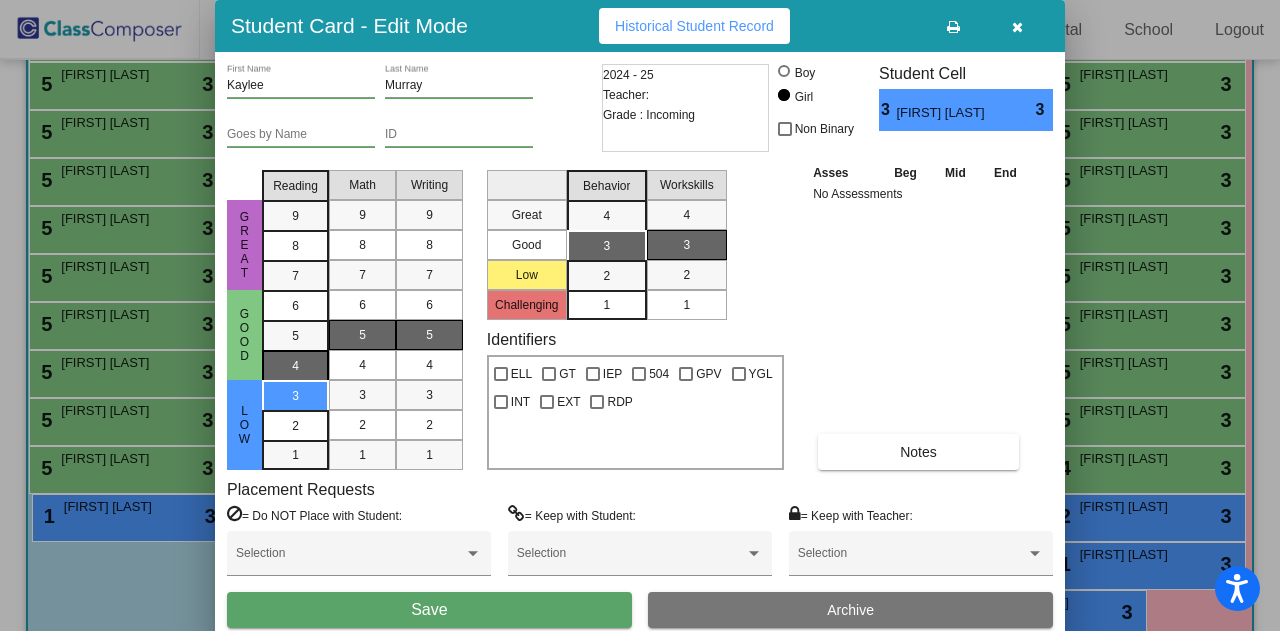click on "4" at bounding box center [295, 306] 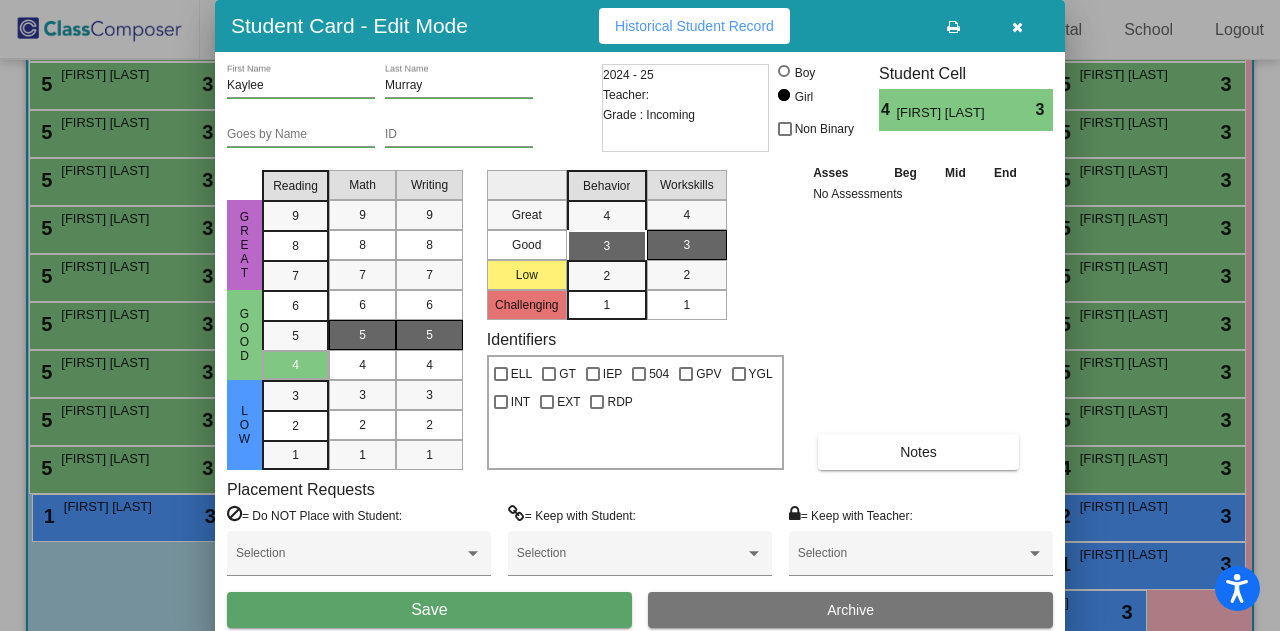 click on "Save" at bounding box center (429, 609) 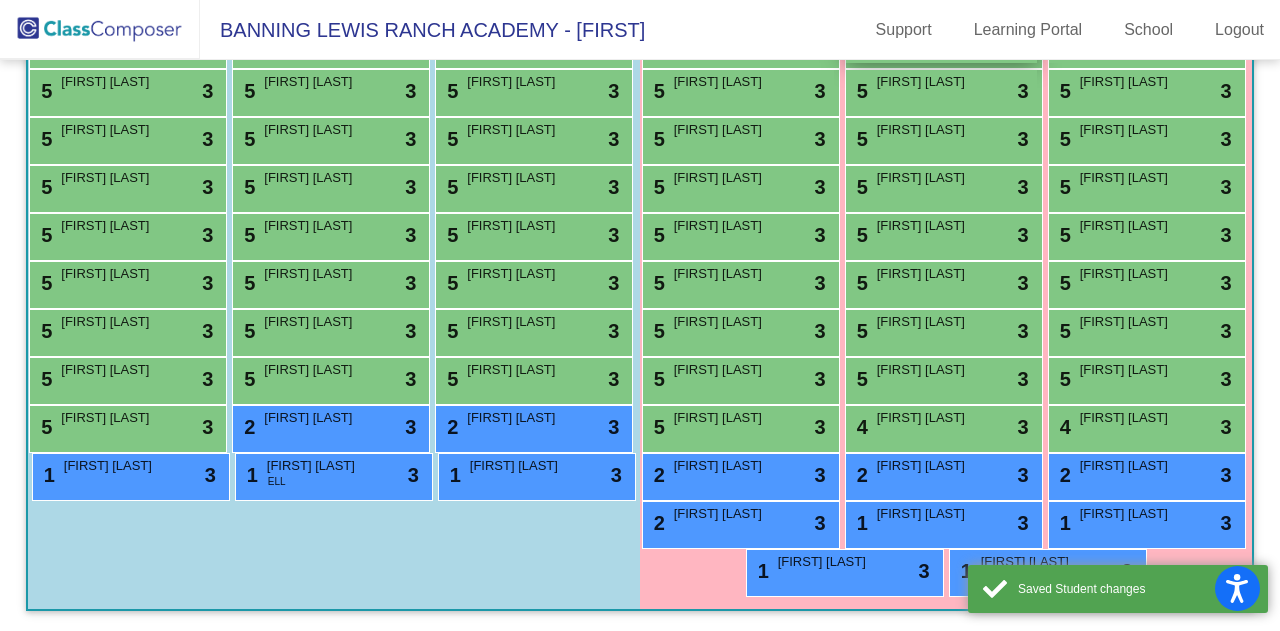 scroll, scrollTop: 1174, scrollLeft: 0, axis: vertical 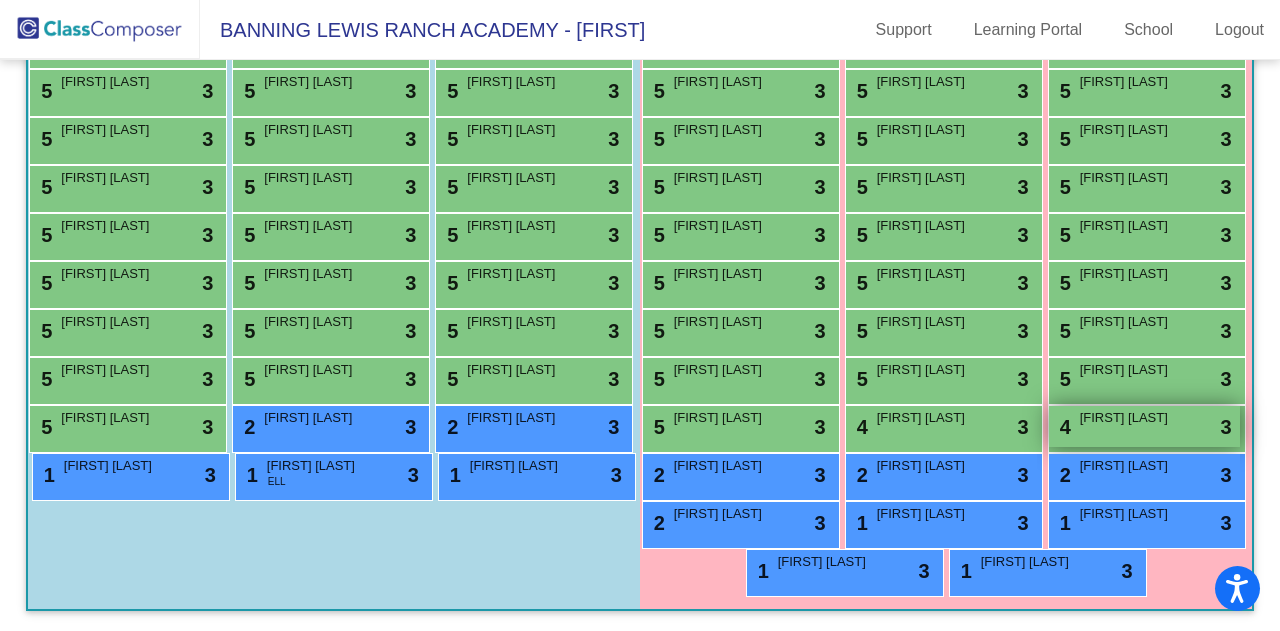 click on "4 Emory Kinn lock do_not_disturb_alt 3" at bounding box center [1144, 426] 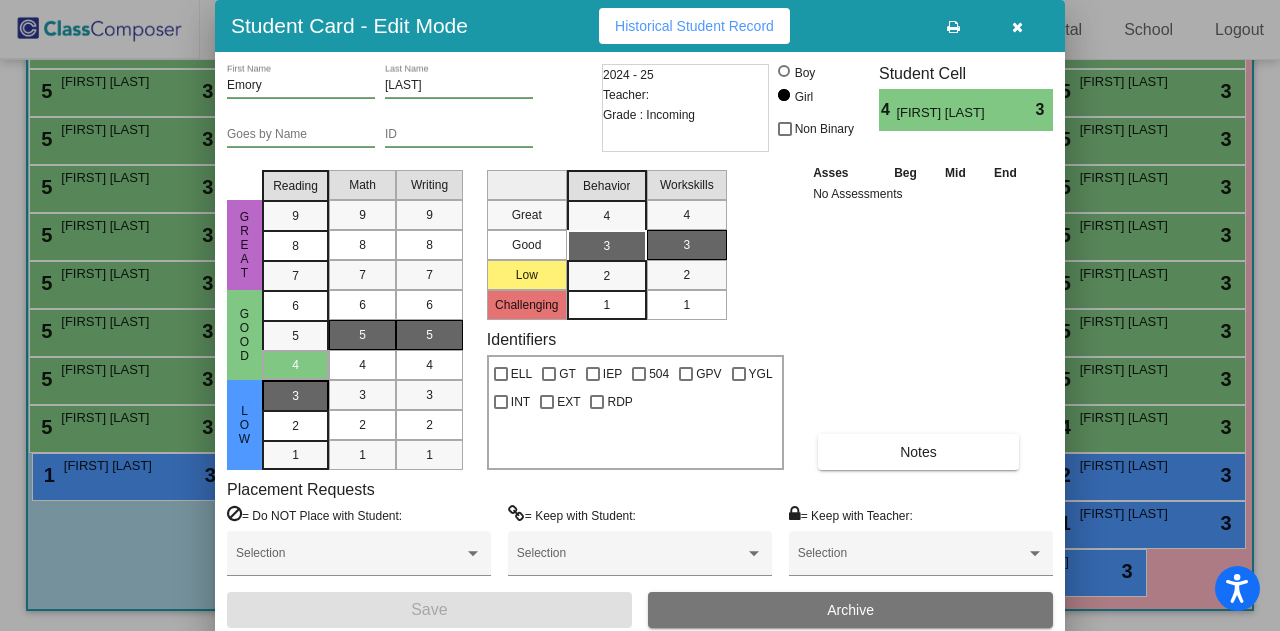 click on "3" at bounding box center [295, 396] 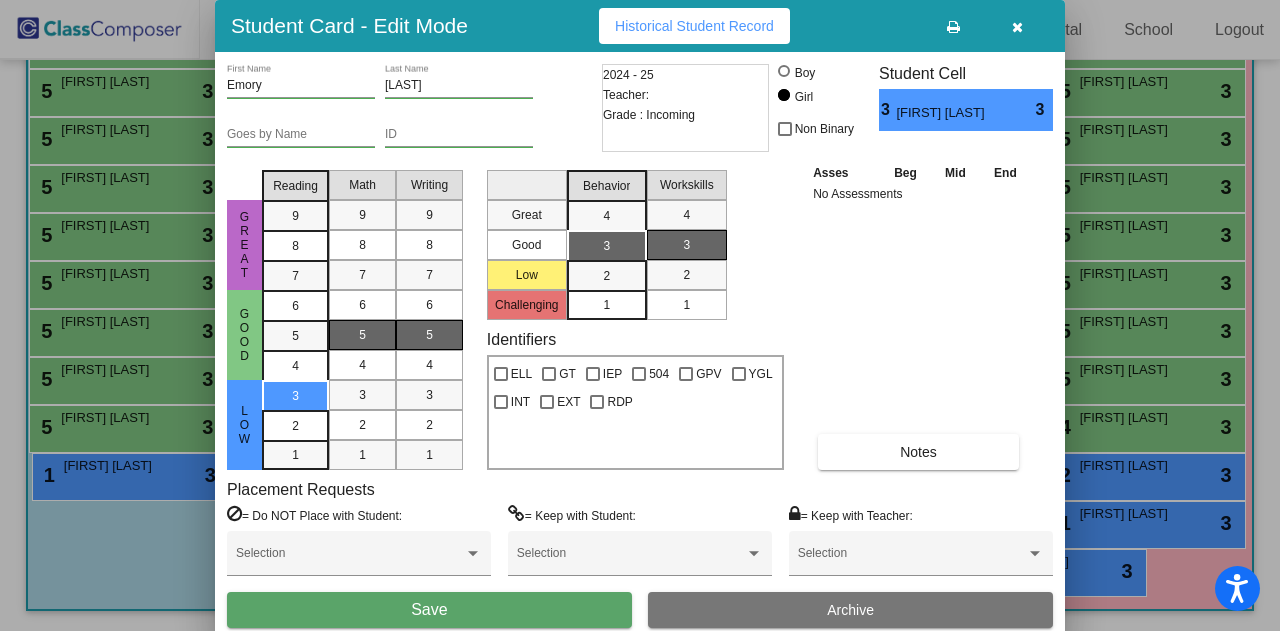 click on "Save" at bounding box center (429, 610) 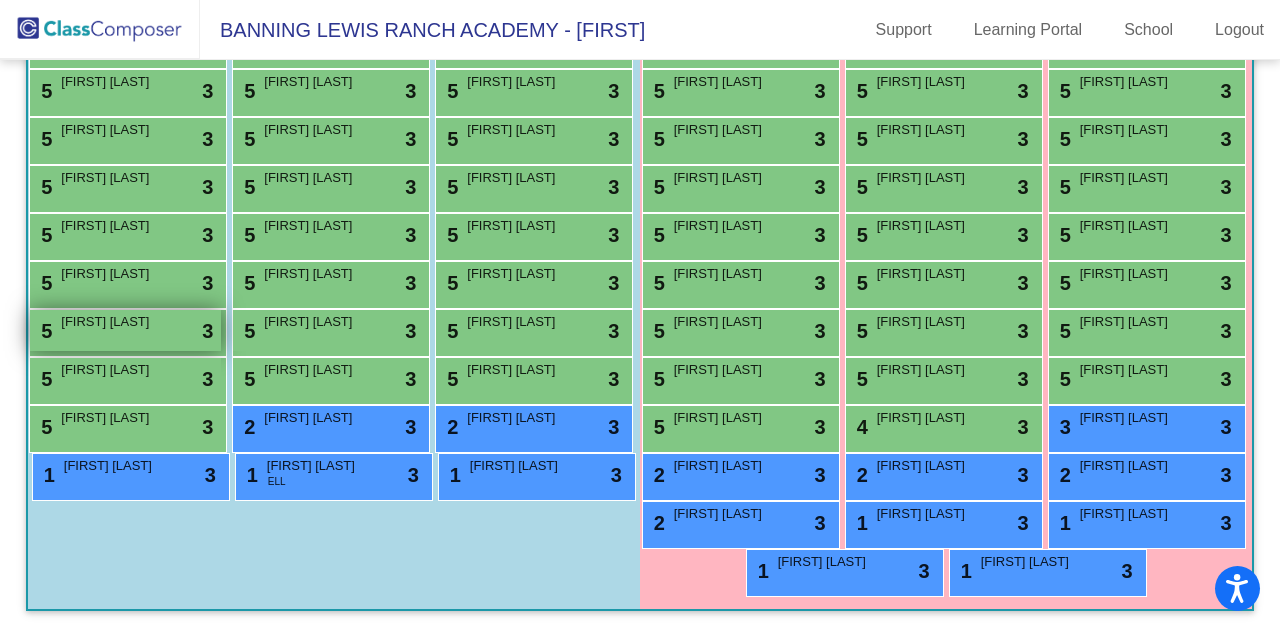 scroll, scrollTop: 749, scrollLeft: 0, axis: vertical 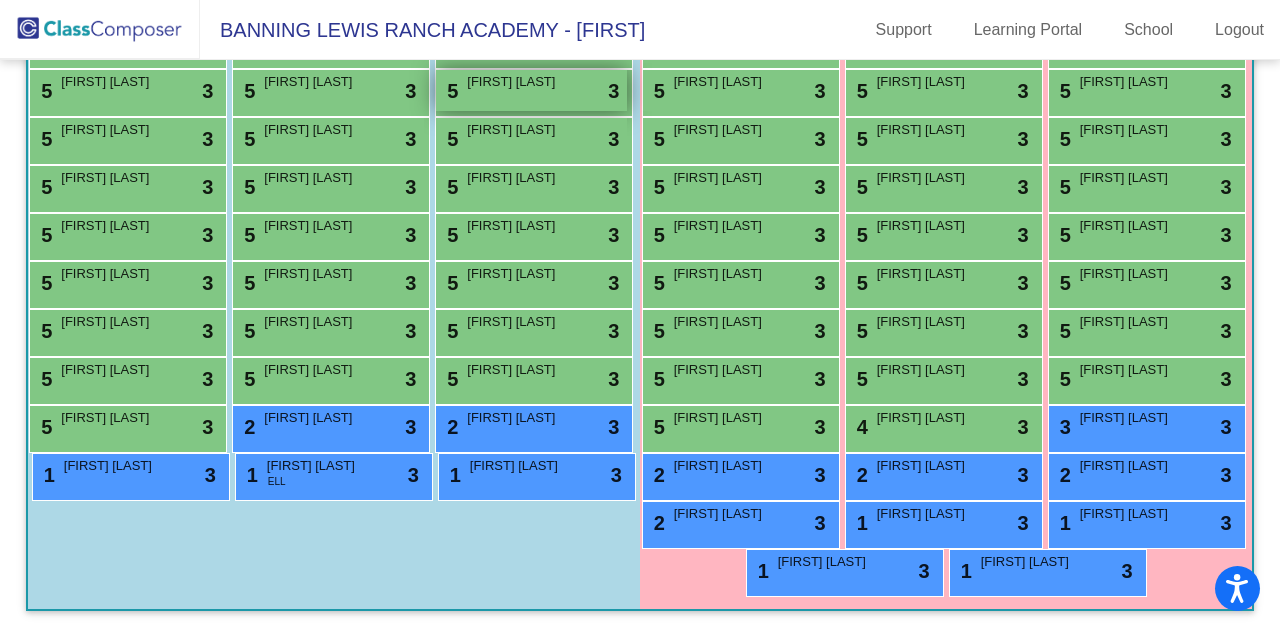 click on "Aydan Niemiec" at bounding box center [517, 82] 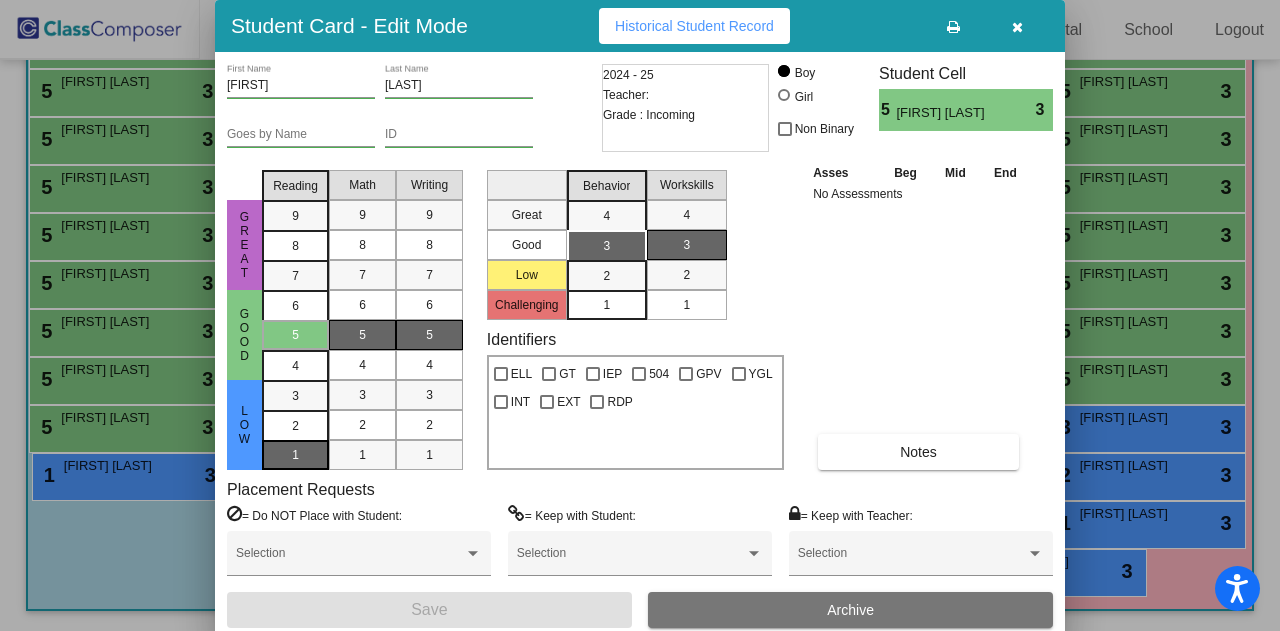 click on "1" at bounding box center (295, 396) 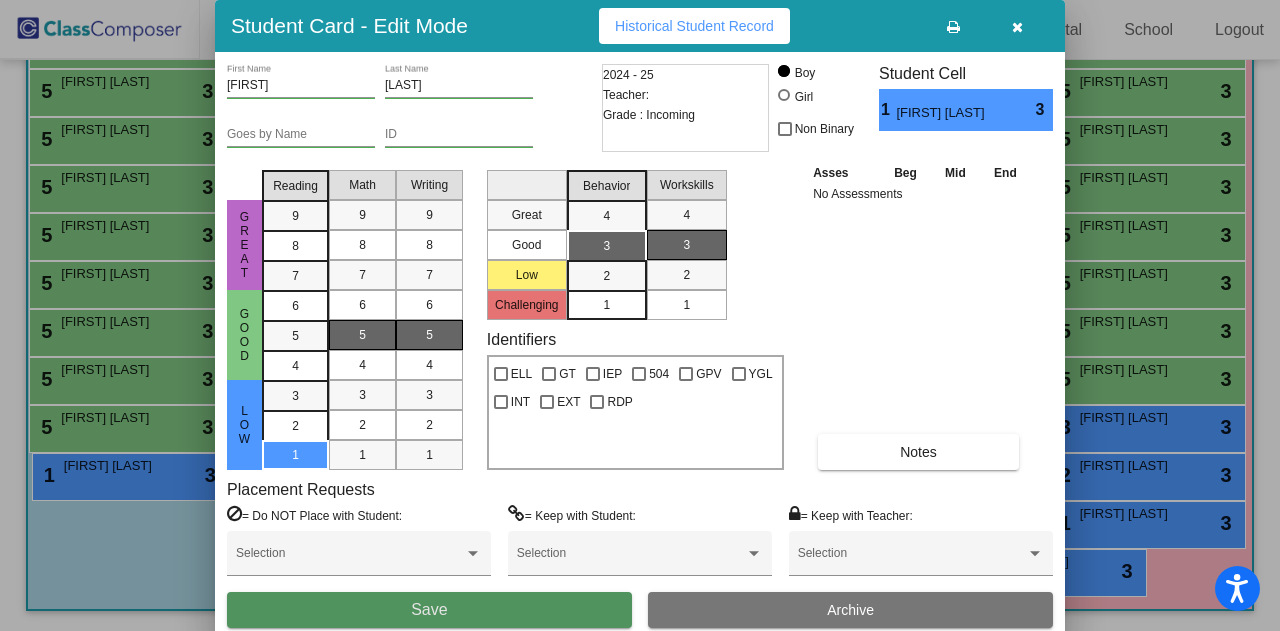 click on "Save" at bounding box center (429, 610) 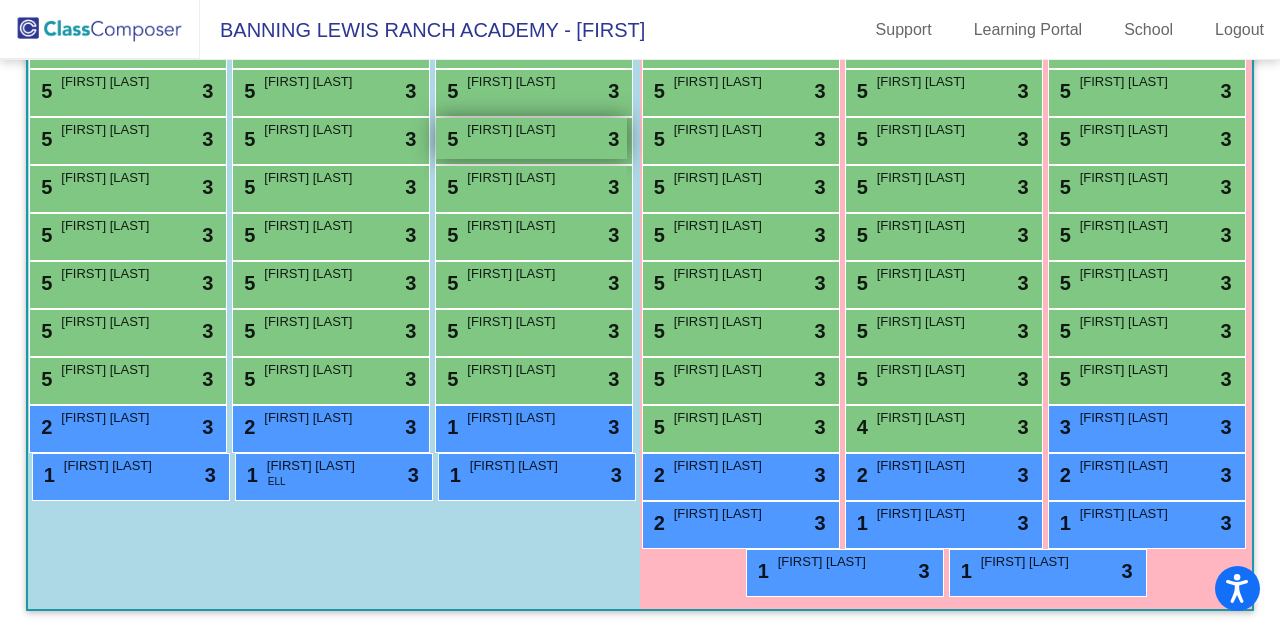 scroll, scrollTop: 911, scrollLeft: 0, axis: vertical 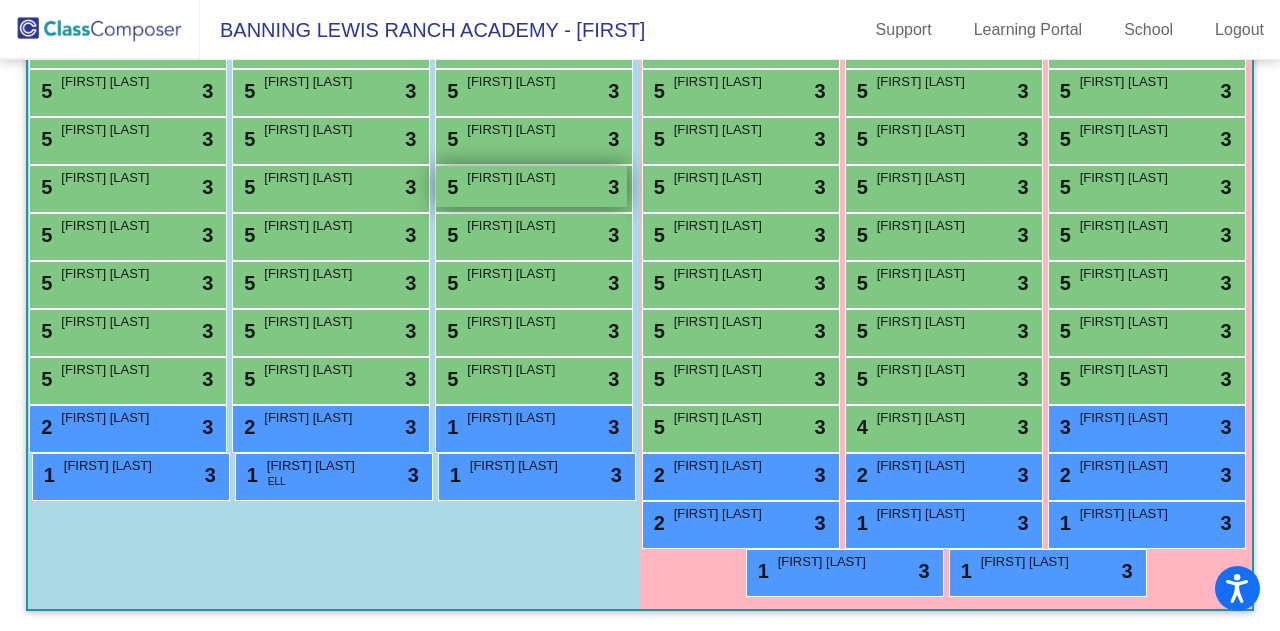 click on "Brody Schoepf" at bounding box center (517, 178) 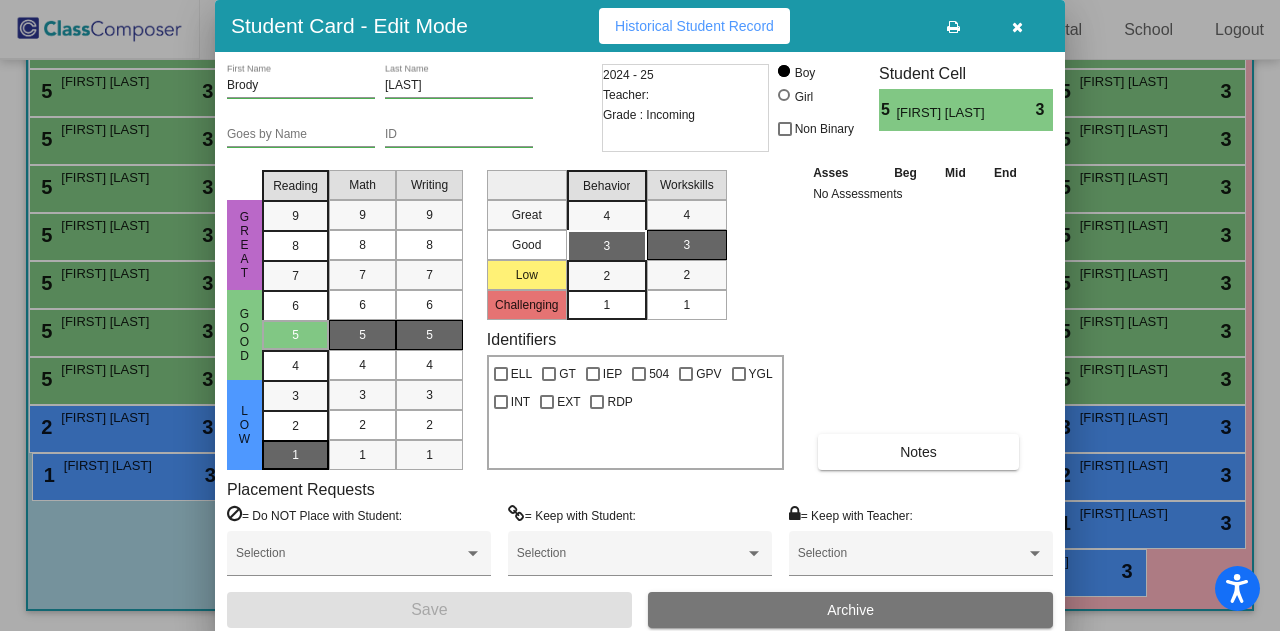 click on "1" at bounding box center [295, 396] 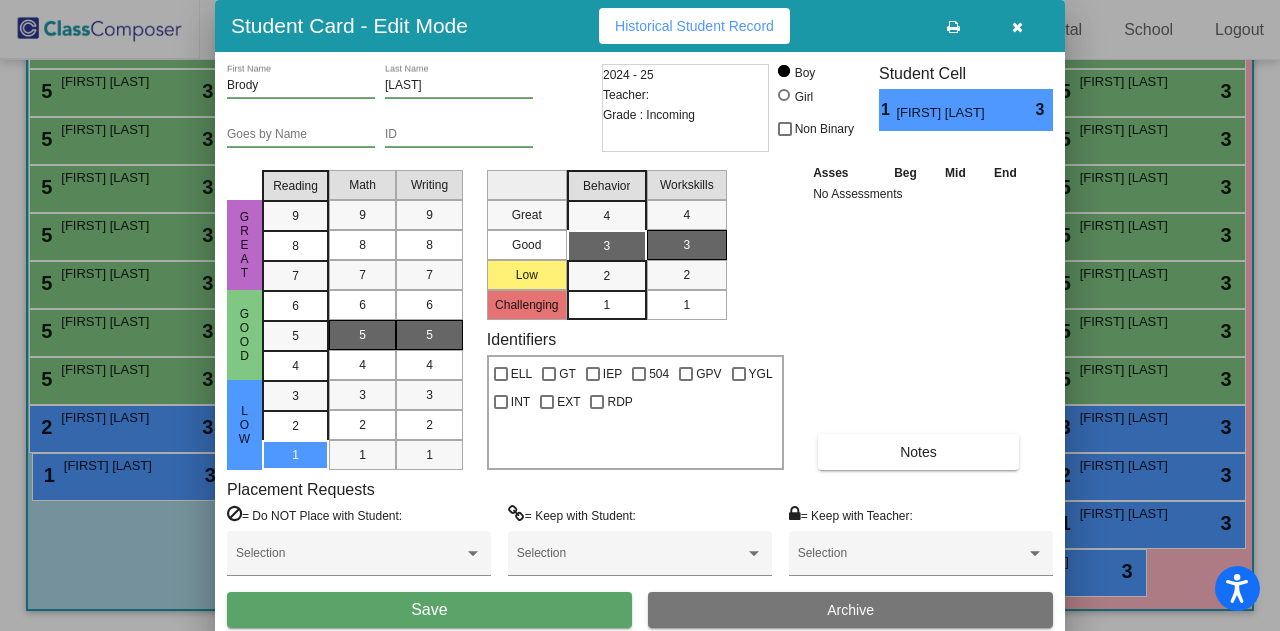click on "Save" at bounding box center [429, 610] 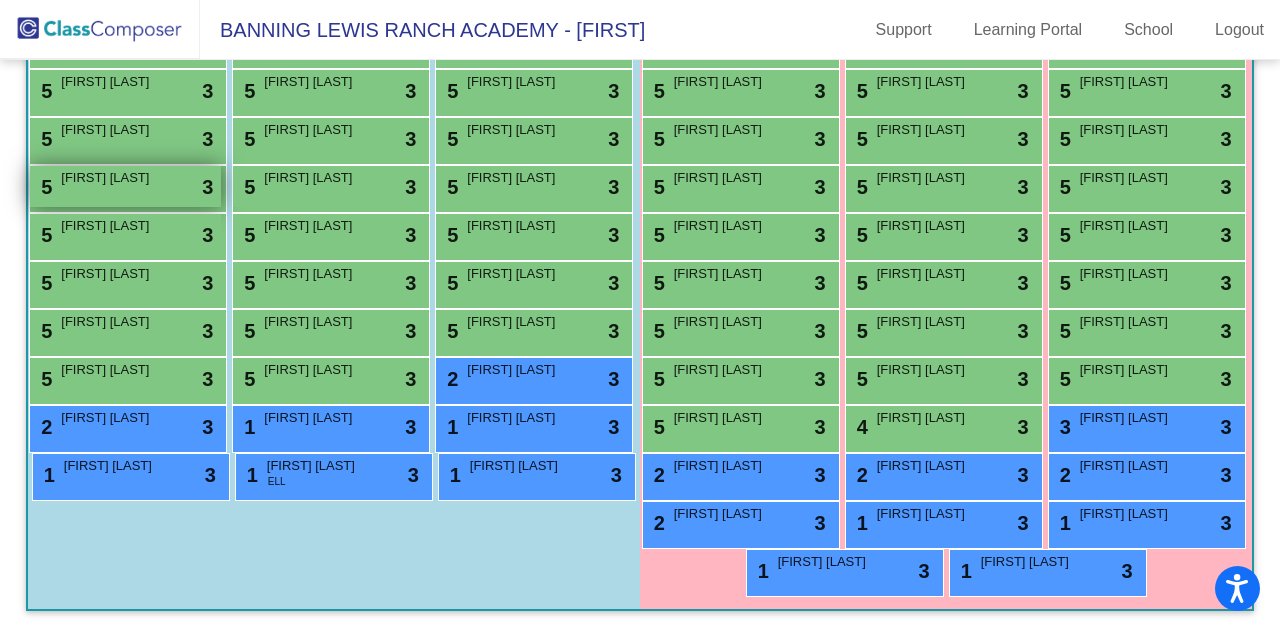 scroll, scrollTop: 1145, scrollLeft: 0, axis: vertical 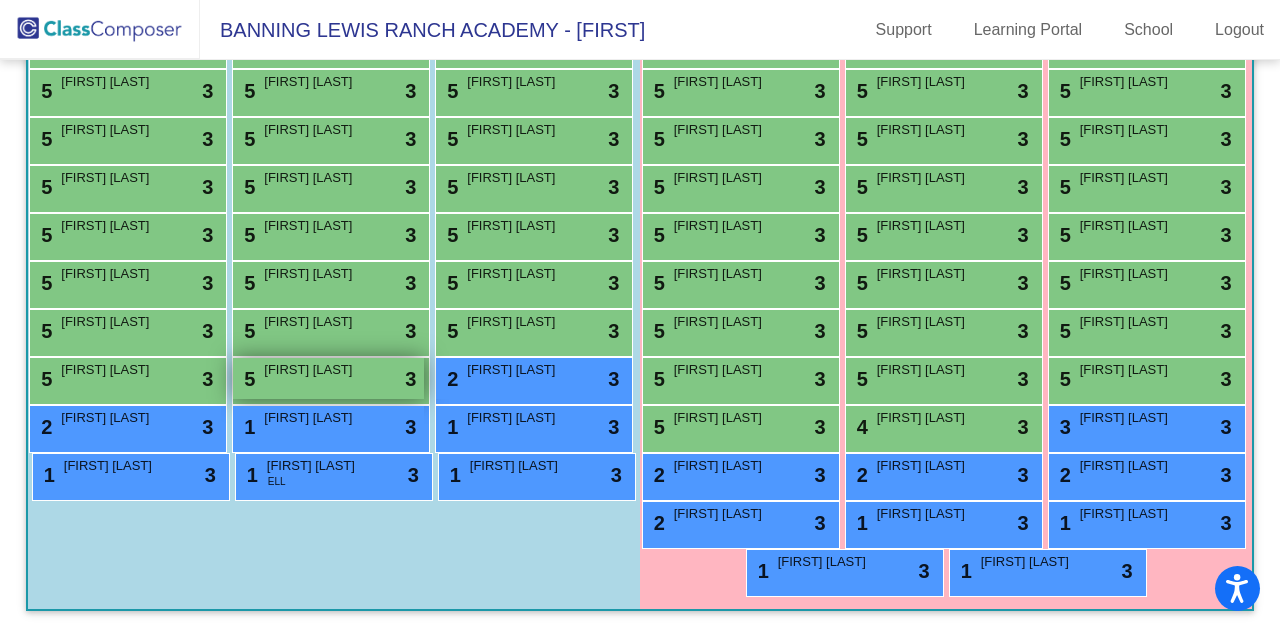 click on "Milo Ybarra" at bounding box center (314, 370) 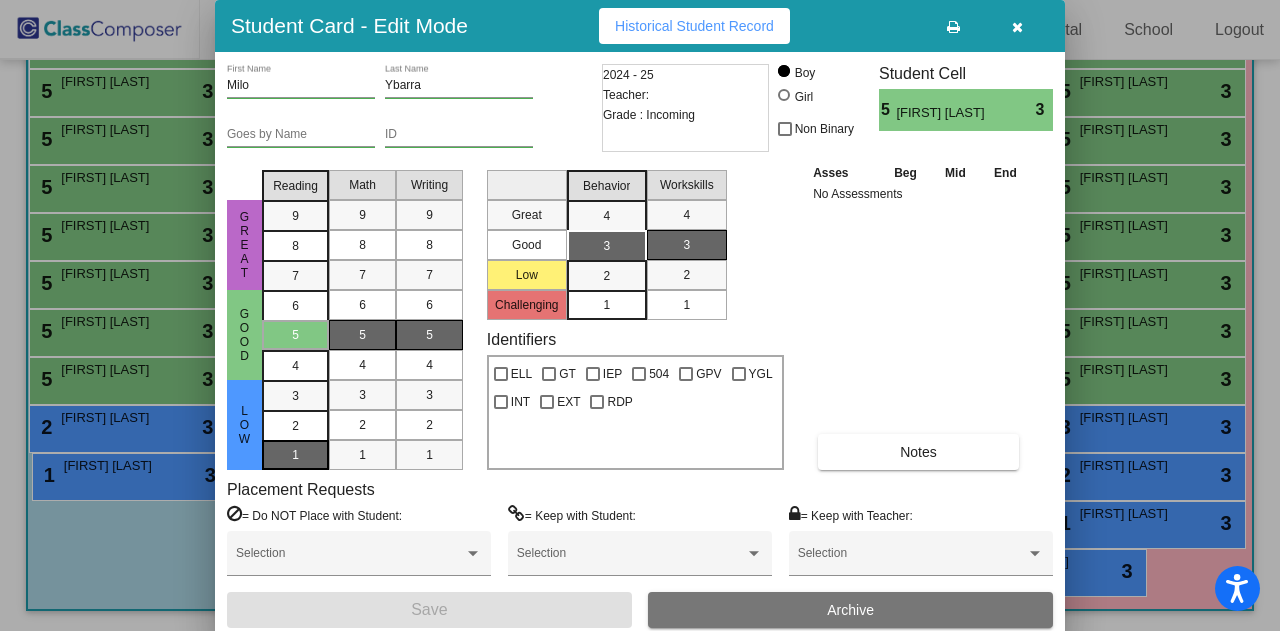 click on "1" at bounding box center [295, 396] 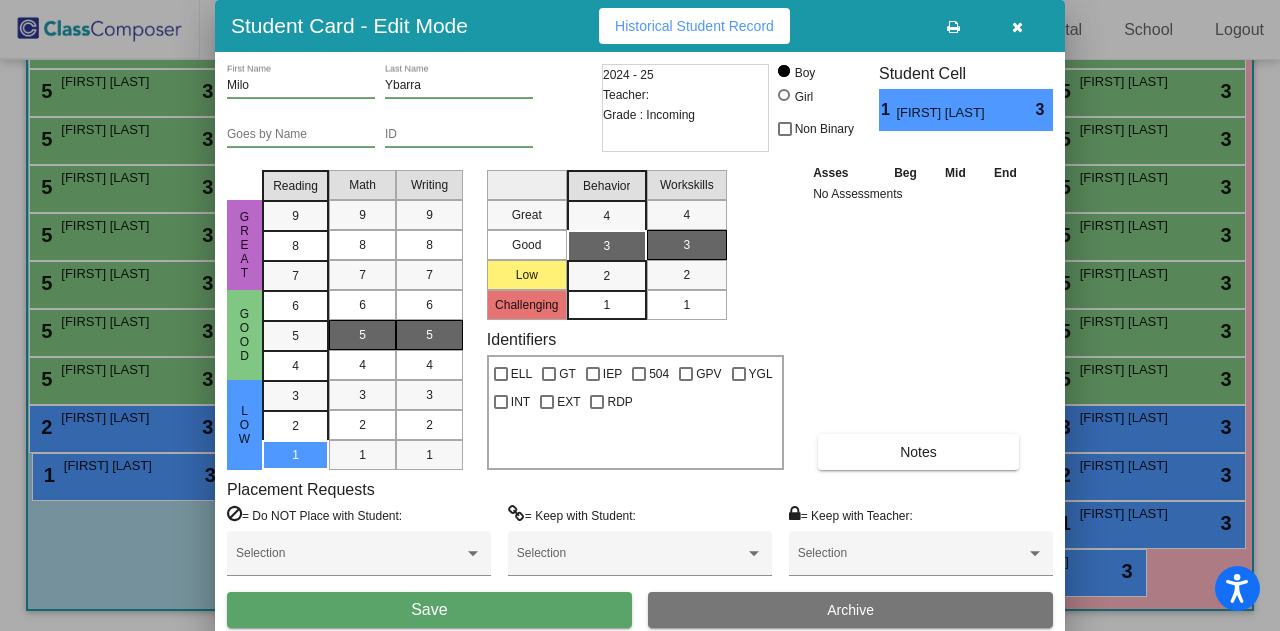 click on "Save" at bounding box center [429, 610] 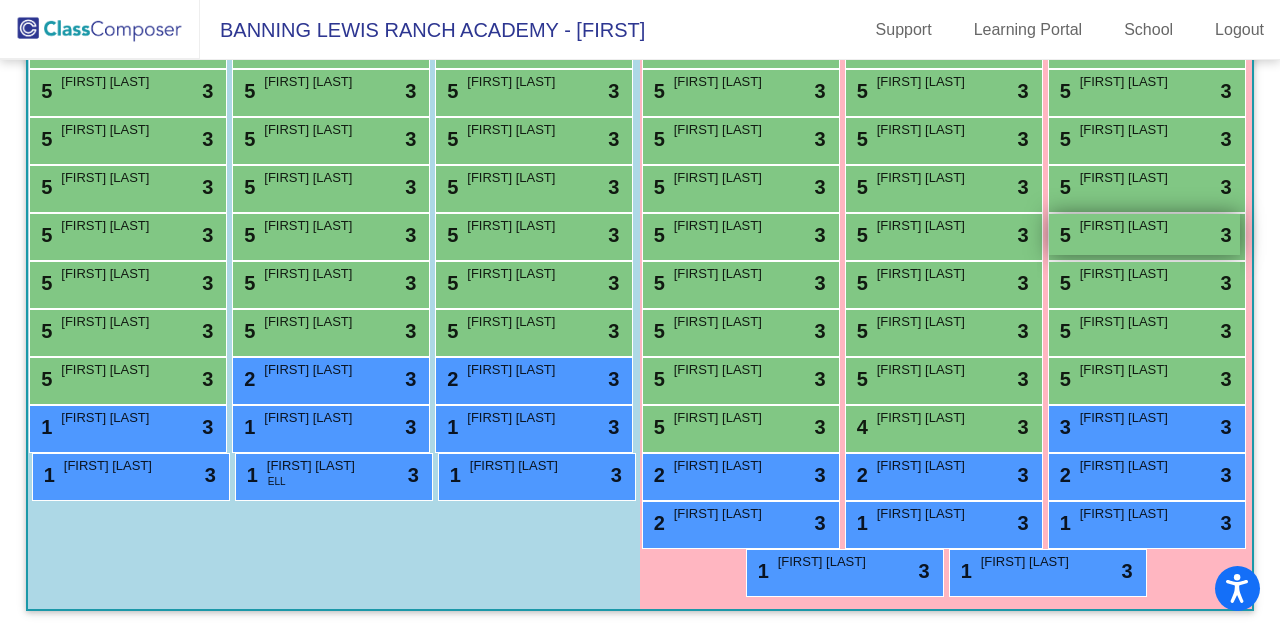 click on "5 Blake Twist lock do_not_disturb_alt 3" at bounding box center (1144, 234) 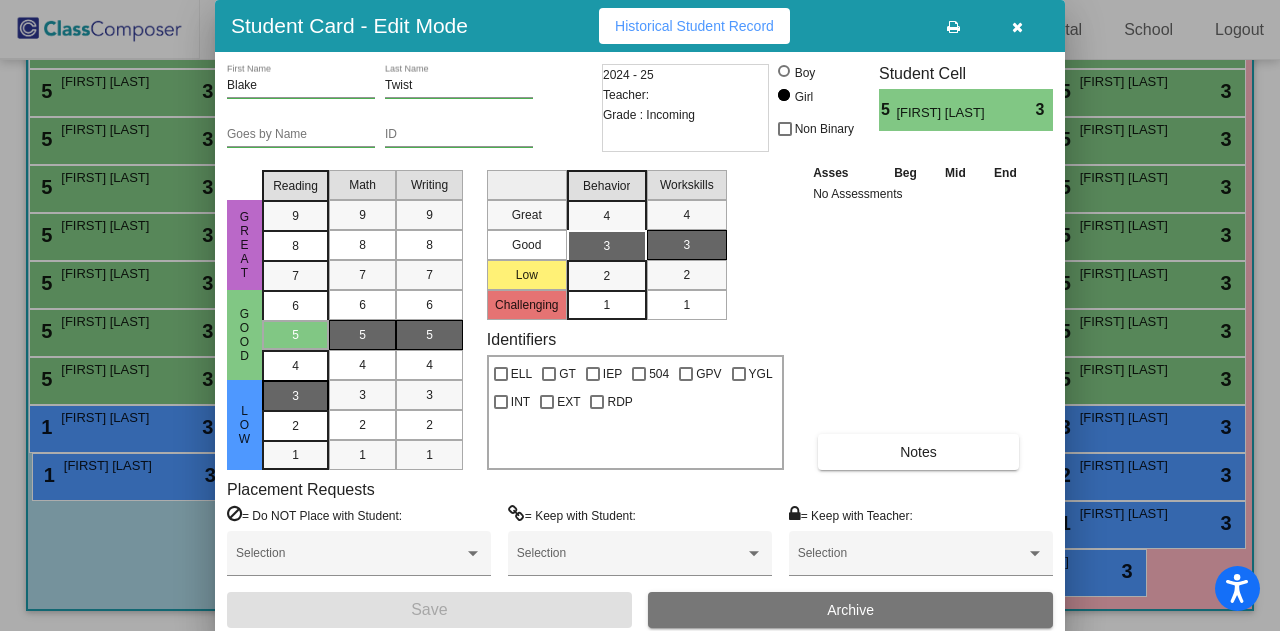 click on "3" at bounding box center [295, 396] 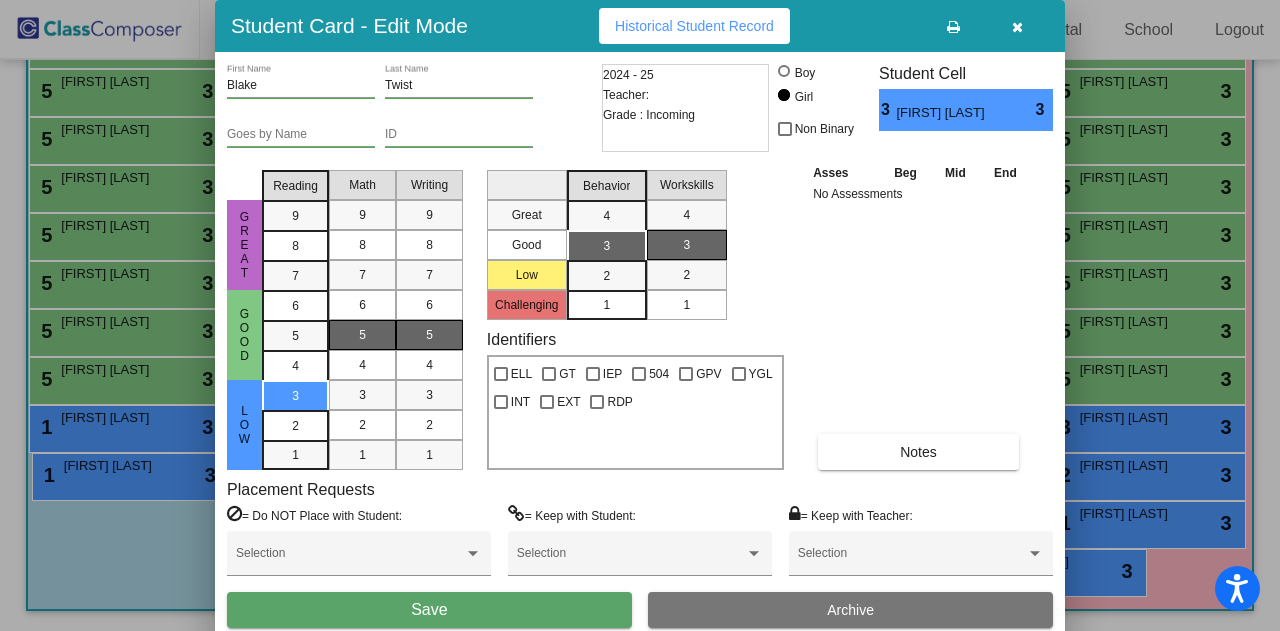 click on "Save" at bounding box center (429, 610) 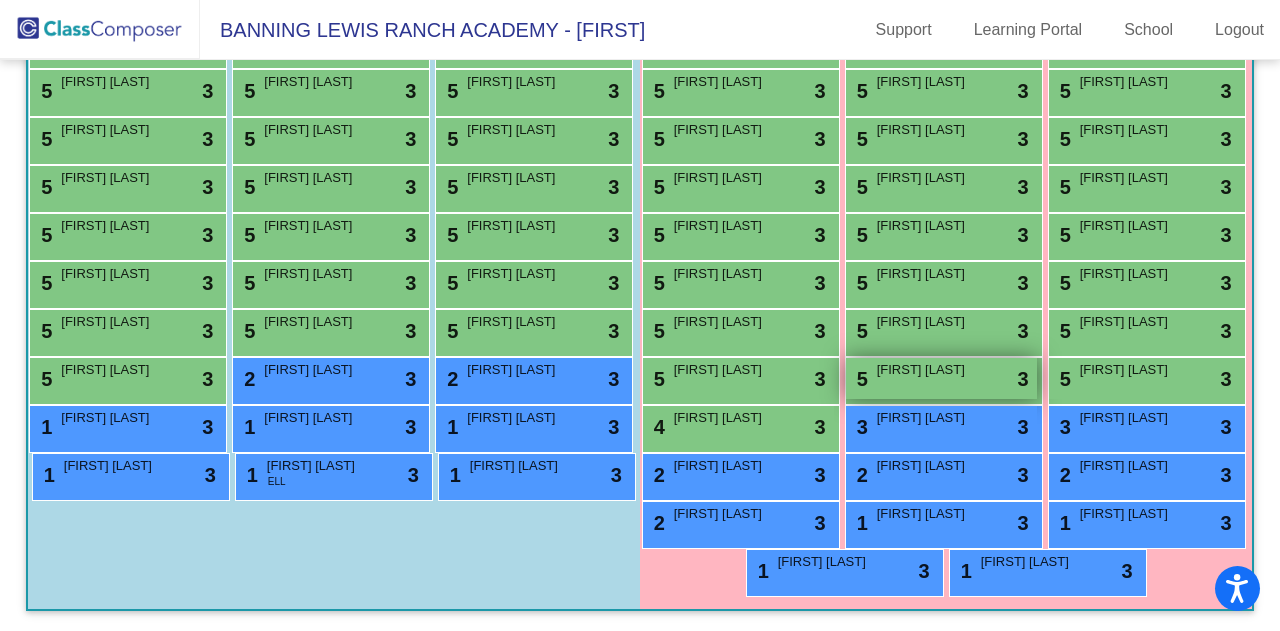 scroll, scrollTop: 825, scrollLeft: 0, axis: vertical 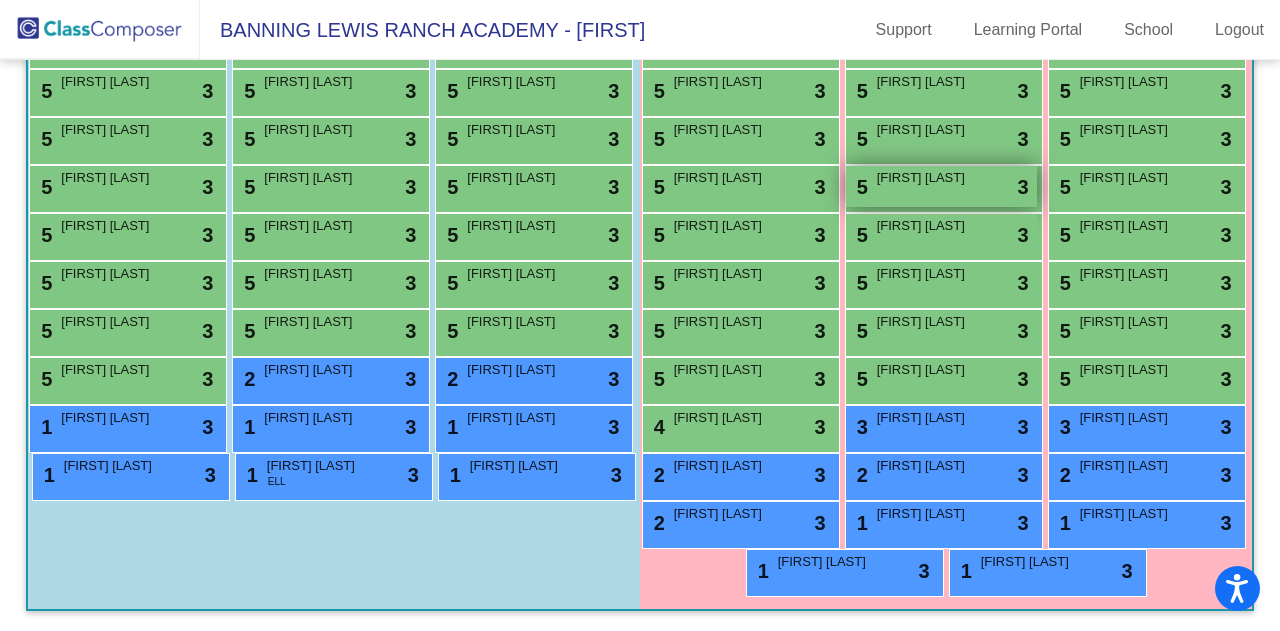 click on "Everly Slone" at bounding box center [927, 178] 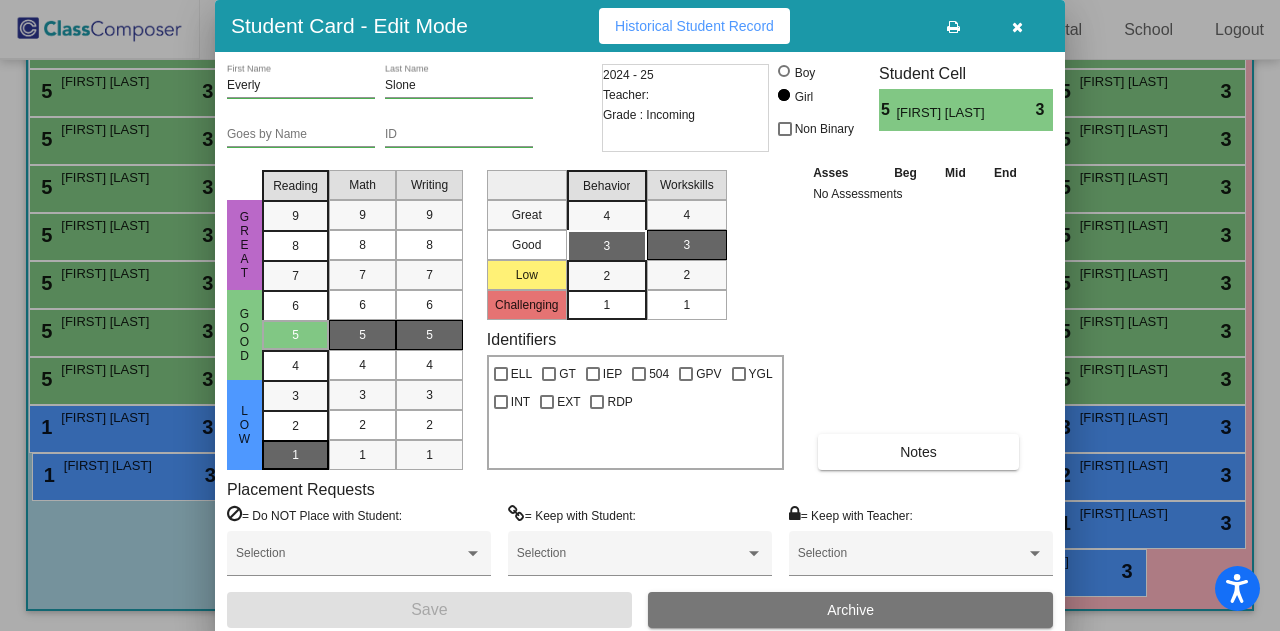 click on "1" at bounding box center (295, 396) 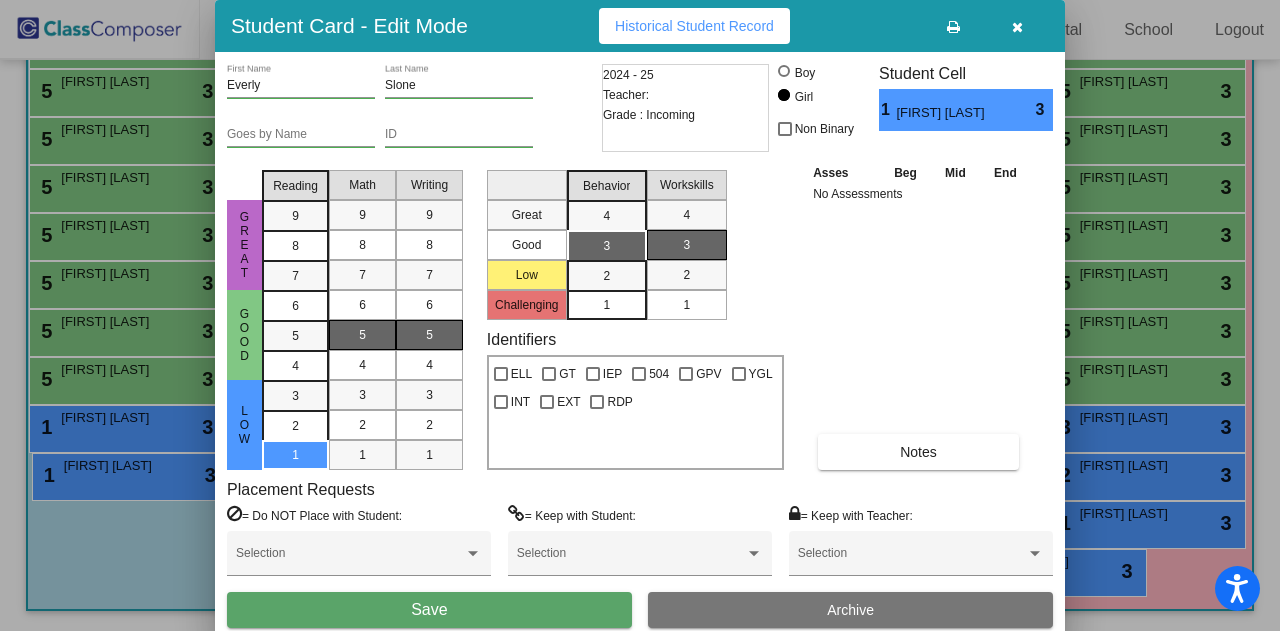 click on "Save" at bounding box center [429, 610] 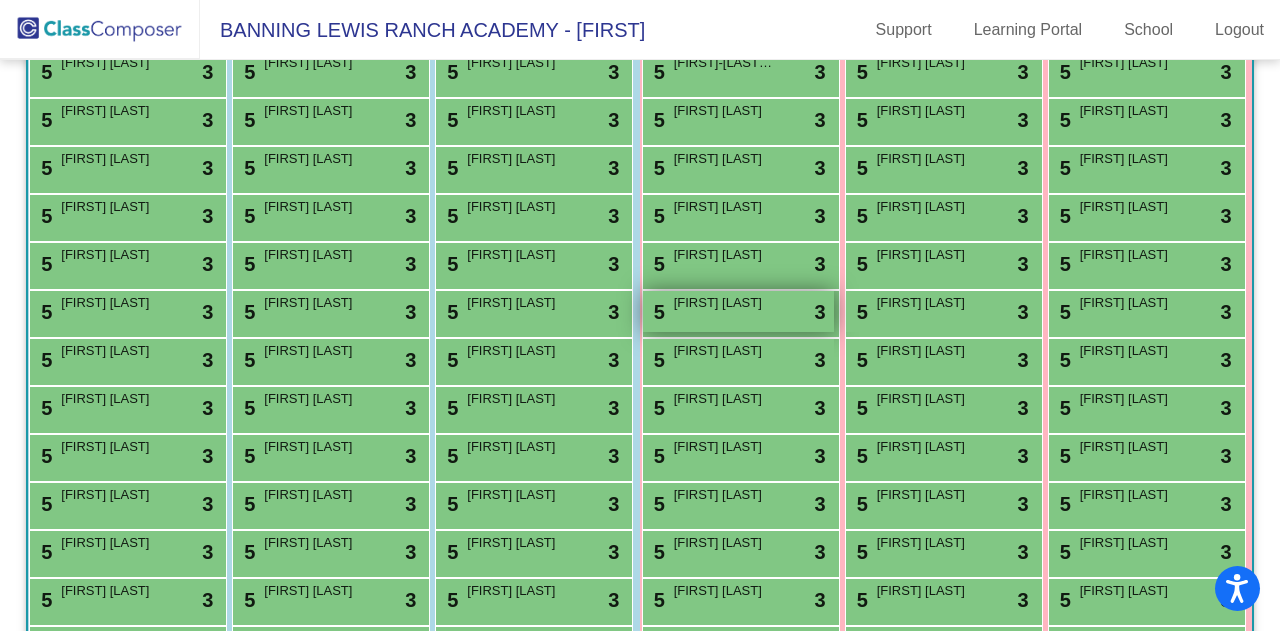 scroll, scrollTop: 373, scrollLeft: 0, axis: vertical 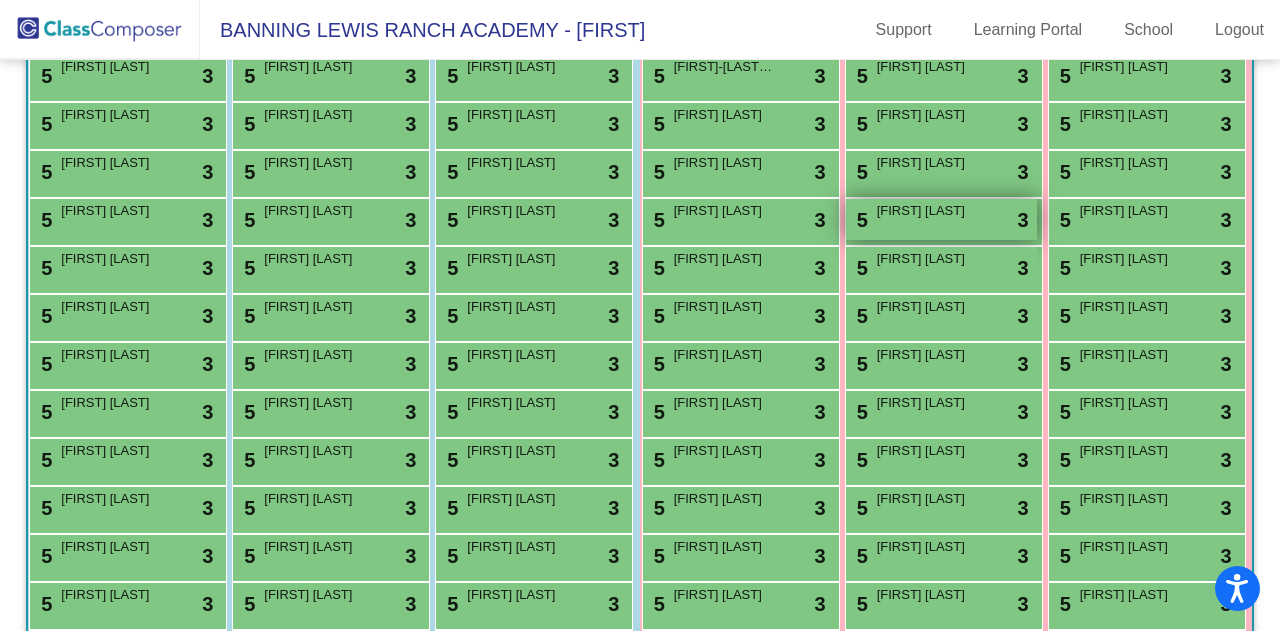 click on "Amy Fuentes" at bounding box center [927, 211] 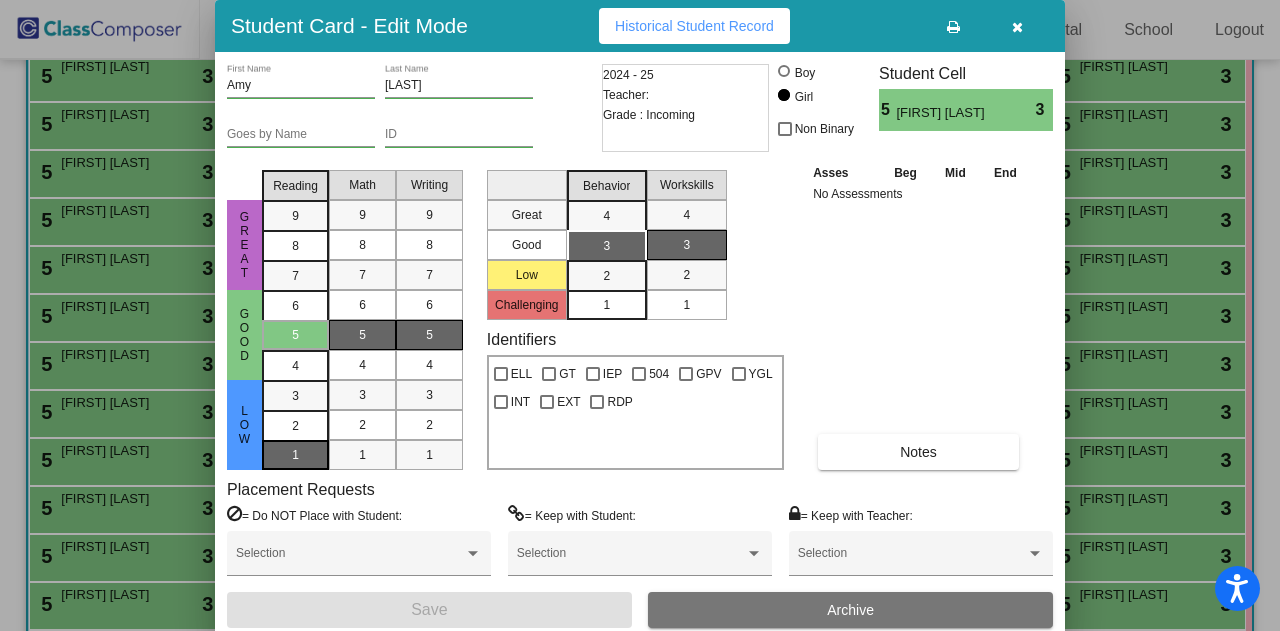 click on "1" at bounding box center [295, 396] 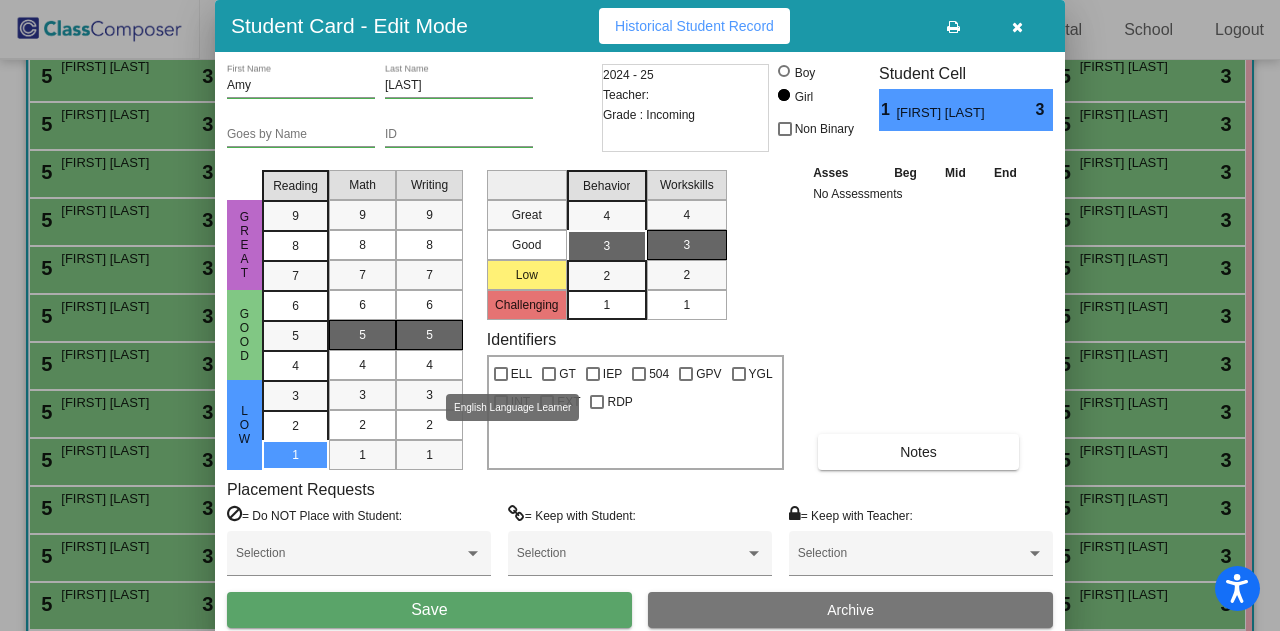 click at bounding box center [501, 374] 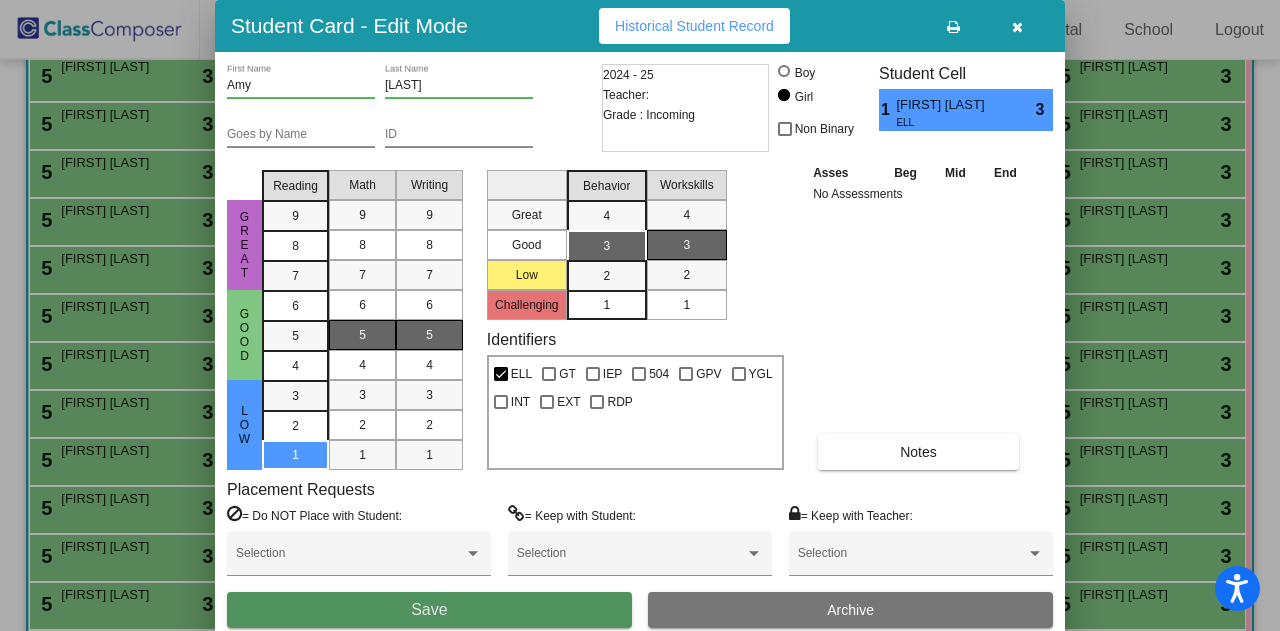 click on "Save" at bounding box center [429, 610] 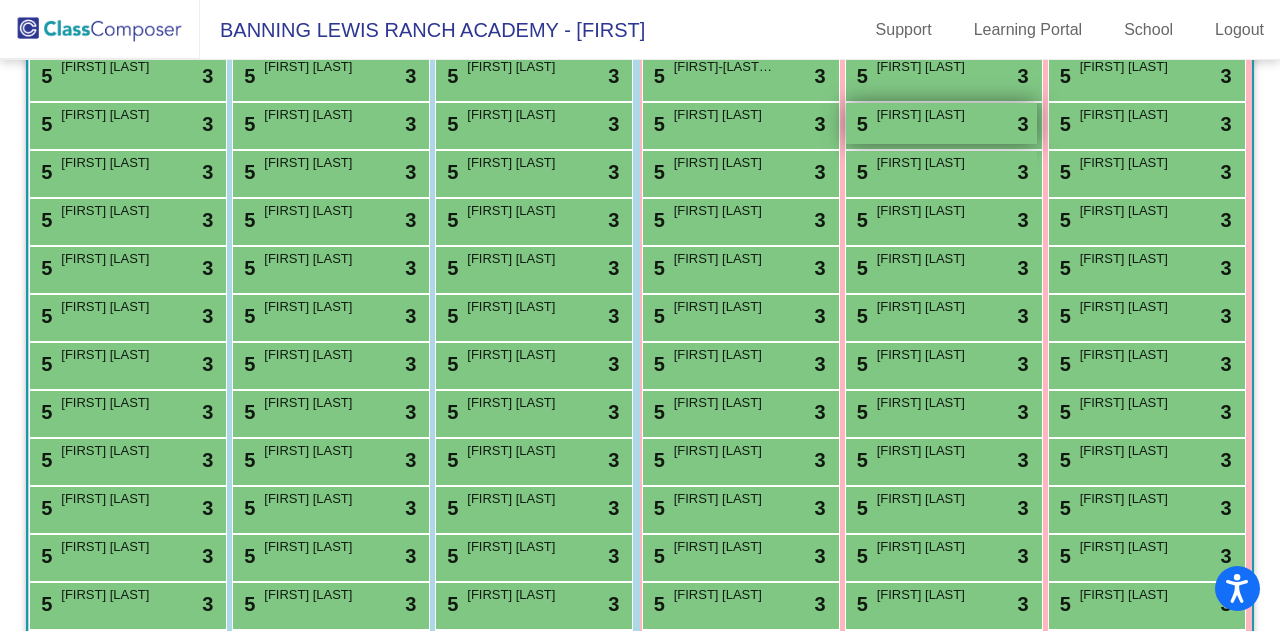 click on "Aaliyah Barela" at bounding box center [927, 115] 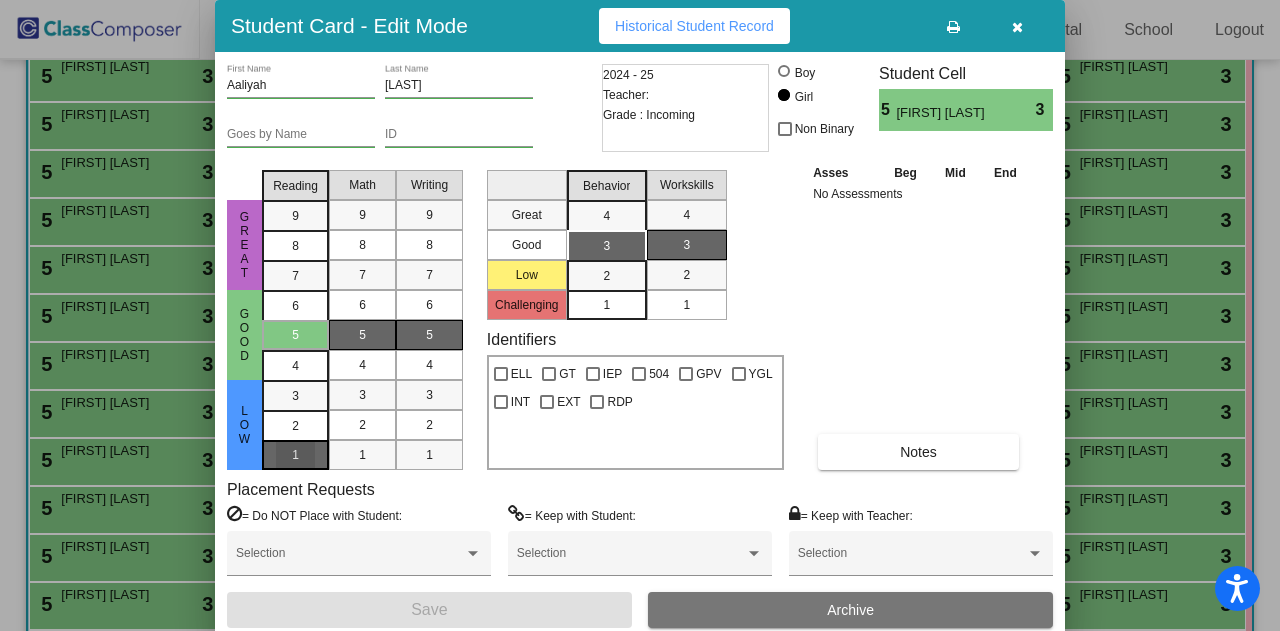 click on "1" at bounding box center [295, 396] 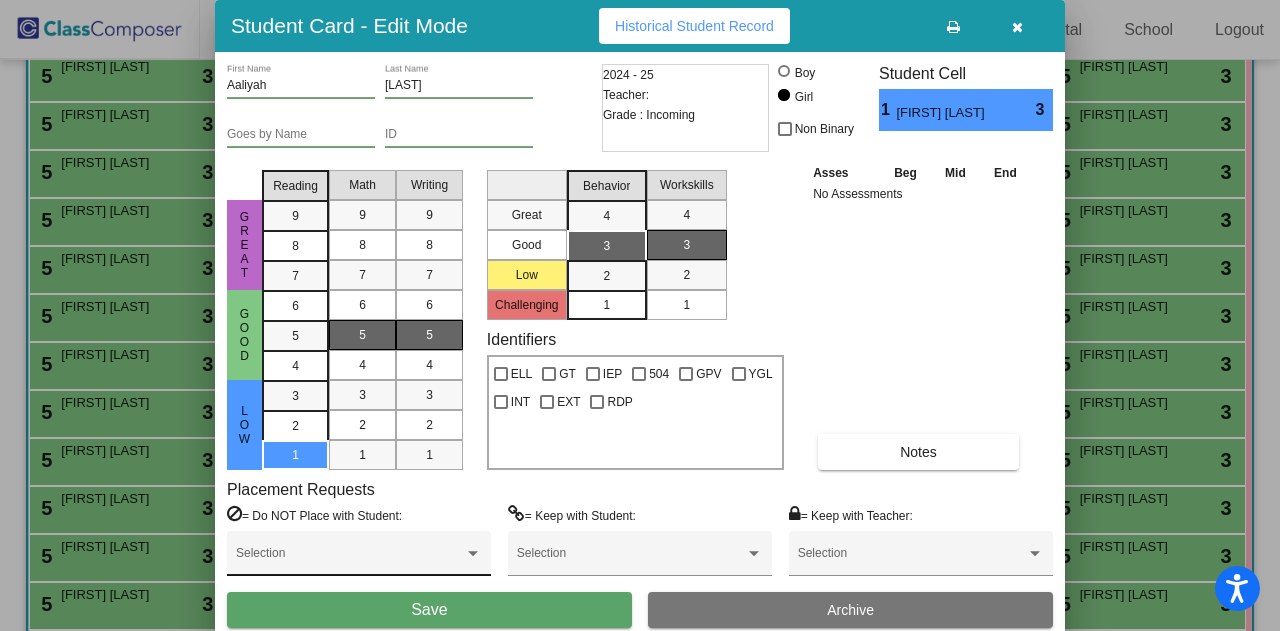 click on "Selection" at bounding box center [359, 558] 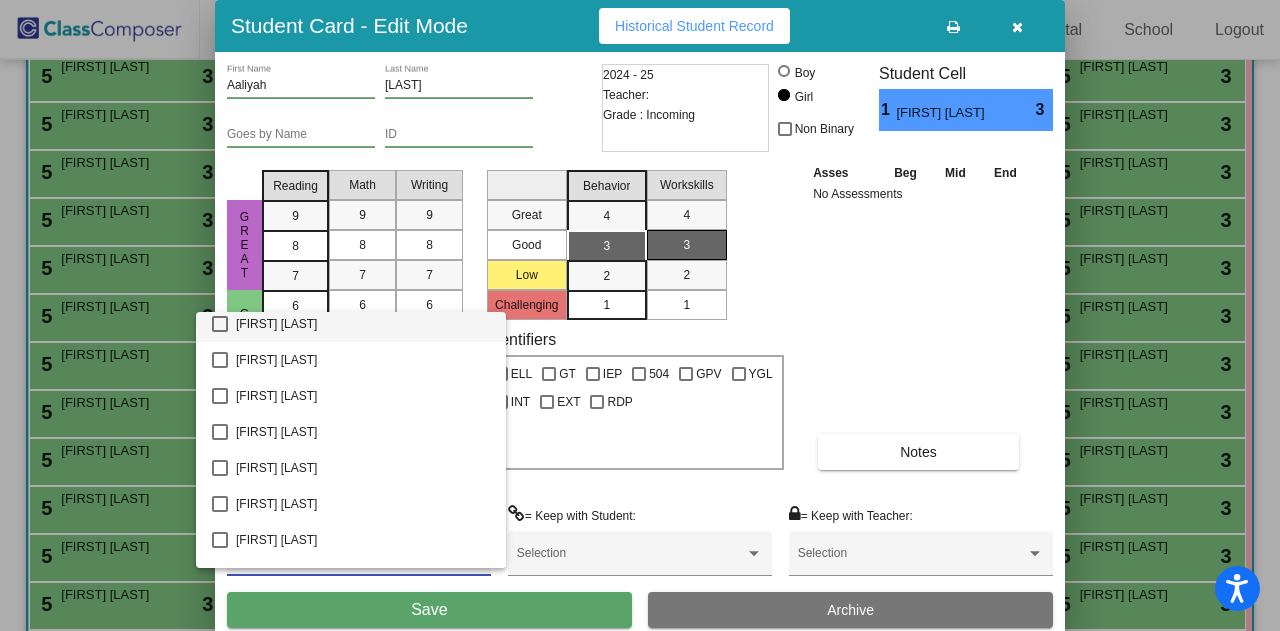 scroll, scrollTop: 156, scrollLeft: 0, axis: vertical 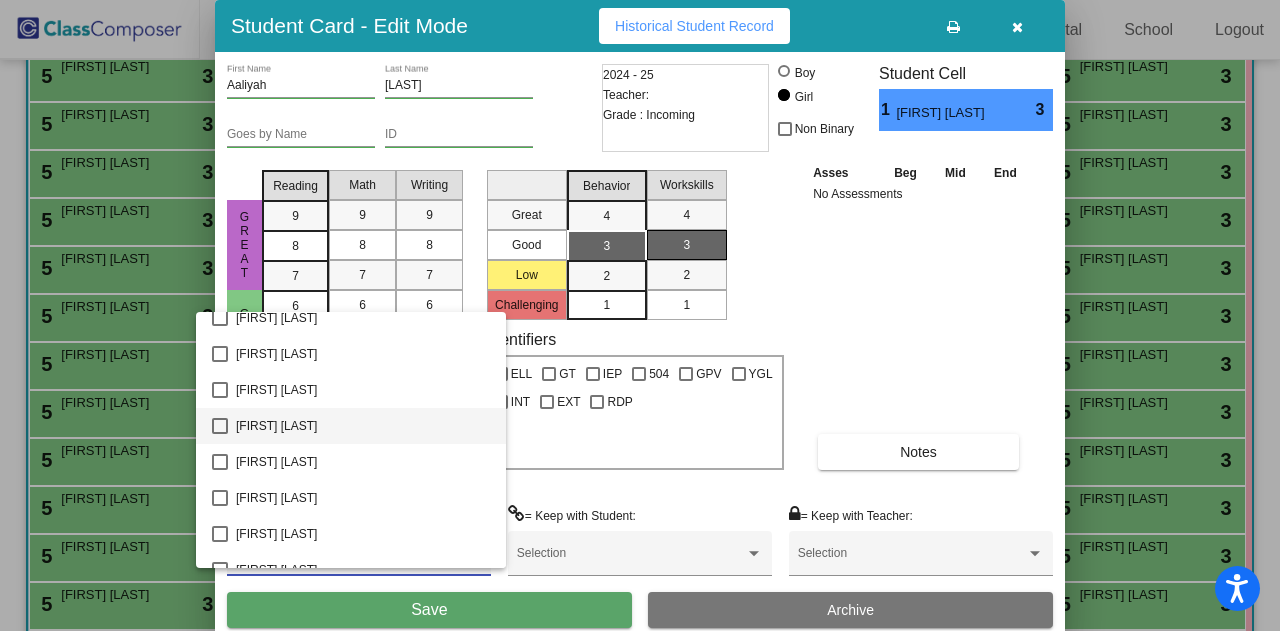 click on "Ariana Barela" at bounding box center [363, 426] 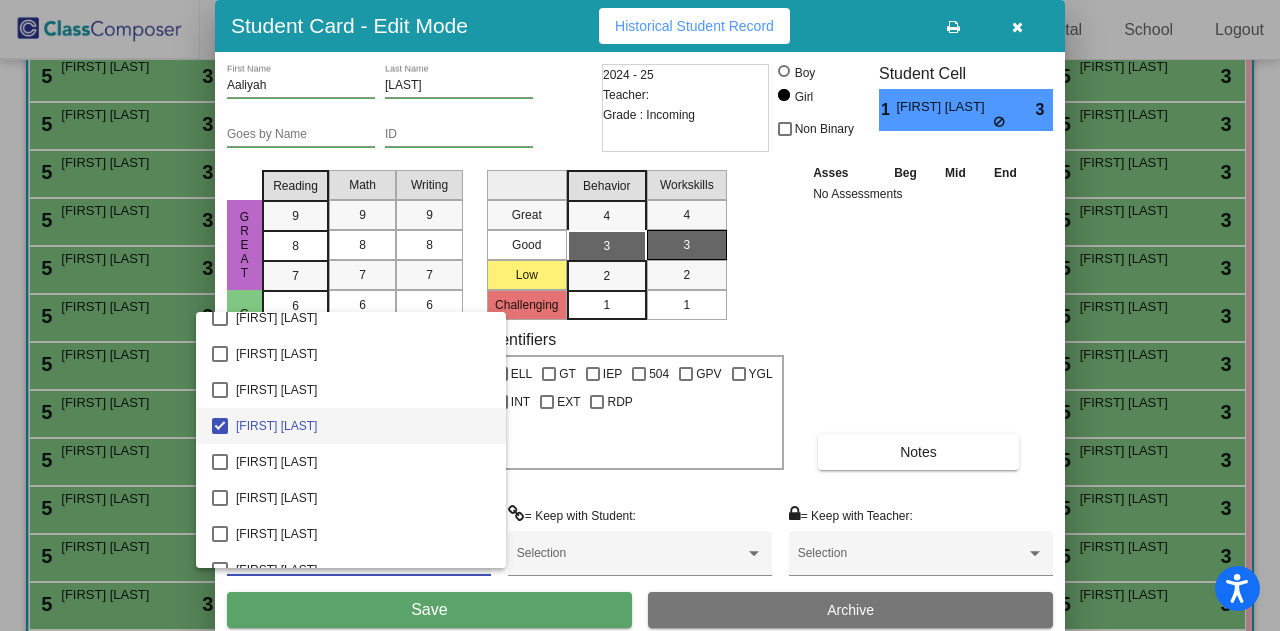 click at bounding box center [640, 315] 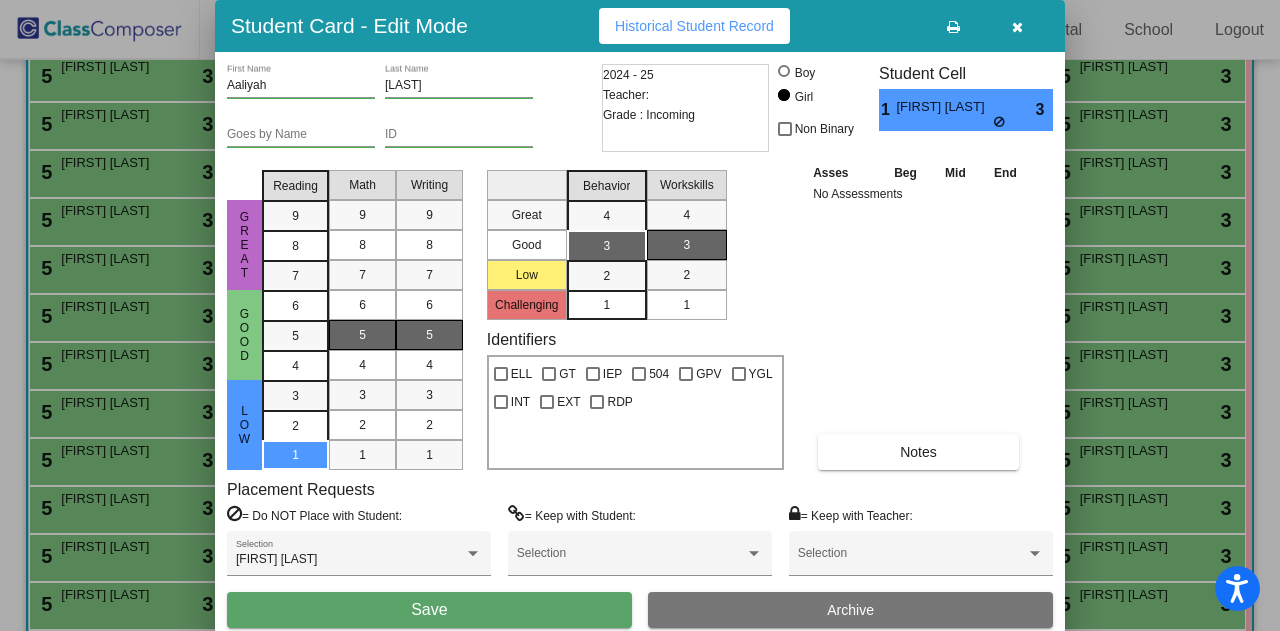 click on "Save" at bounding box center [429, 610] 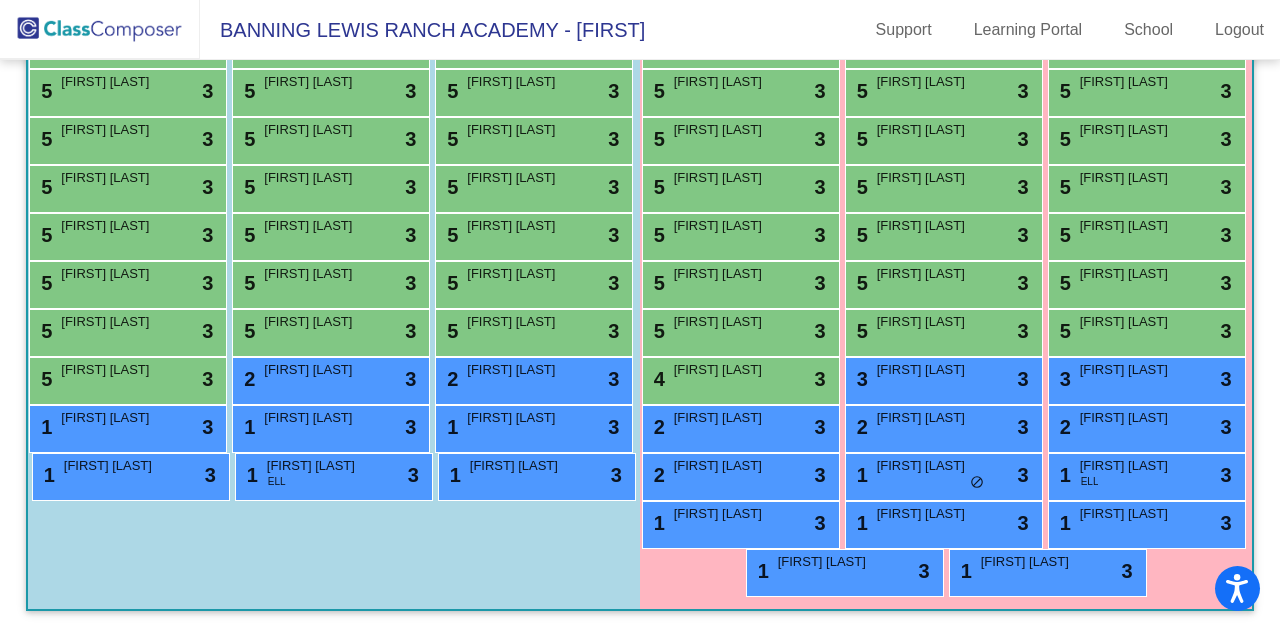 scroll, scrollTop: 931, scrollLeft: 0, axis: vertical 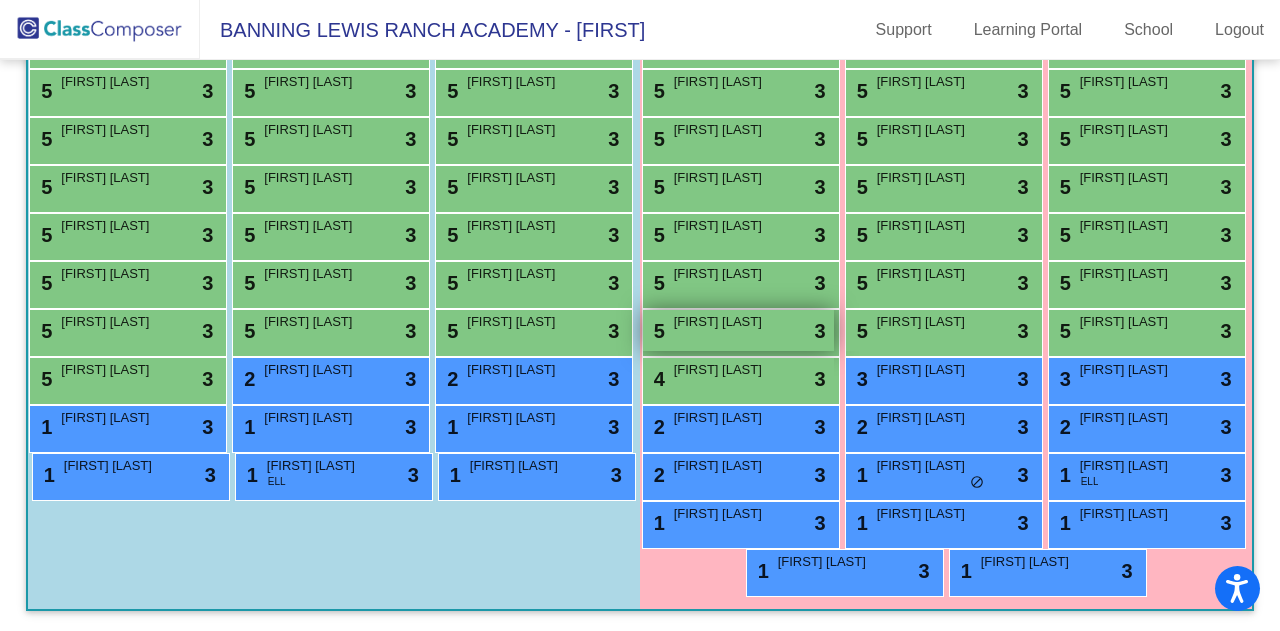 click on "Sutton Salinas" at bounding box center [724, 322] 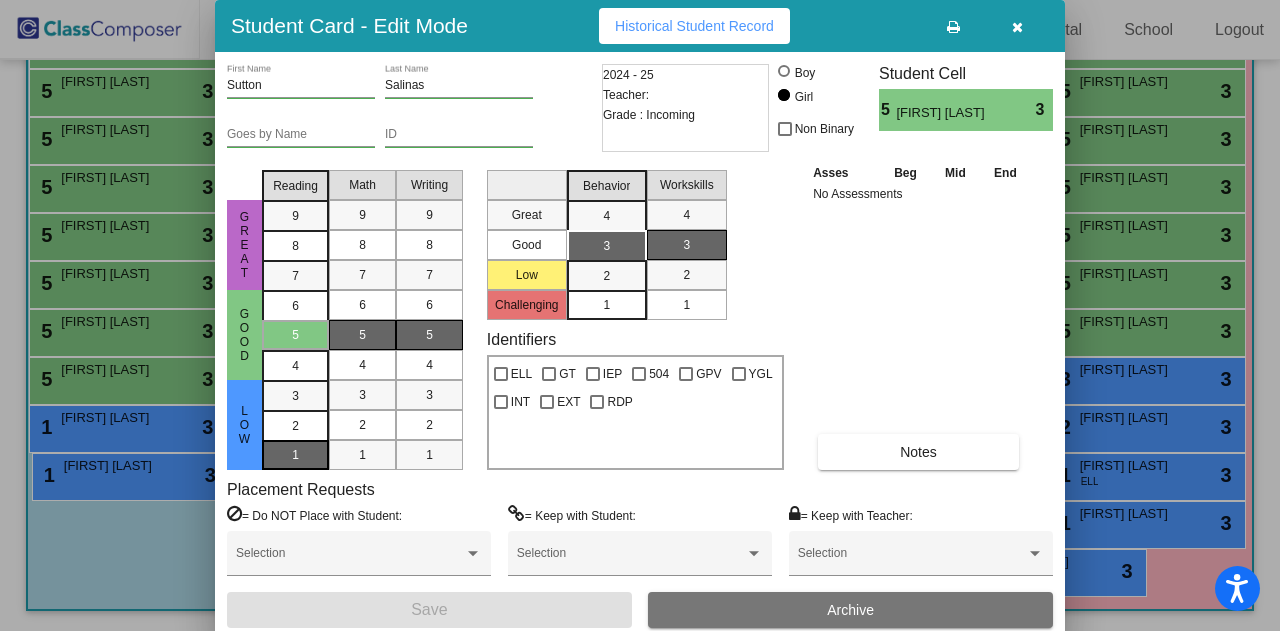 click on "1" at bounding box center (295, 396) 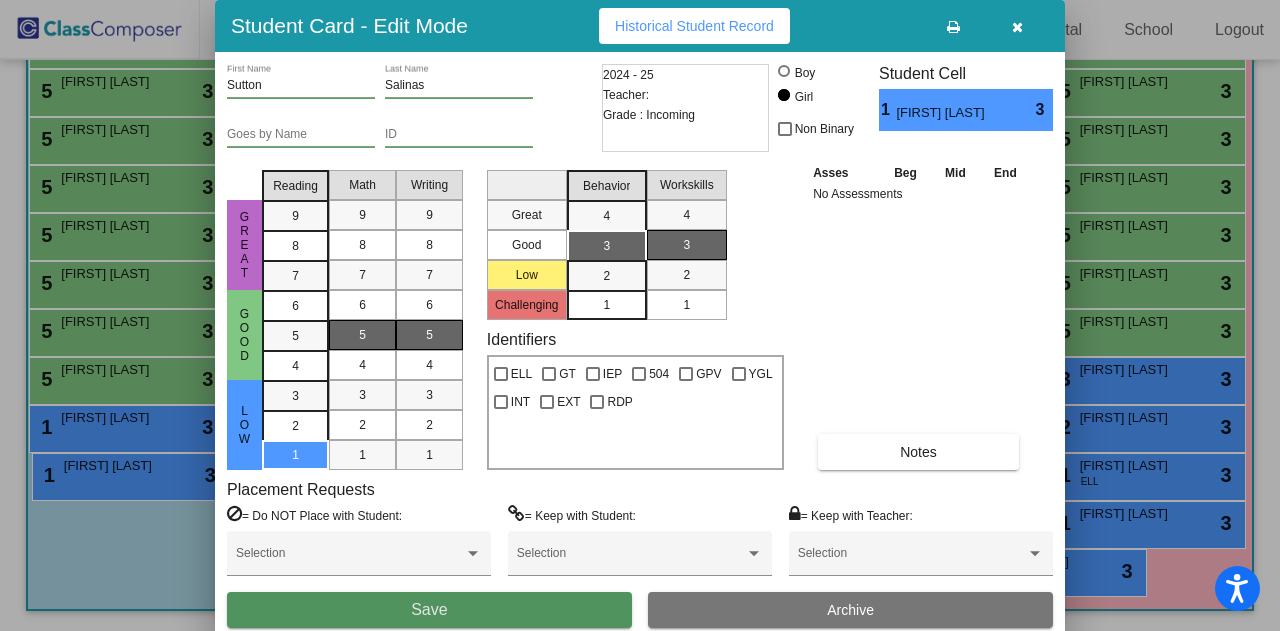 click on "Save" at bounding box center (429, 610) 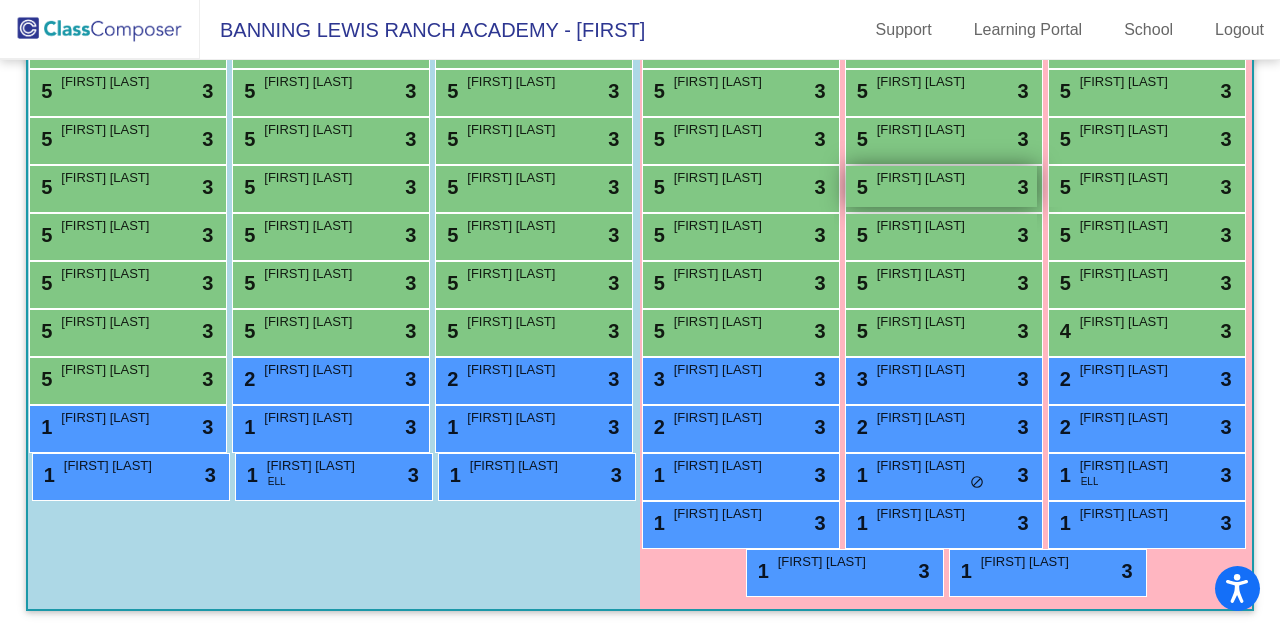 click on "5 Claire Taylor lock do_not_disturb_alt 3" at bounding box center [941, 186] 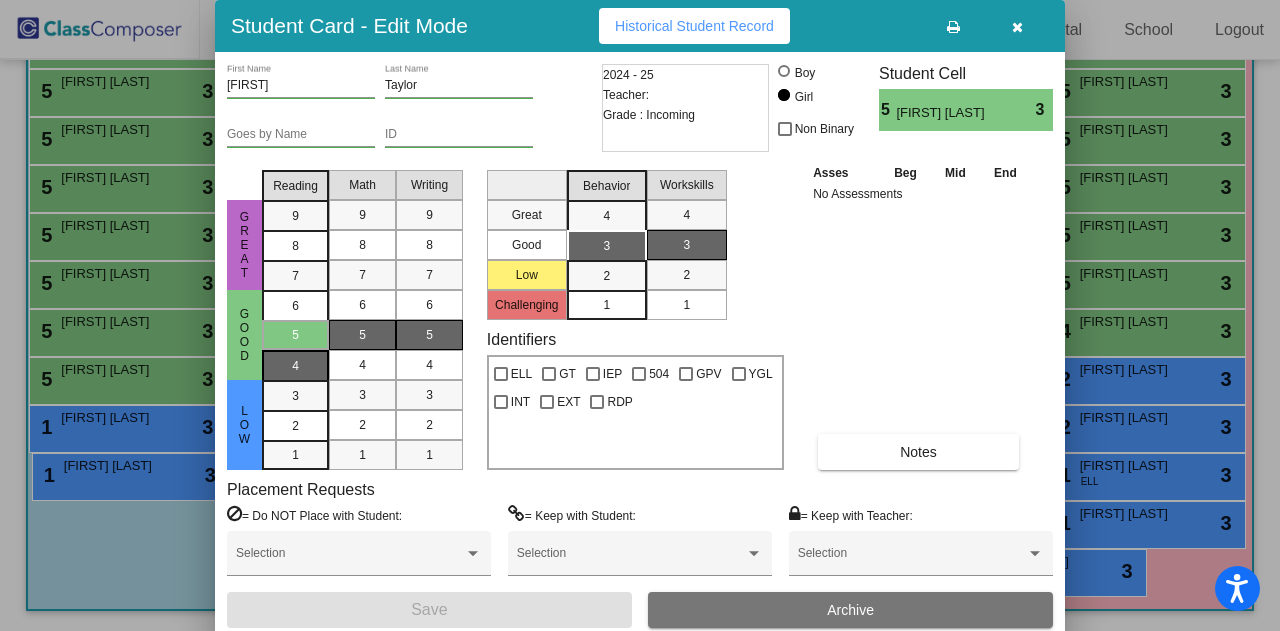 click on "4" at bounding box center (295, 306) 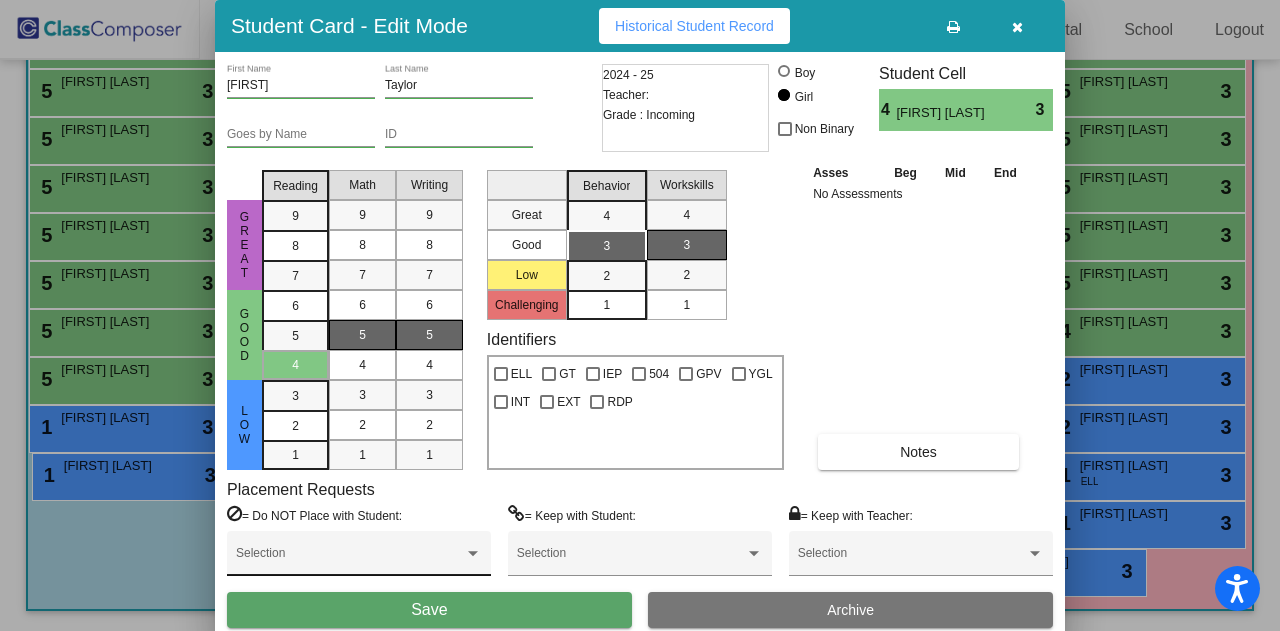 click at bounding box center (473, 553) 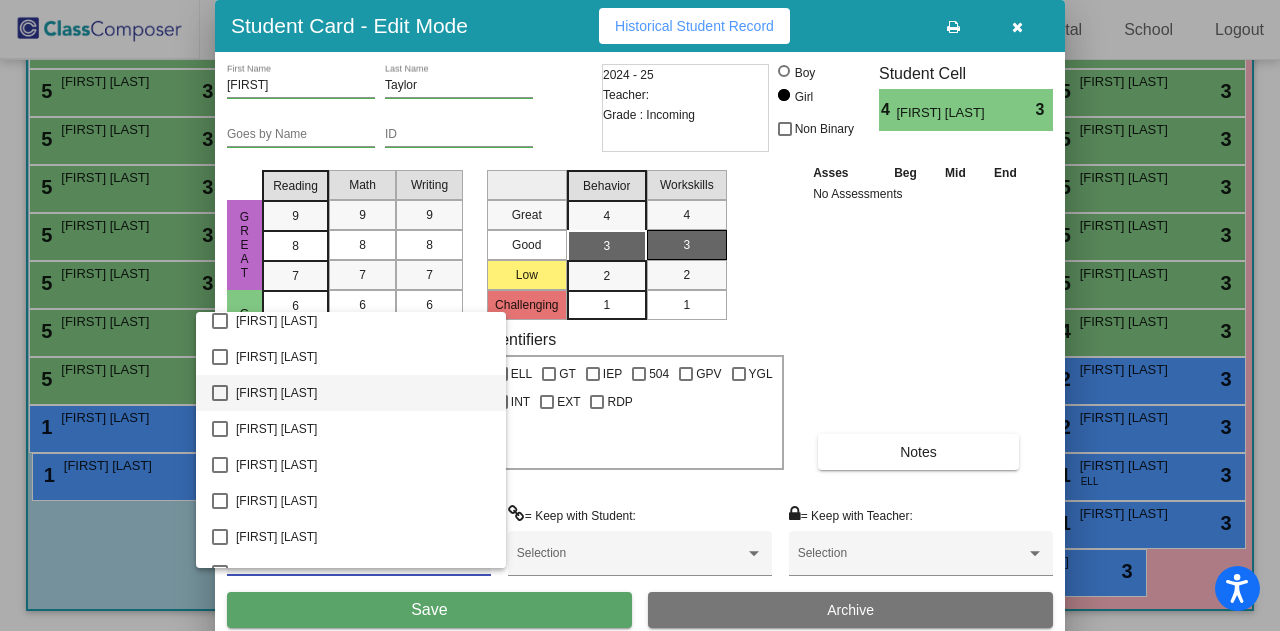 scroll, scrollTop: 1946, scrollLeft: 0, axis: vertical 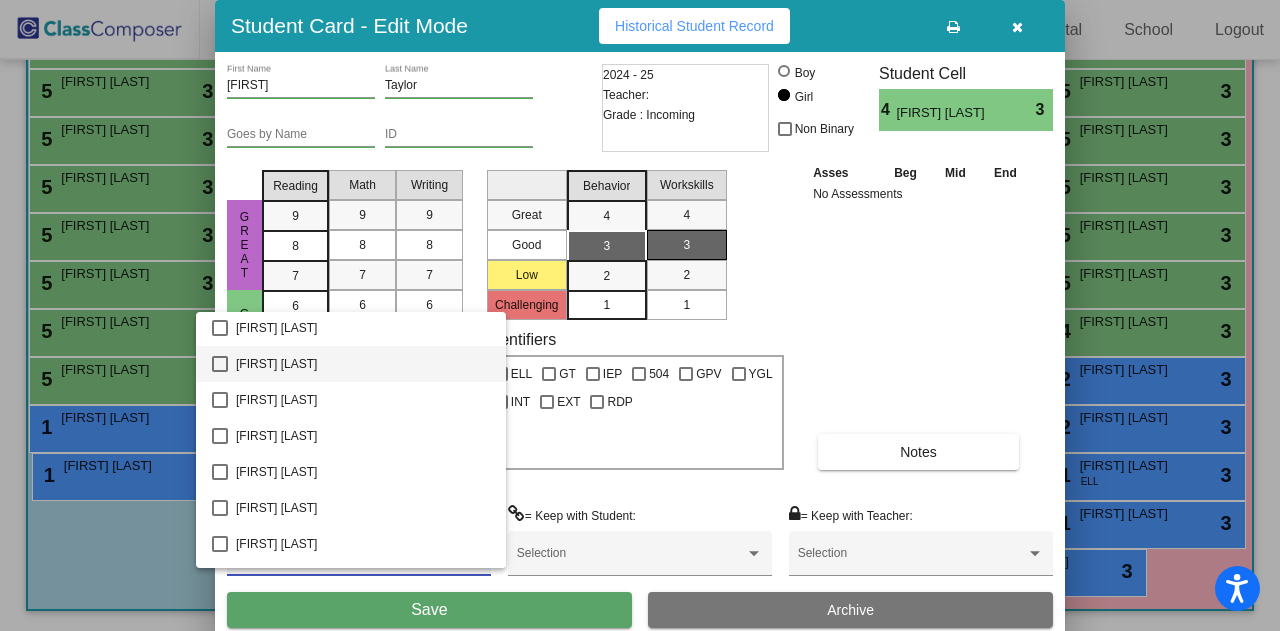 click at bounding box center [220, 364] 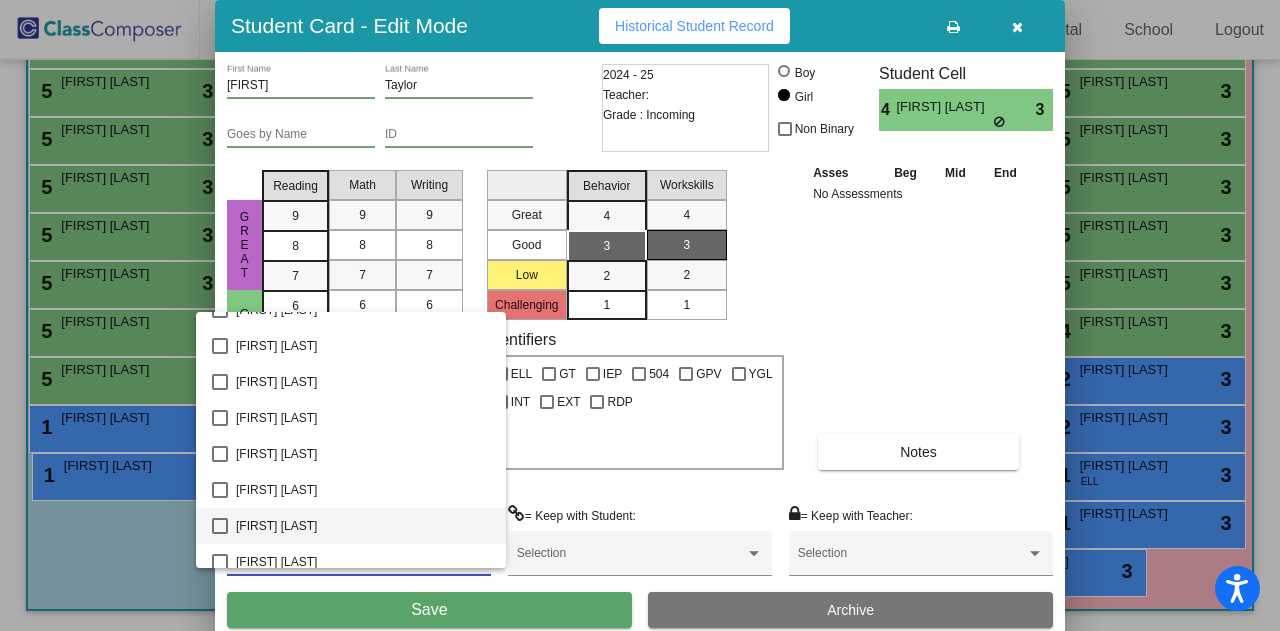 scroll, scrollTop: 650, scrollLeft: 0, axis: vertical 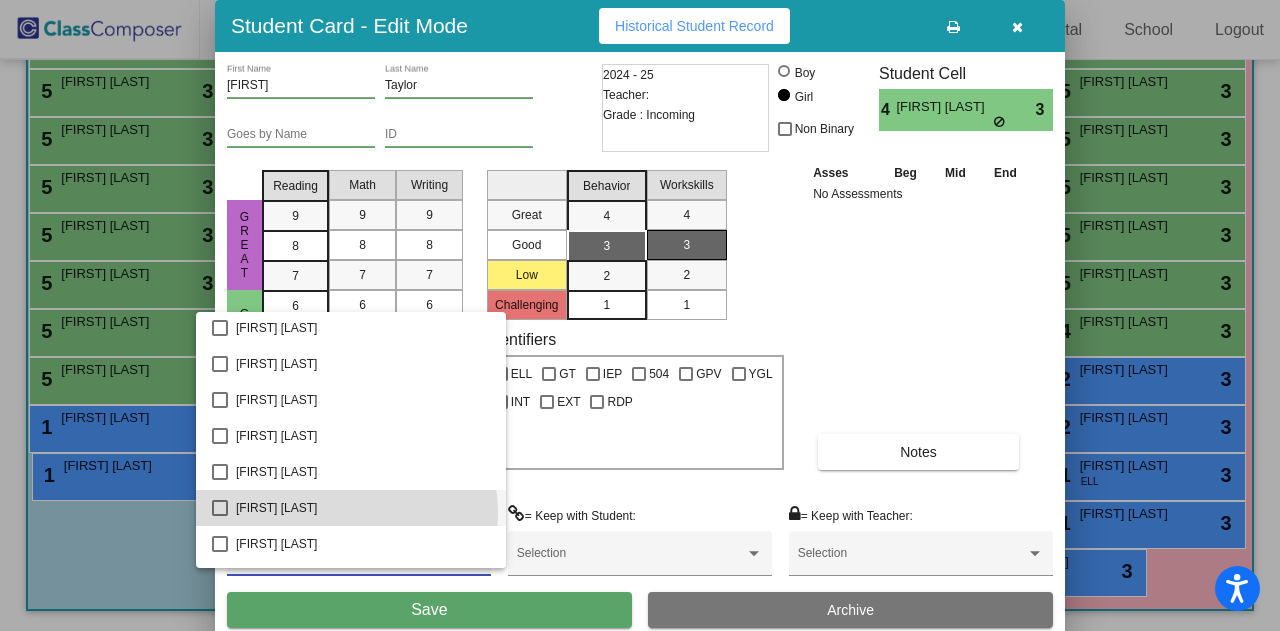 click on "Charlotte Jans" at bounding box center (363, 508) 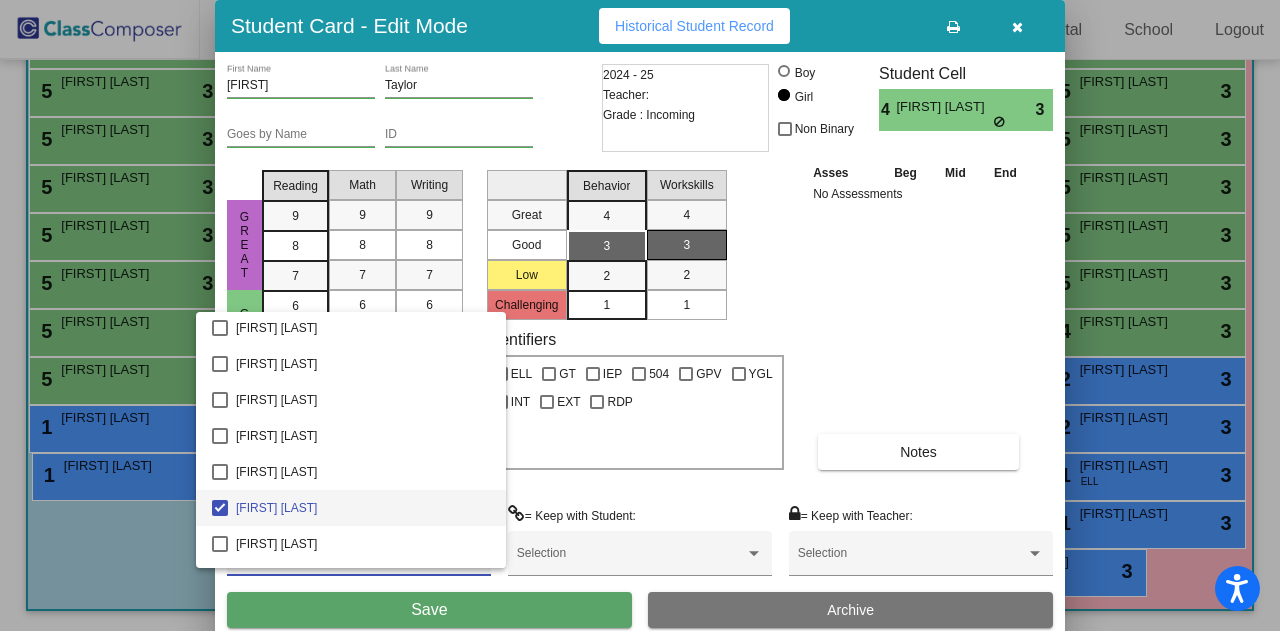 click at bounding box center (640, 315) 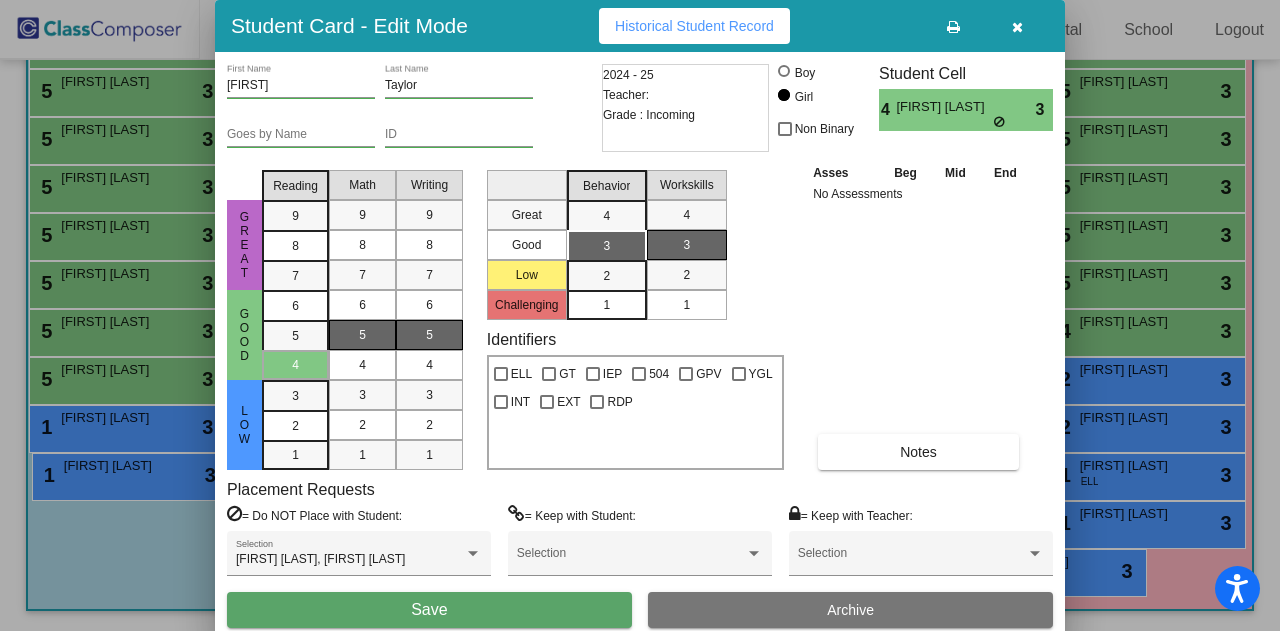 click on "Save" at bounding box center (429, 609) 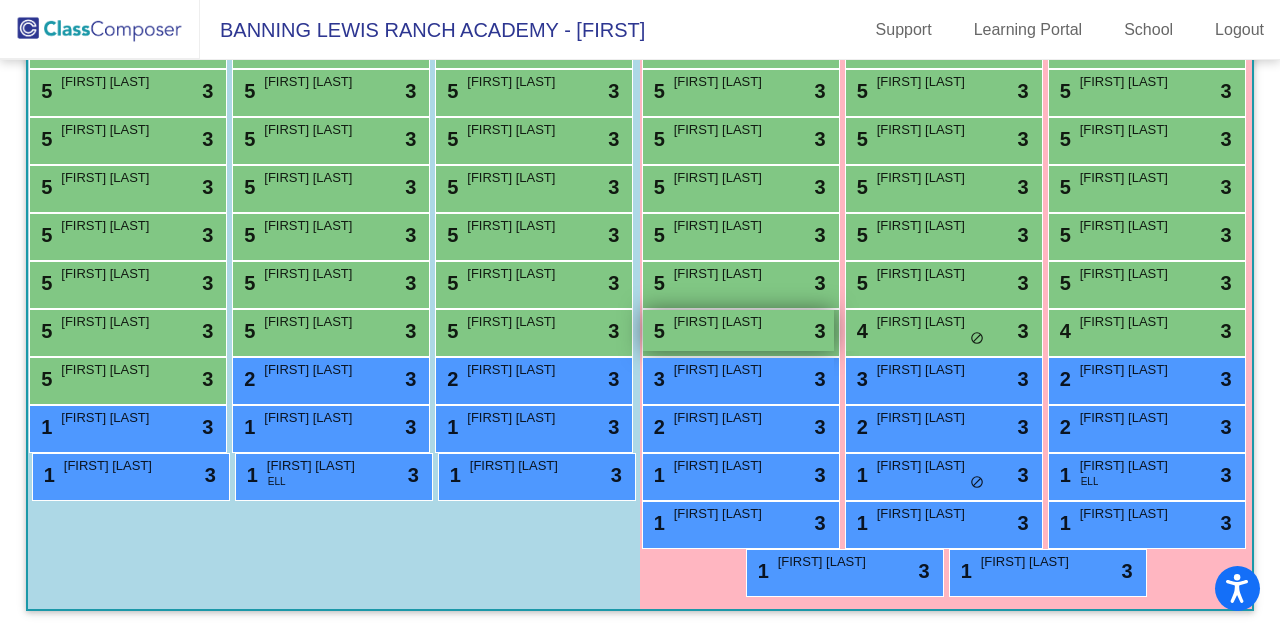 scroll, scrollTop: 1174, scrollLeft: 0, axis: vertical 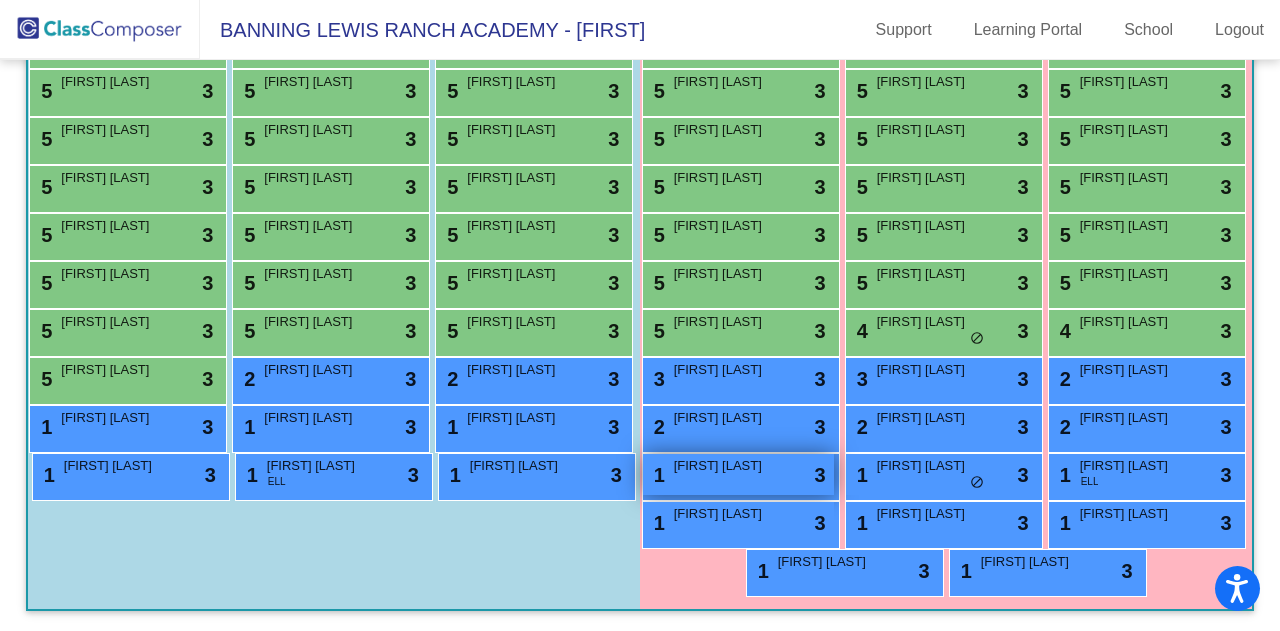 click on "1 Sutton Salinas lock do_not_disturb_alt 3" at bounding box center [738, 474] 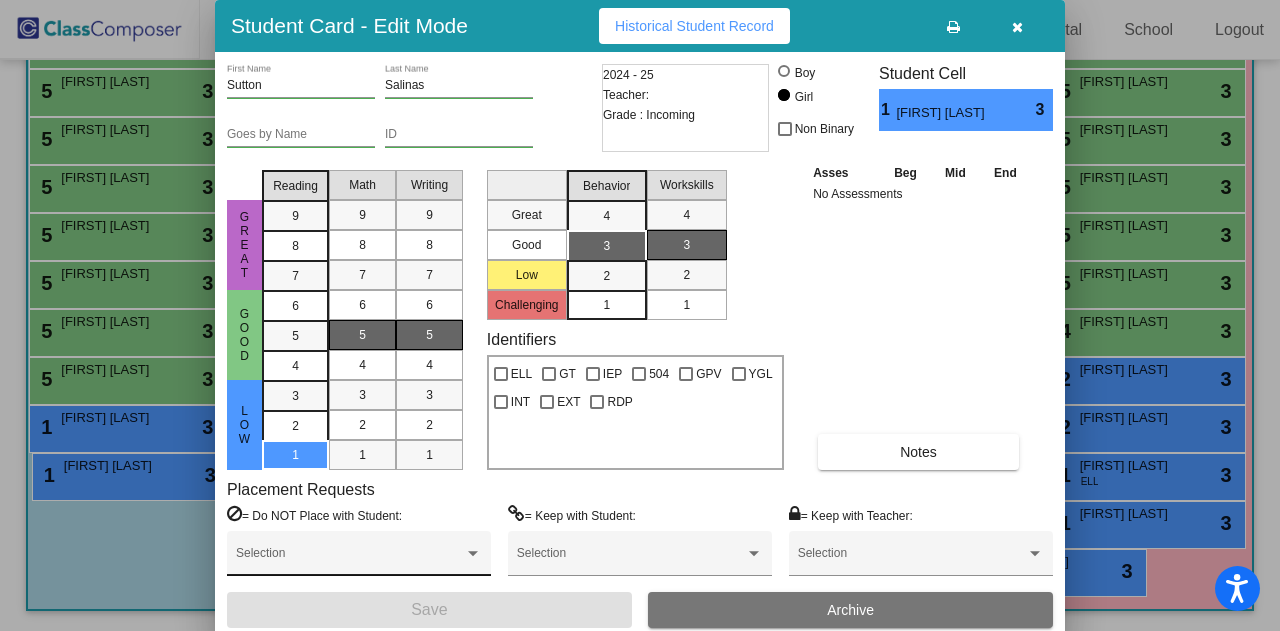 click on "Selection" at bounding box center [359, 558] 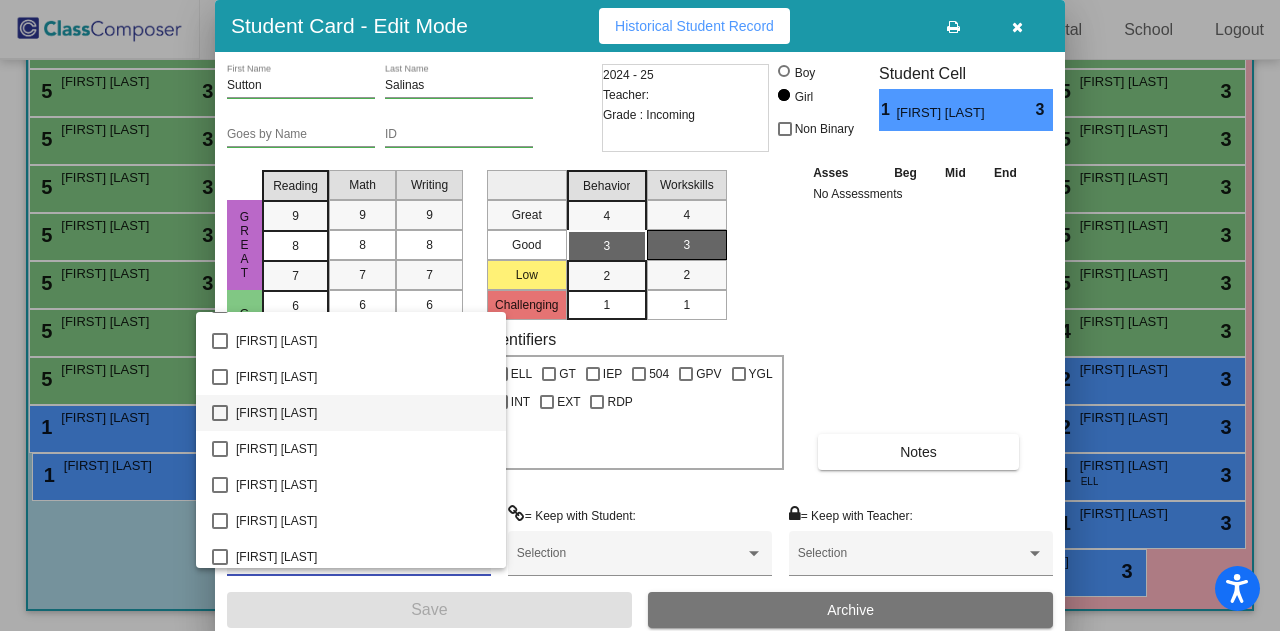 scroll, scrollTop: 1574, scrollLeft: 0, axis: vertical 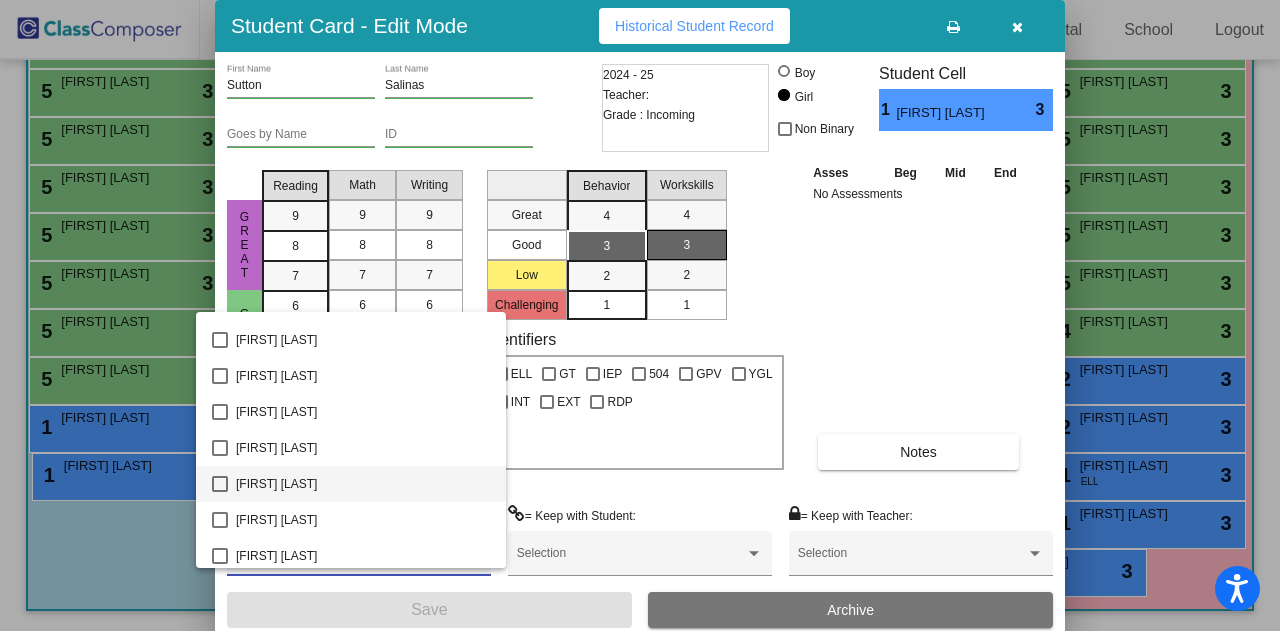 click on "Holland Salinas" at bounding box center (363, 484) 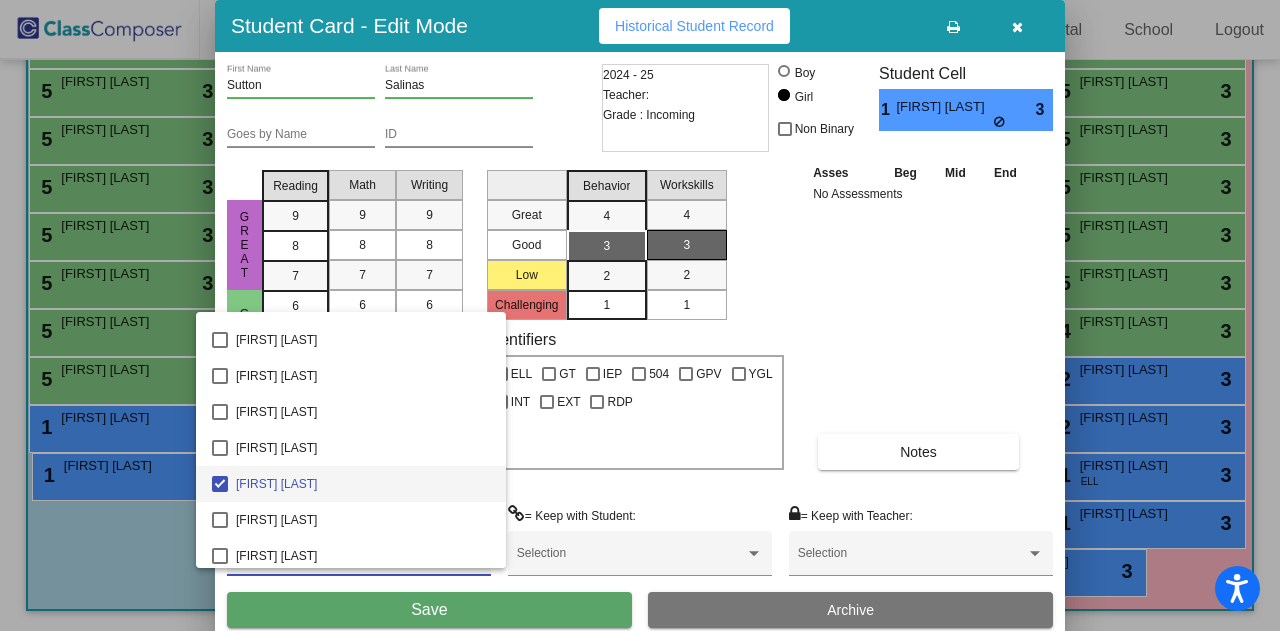 click at bounding box center (640, 315) 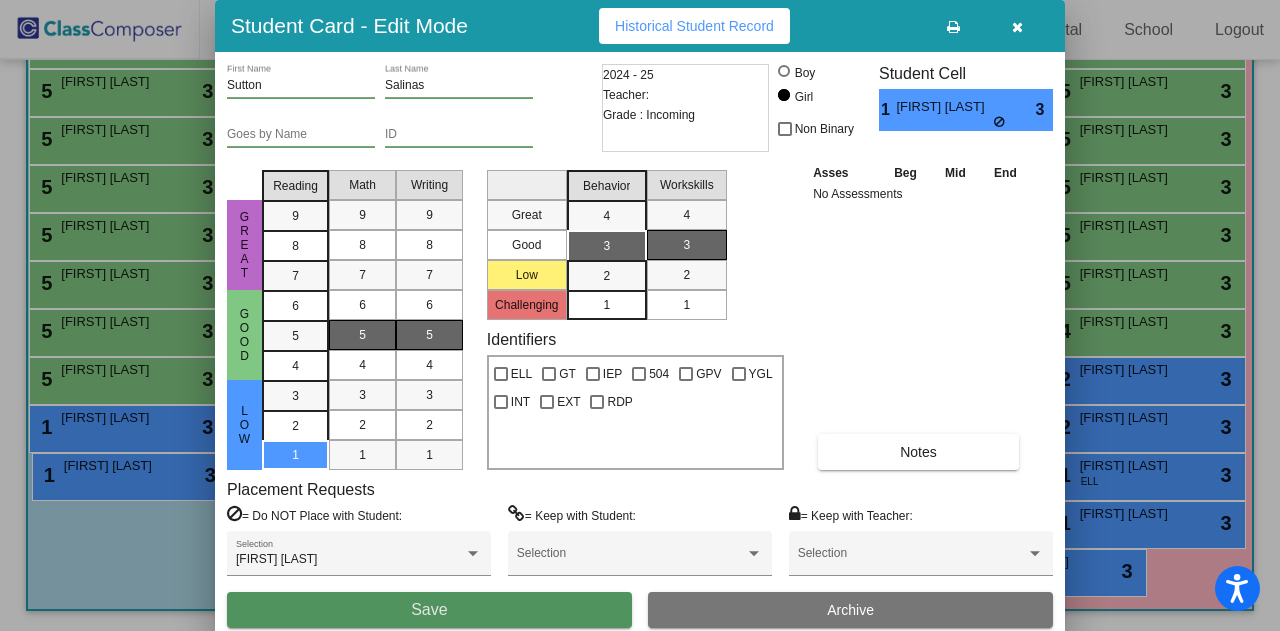 click on "Save" at bounding box center [429, 610] 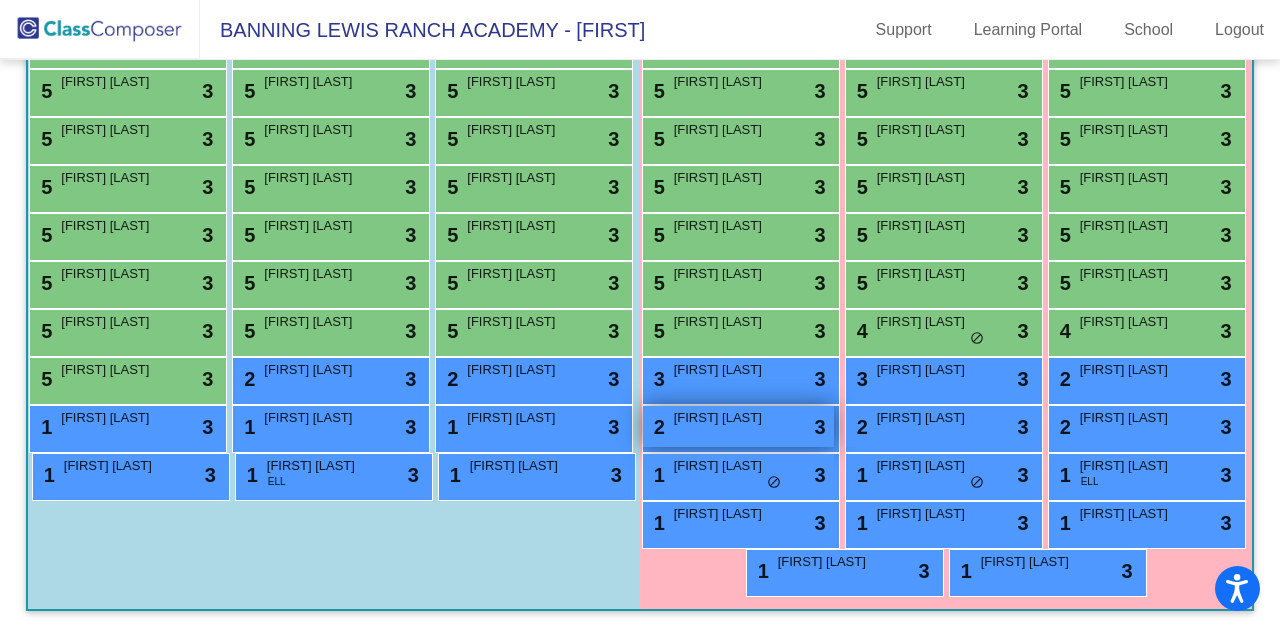 scroll, scrollTop: 1112, scrollLeft: 0, axis: vertical 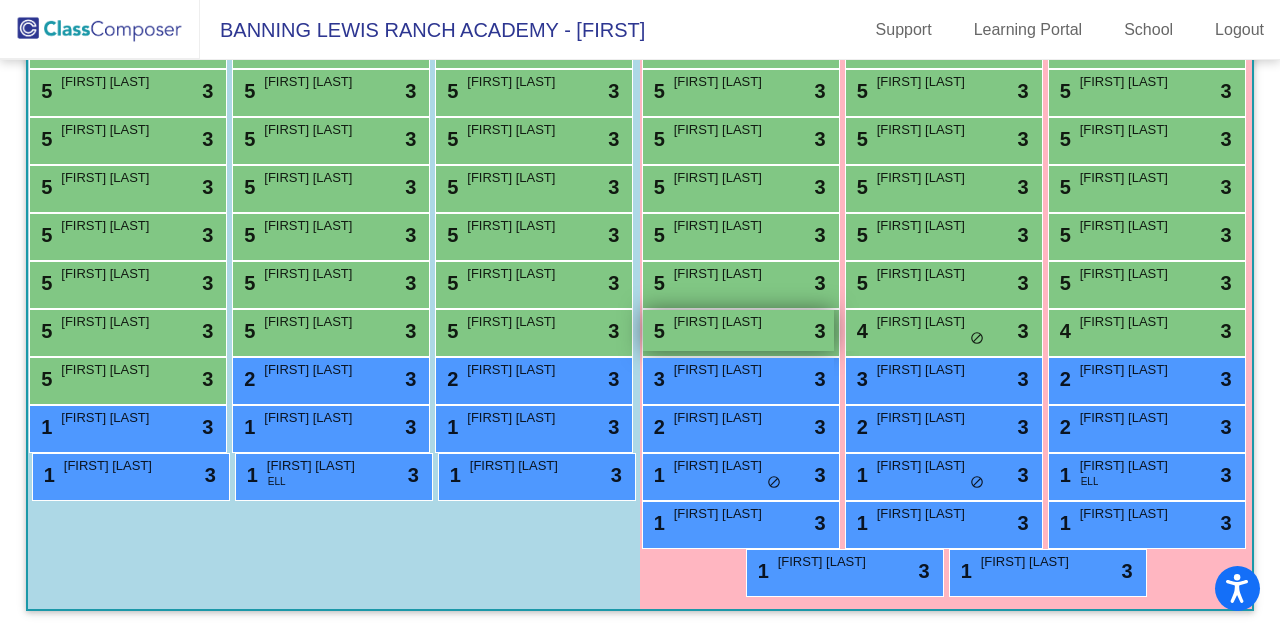 click on "5 Minh Thanh Vu lock do_not_disturb_alt 3" at bounding box center [738, 330] 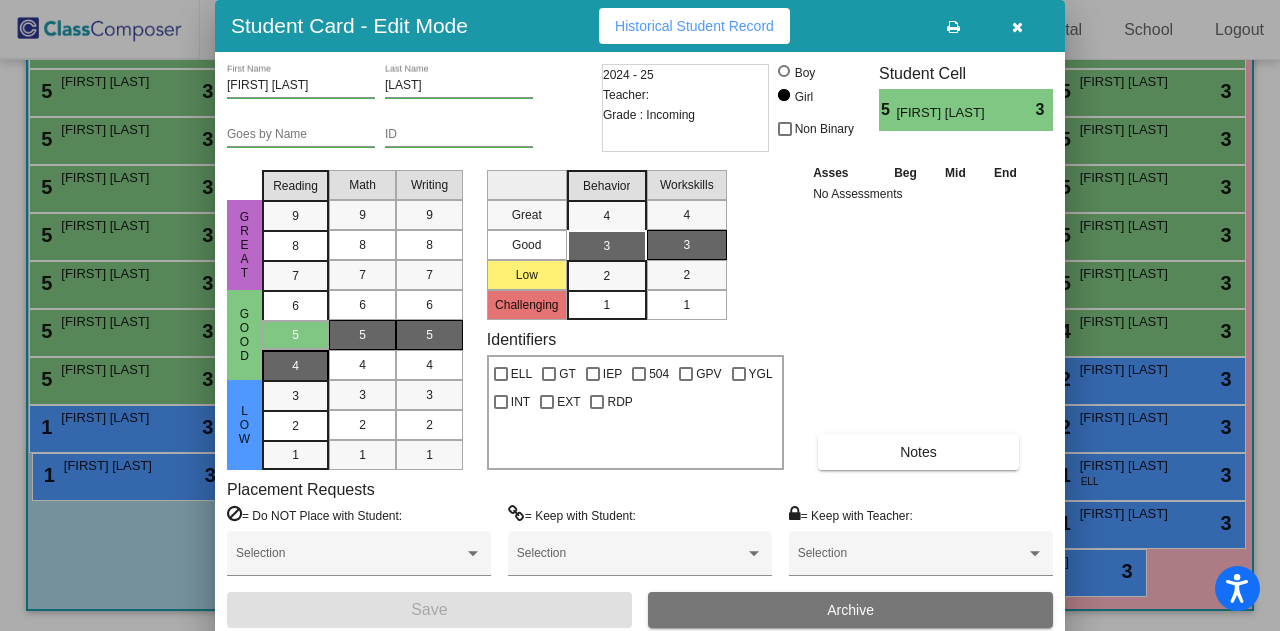 click on "4" at bounding box center [295, 306] 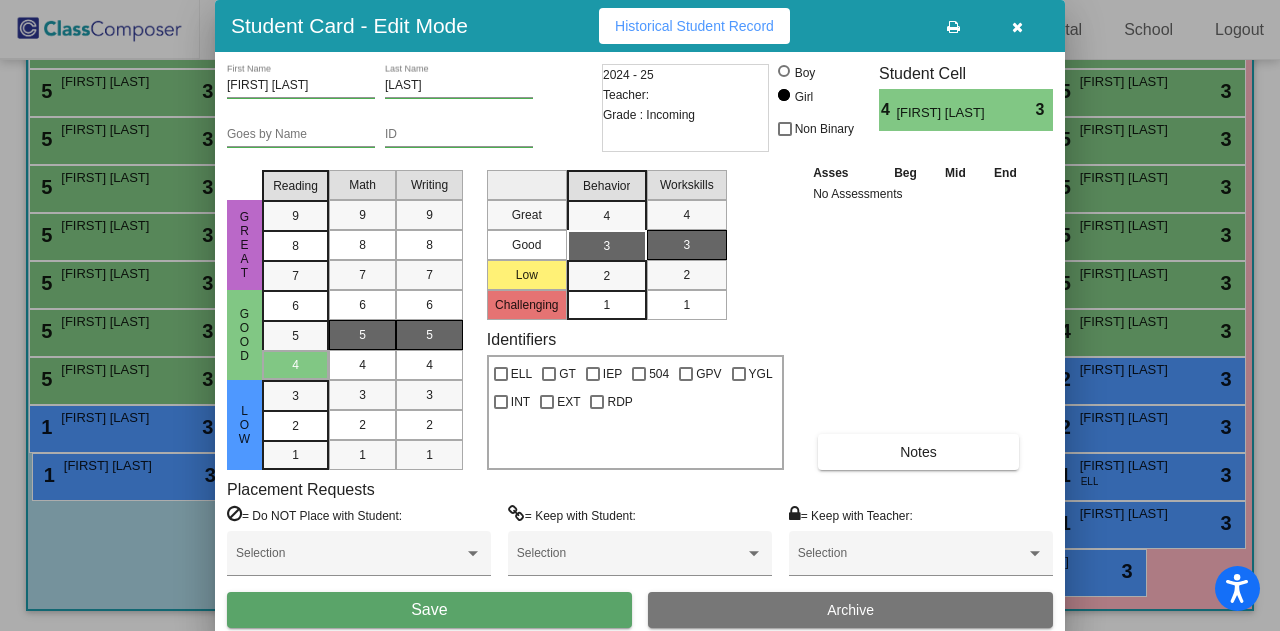 click on "Save" at bounding box center [429, 610] 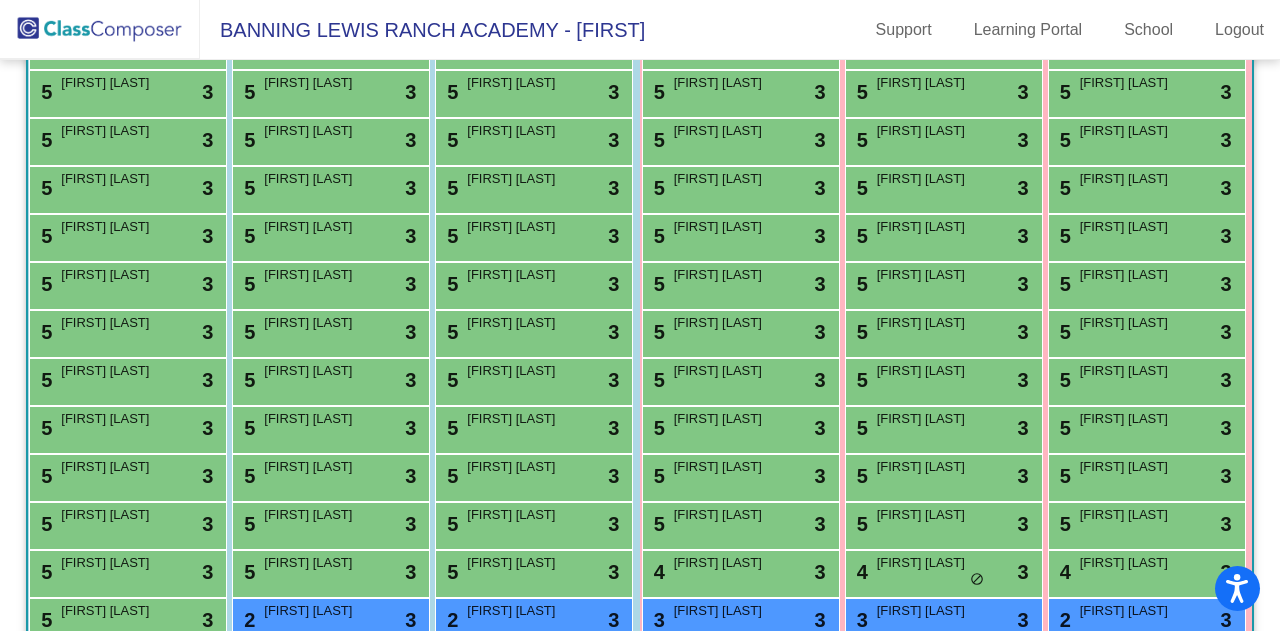scroll, scrollTop: 504, scrollLeft: 0, axis: vertical 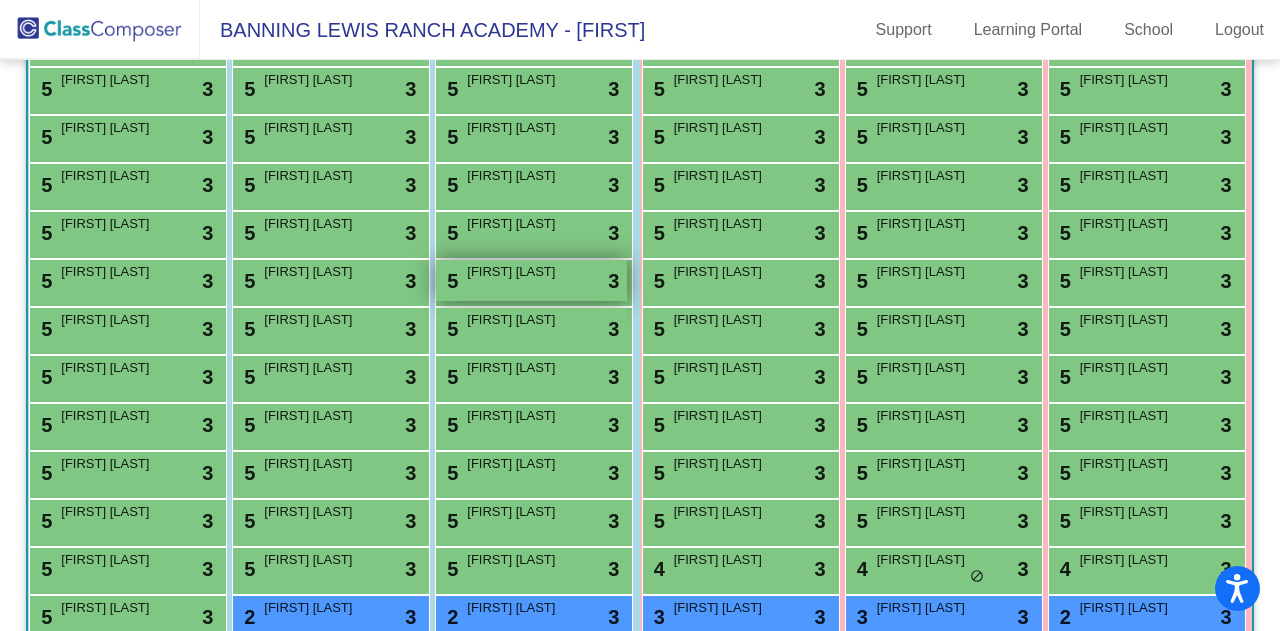 click on "Giovanni Licano" at bounding box center [517, 272] 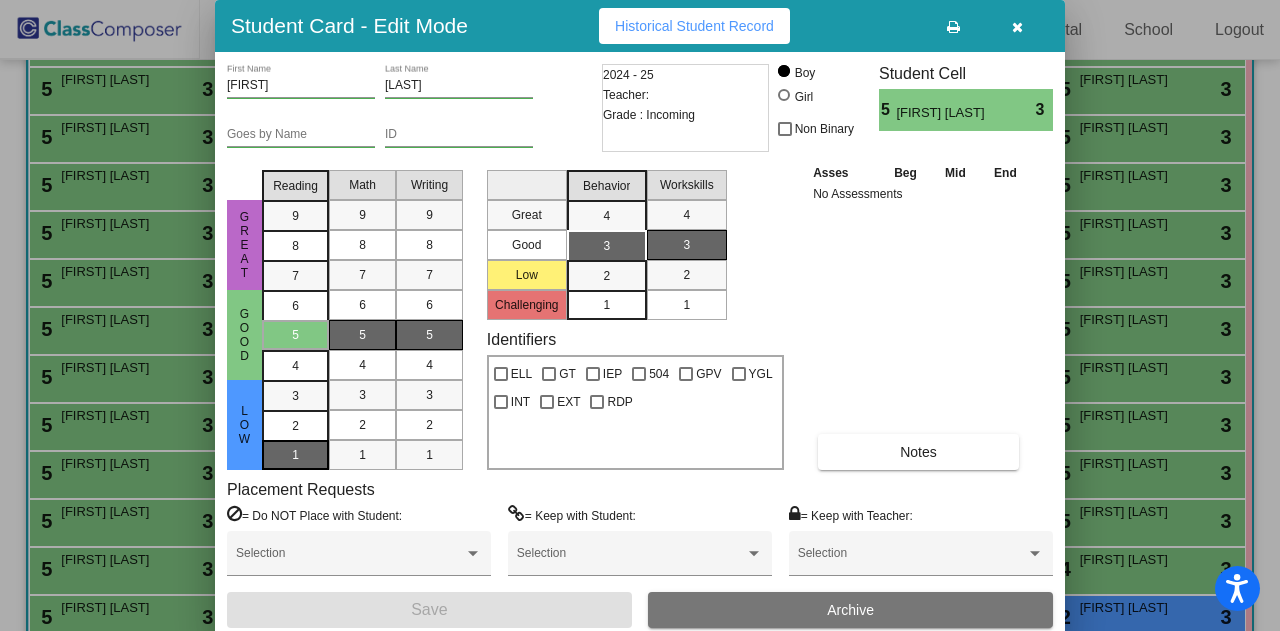 click on "1" at bounding box center (295, 396) 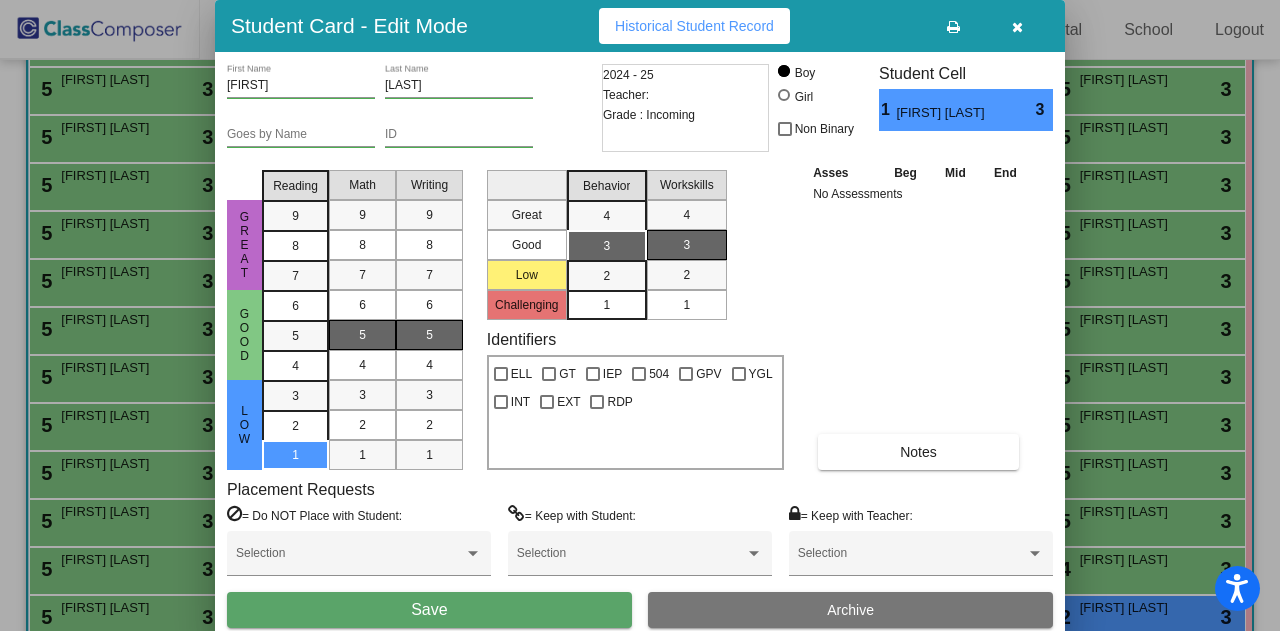 click on "Save" at bounding box center (429, 610) 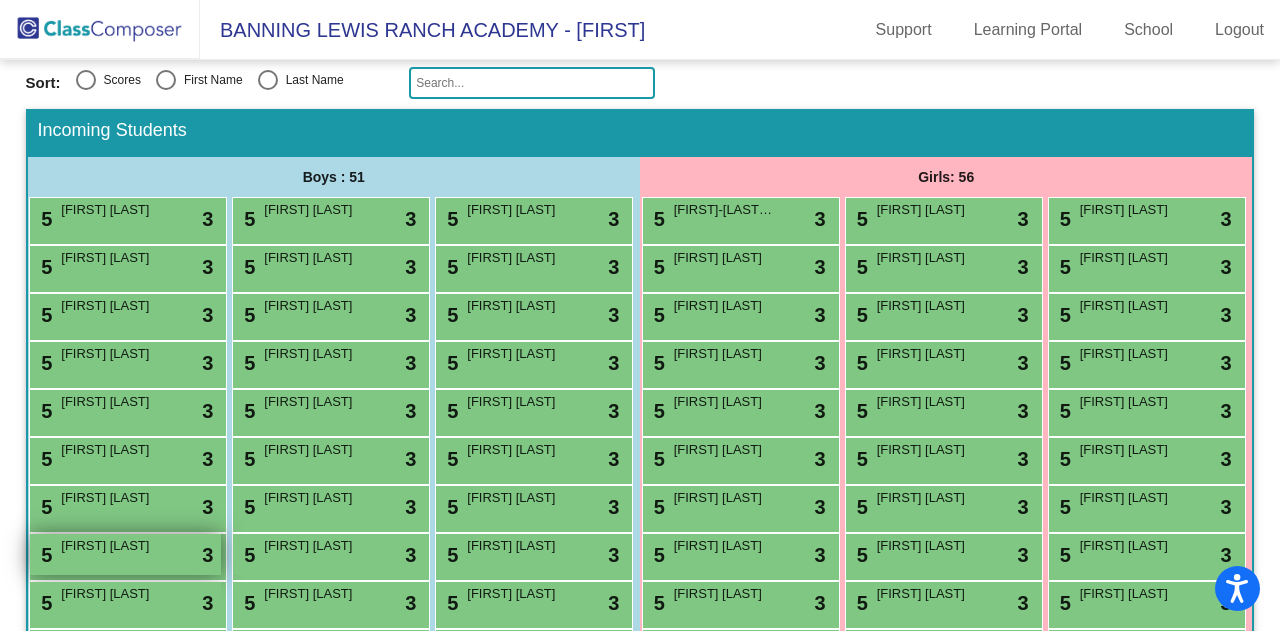 scroll, scrollTop: 229, scrollLeft: 0, axis: vertical 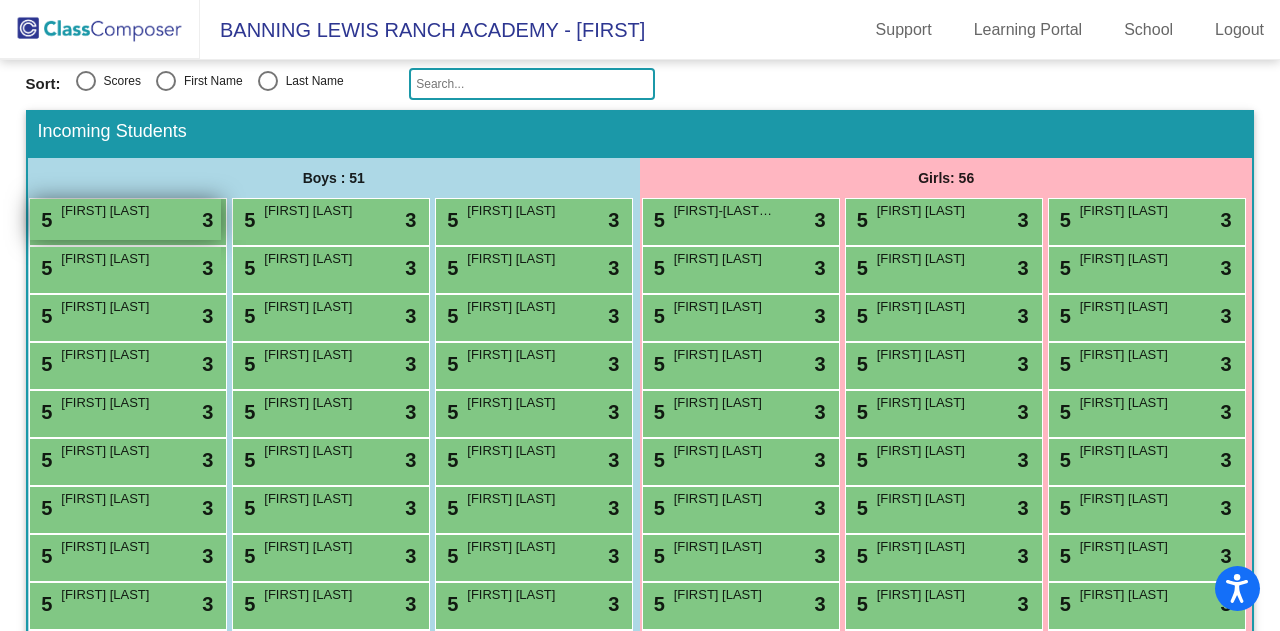 click on "5 Rhett Avila lock do_not_disturb_alt 3" at bounding box center (125, 219) 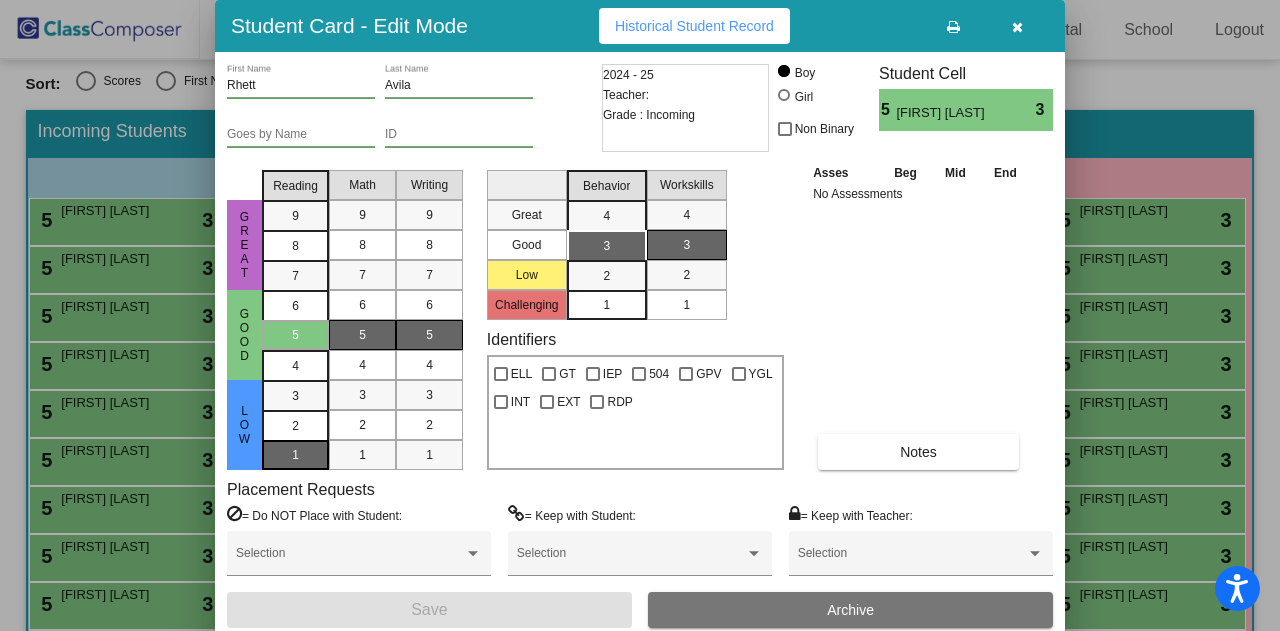 click on "1" at bounding box center (295, 455) 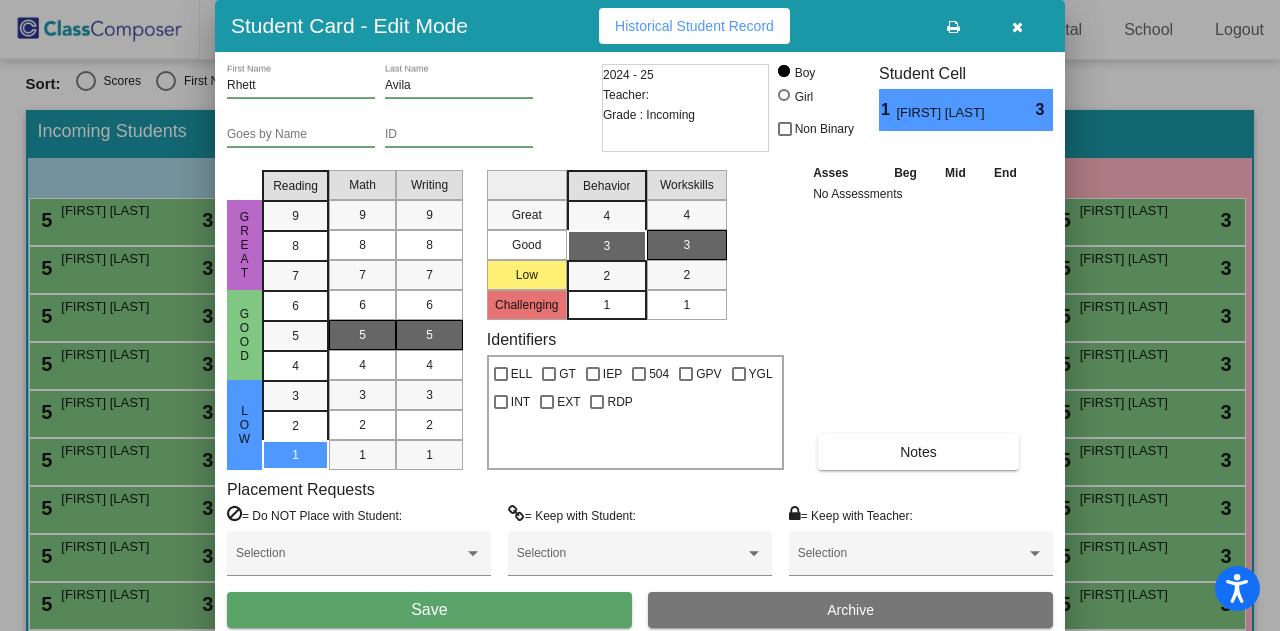 click on "Save" at bounding box center (429, 609) 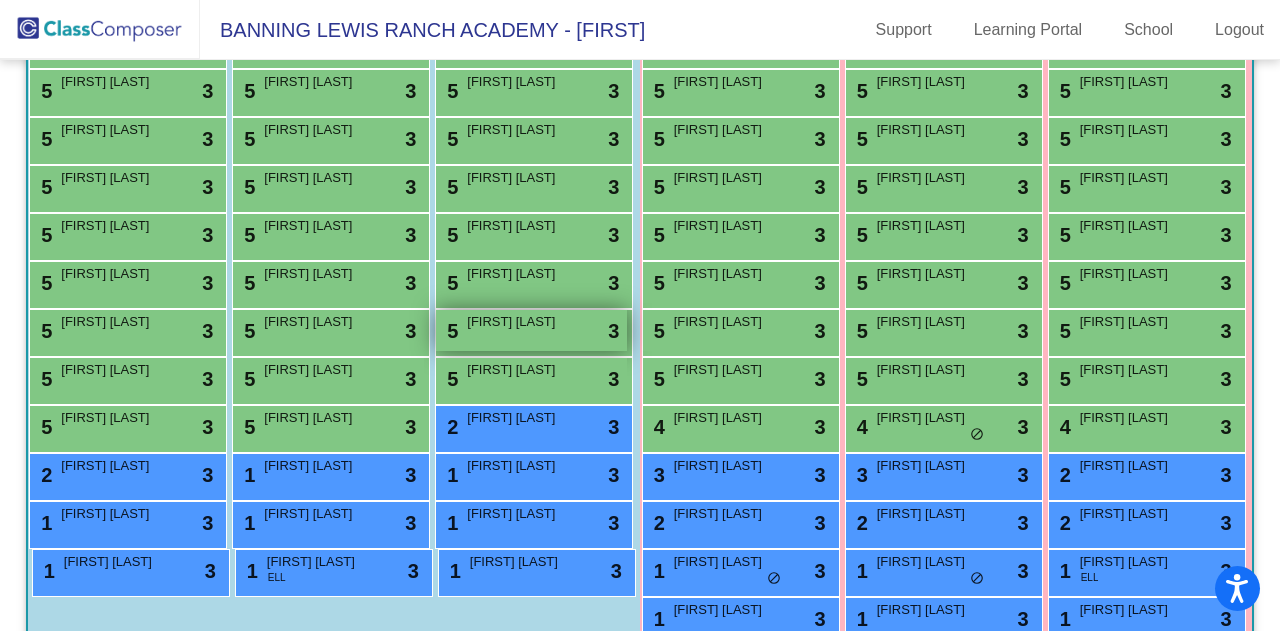 scroll, scrollTop: 603, scrollLeft: 0, axis: vertical 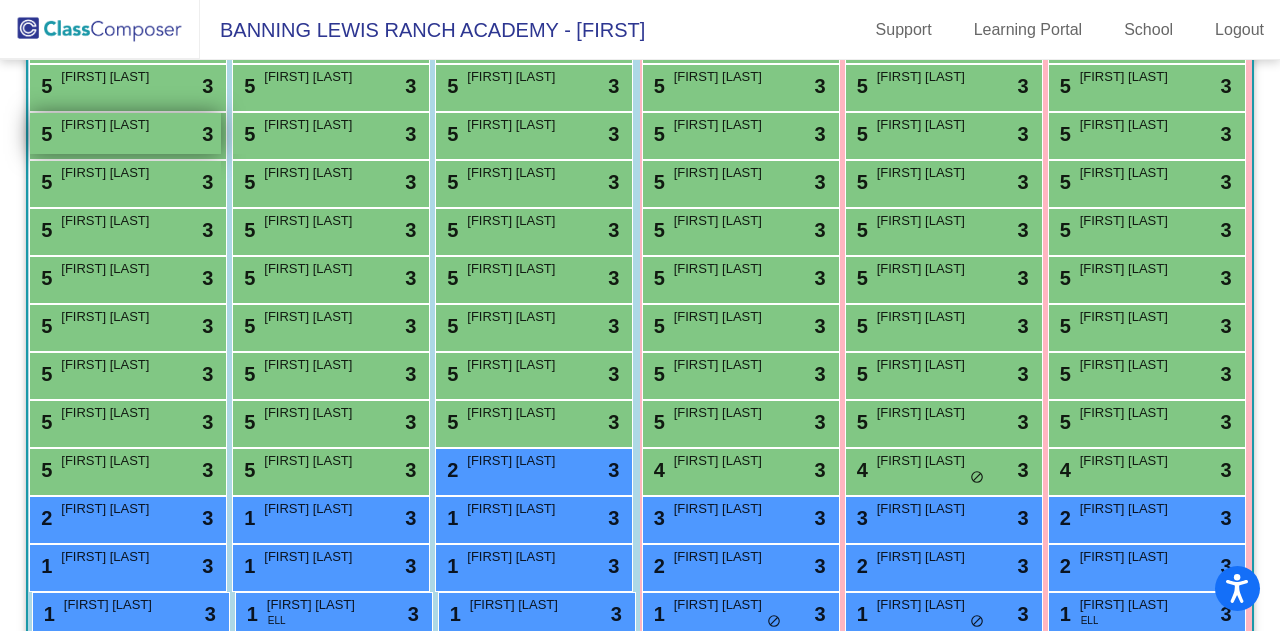 click on "Tucker Jarest" at bounding box center (111, 125) 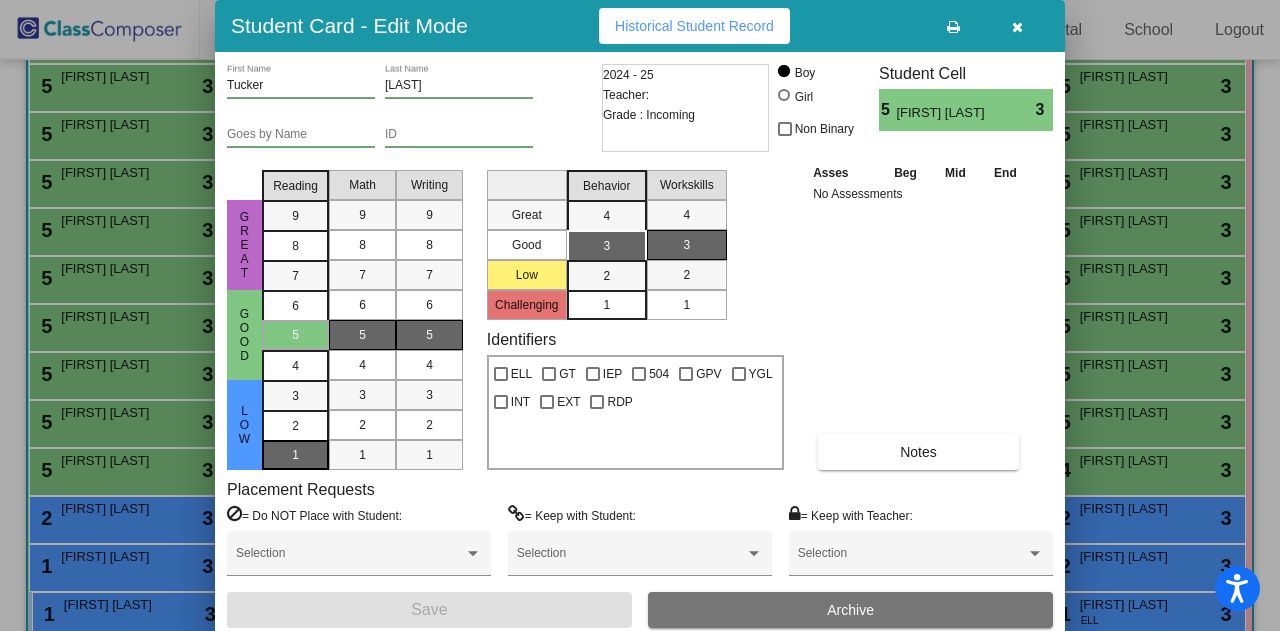 click on "1" at bounding box center (295, 455) 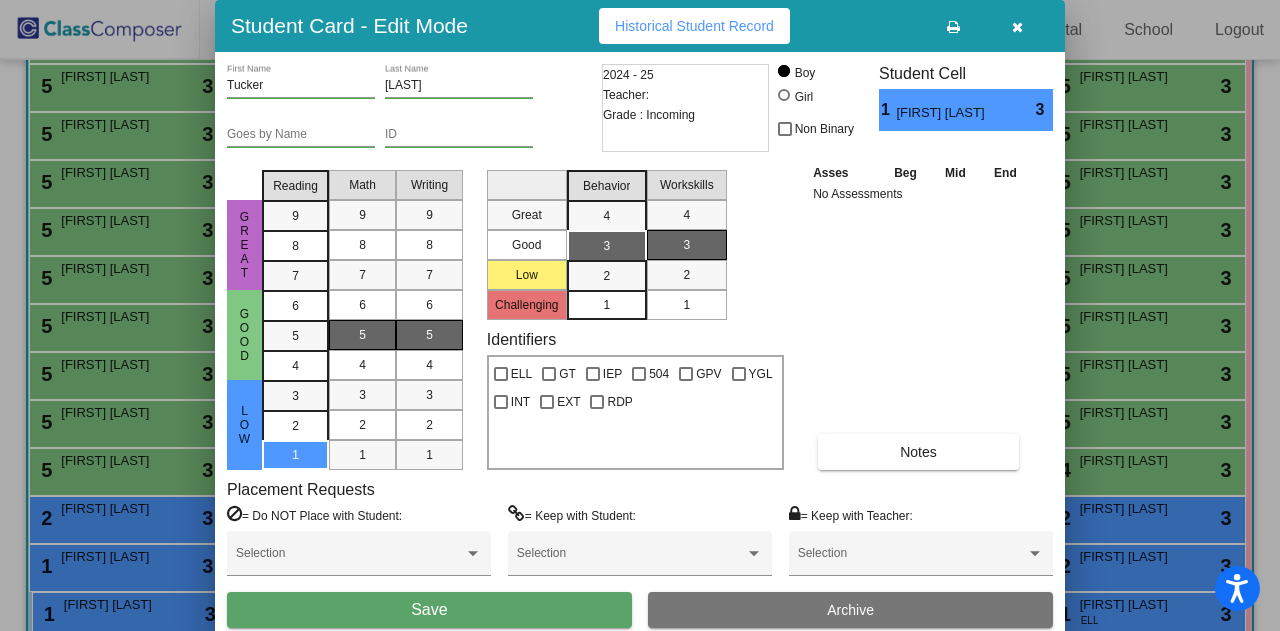 click on "Save" at bounding box center (429, 609) 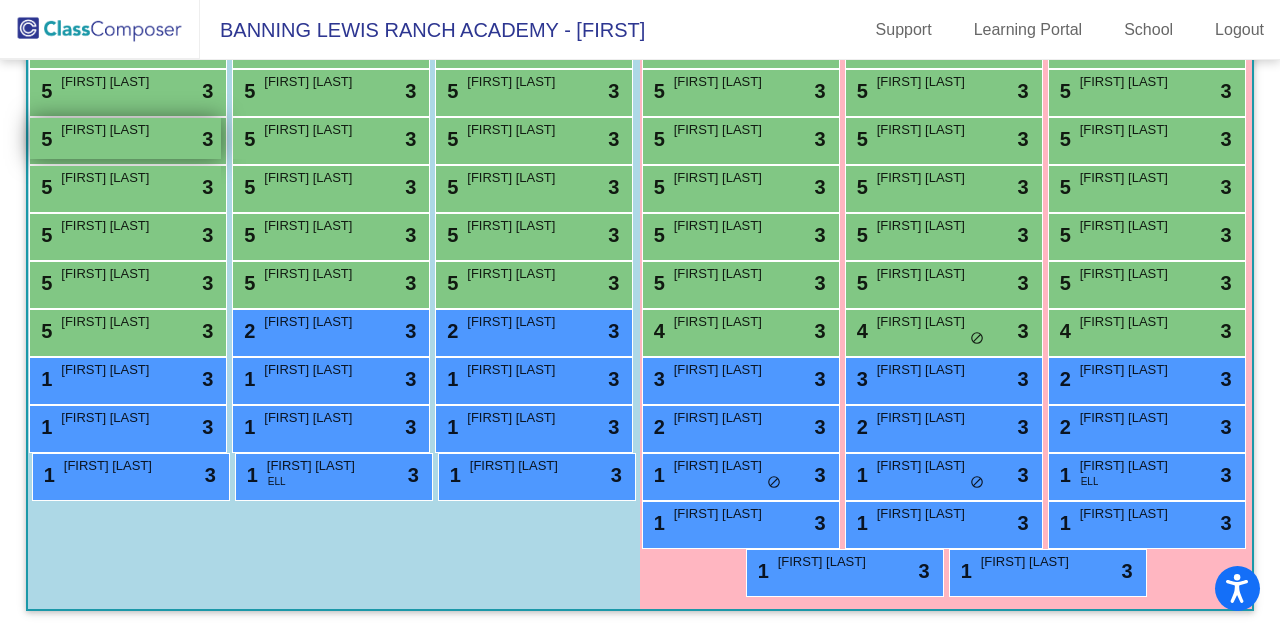 scroll, scrollTop: 815, scrollLeft: 0, axis: vertical 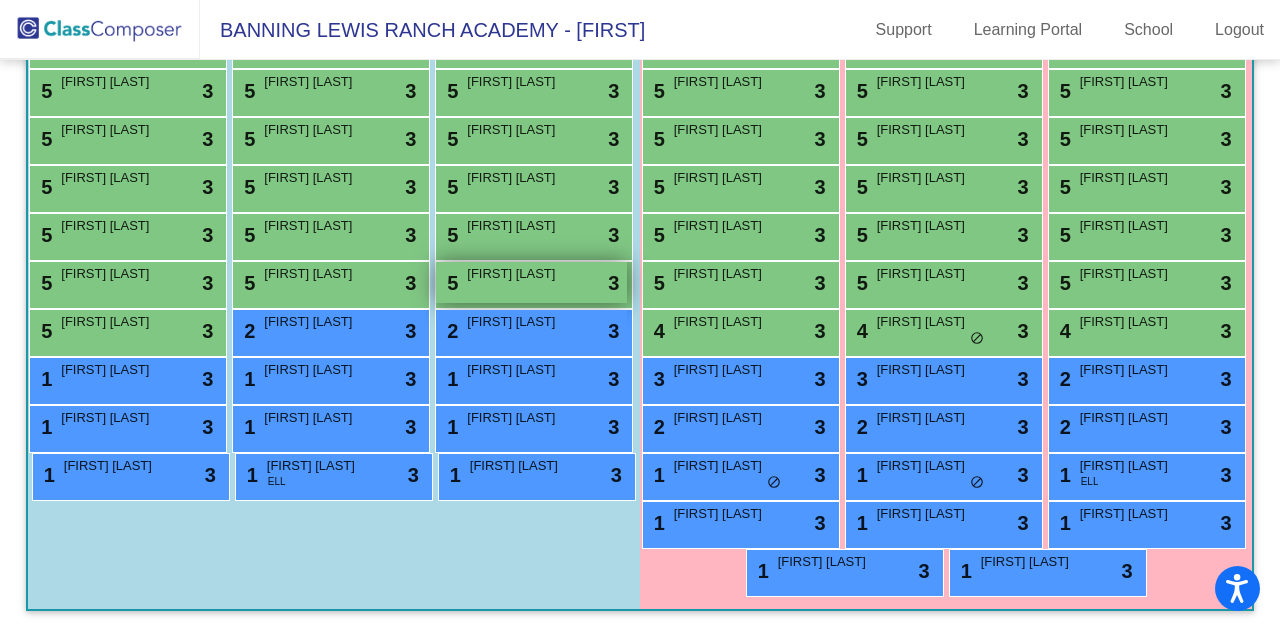 click on "Rowan Morgione" at bounding box center [517, 274] 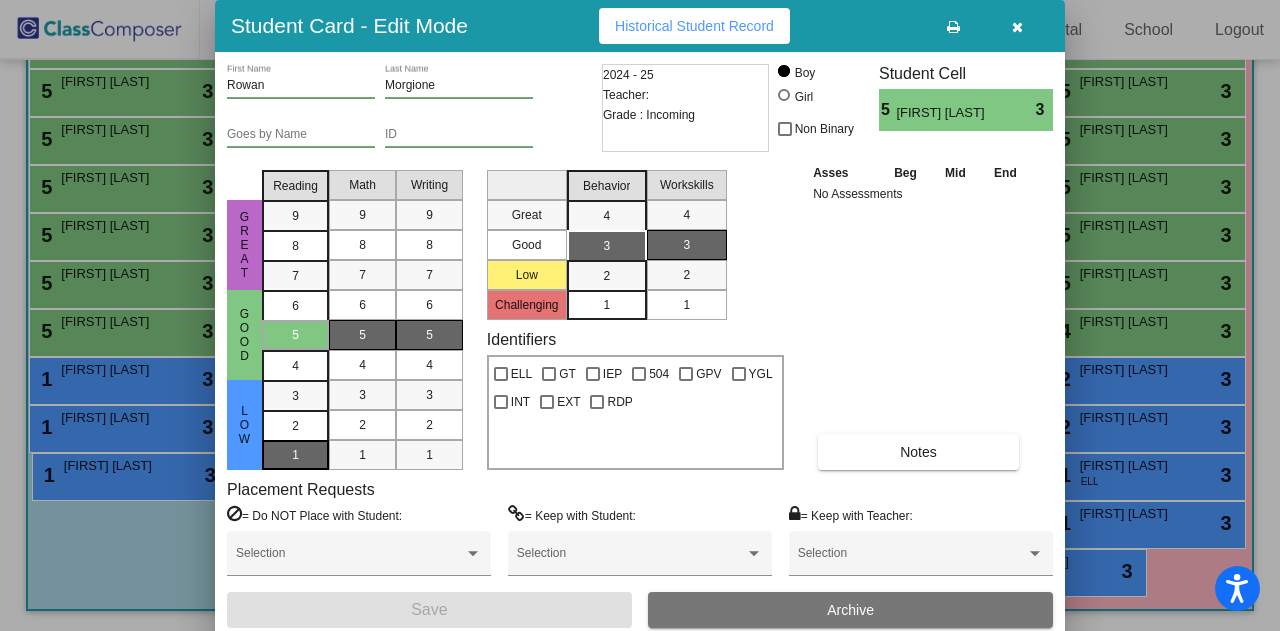 click on "1" at bounding box center [295, 396] 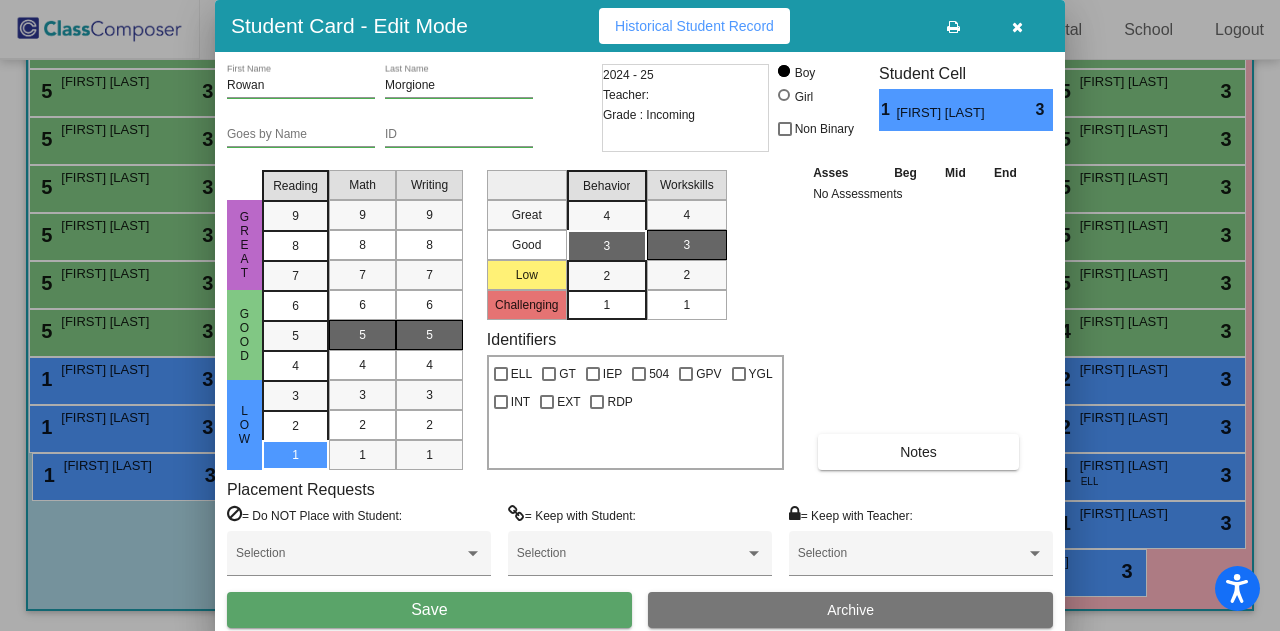 click on "Save" at bounding box center (429, 610) 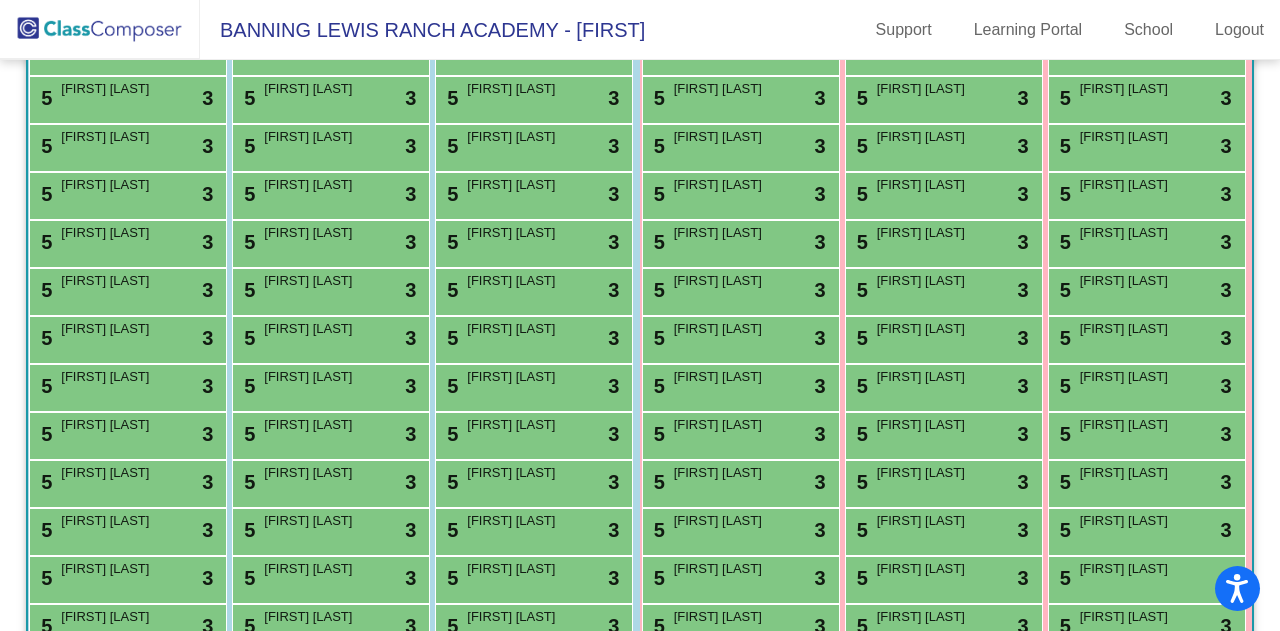scroll, scrollTop: 397, scrollLeft: 0, axis: vertical 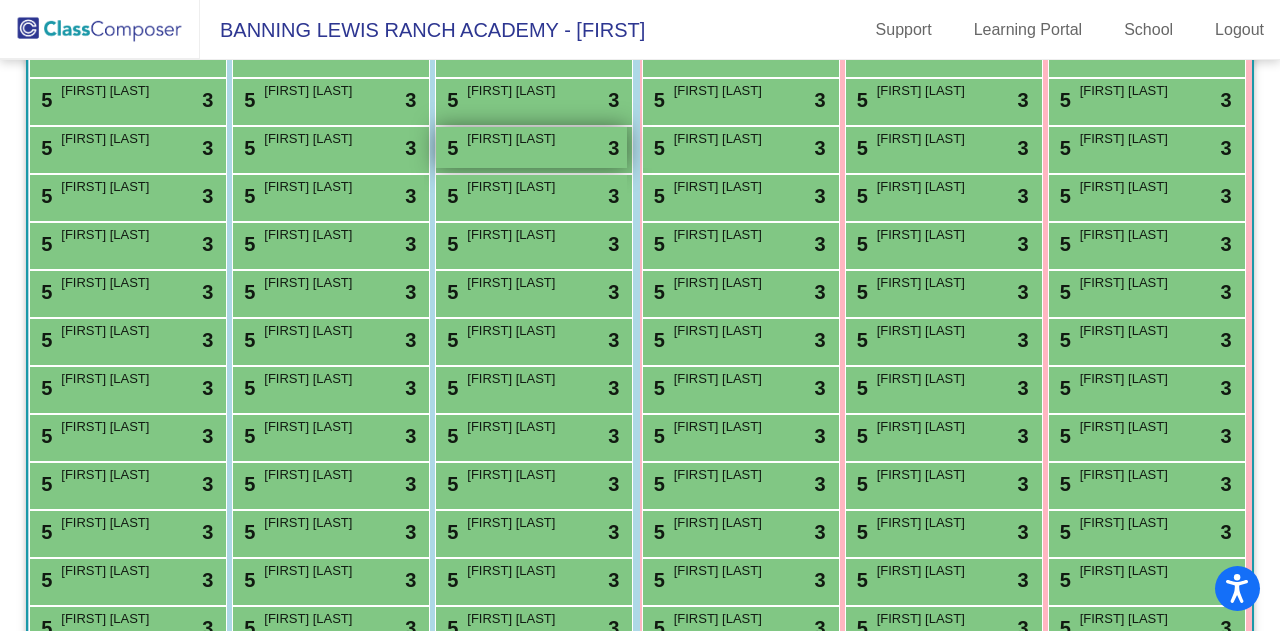 click on "Bennett Combs" at bounding box center (517, 139) 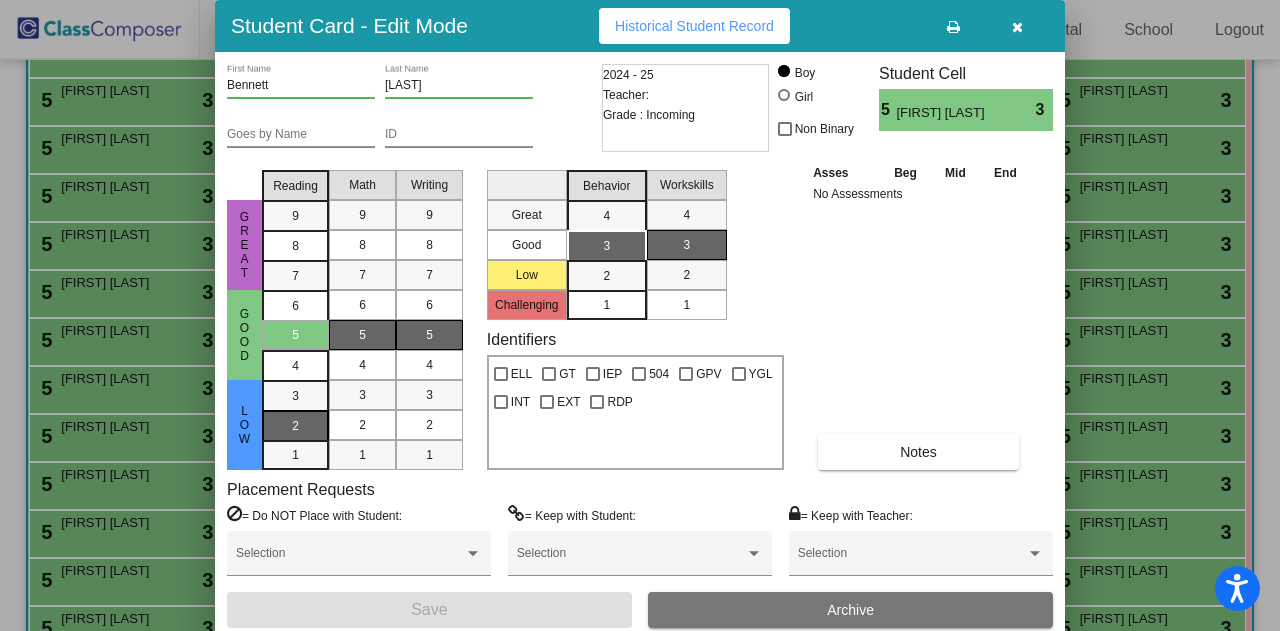 click on "2" at bounding box center (295, 396) 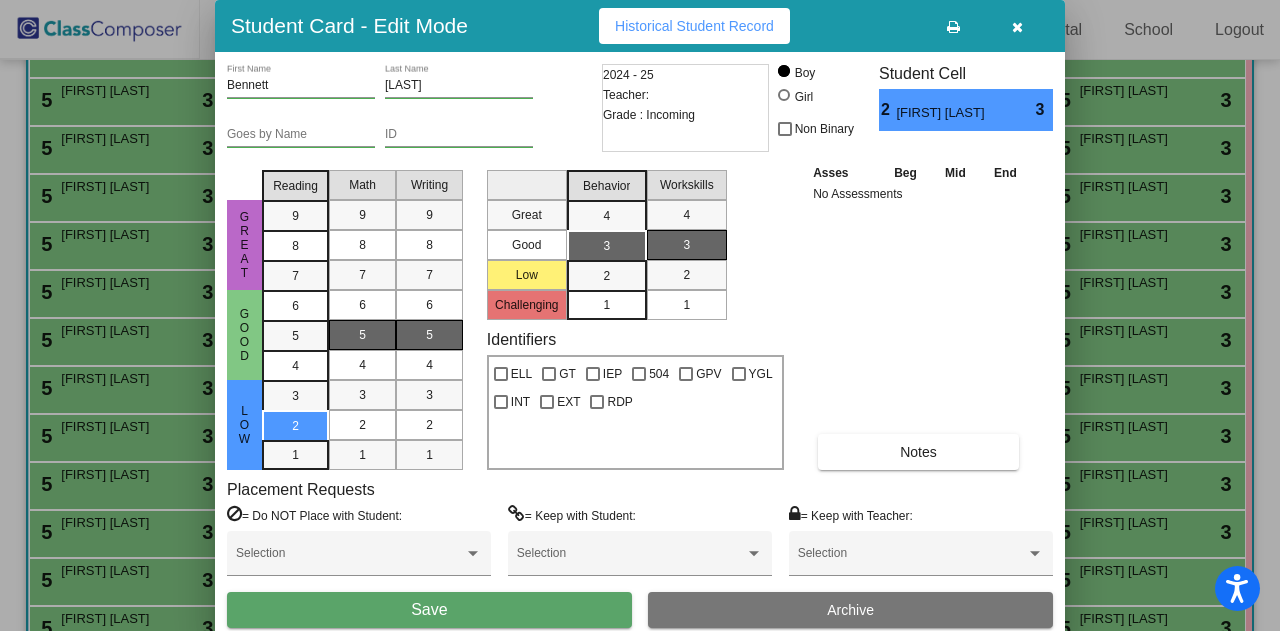 click on "Save" at bounding box center (429, 610) 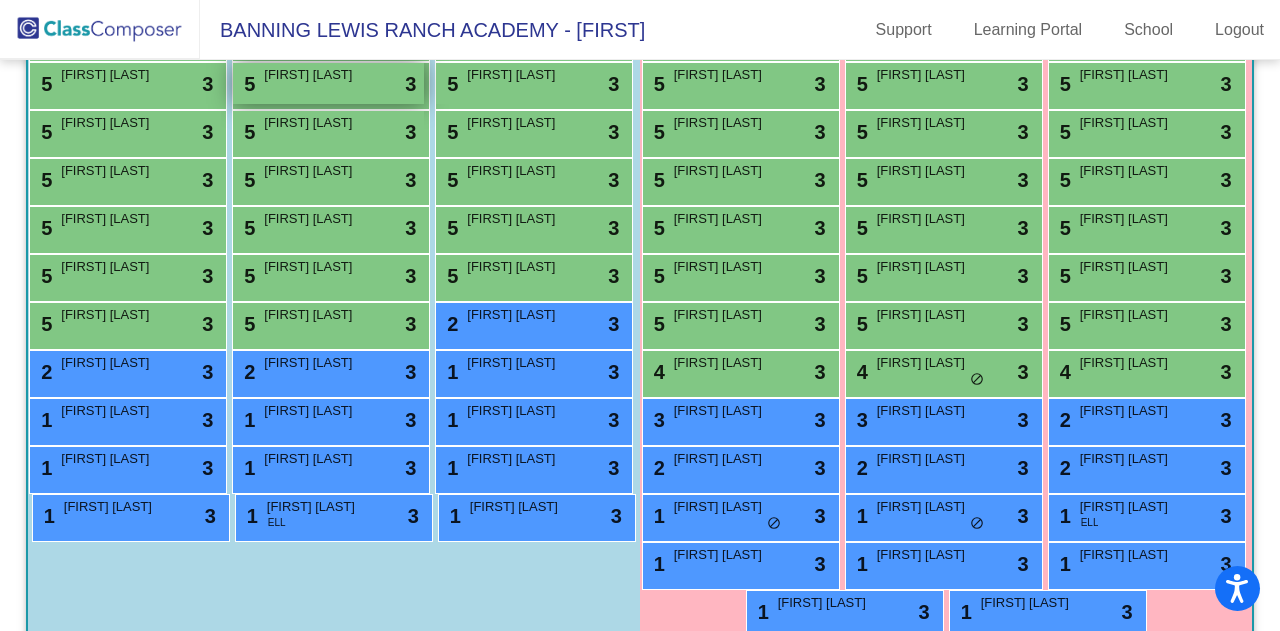 scroll, scrollTop: 751, scrollLeft: 0, axis: vertical 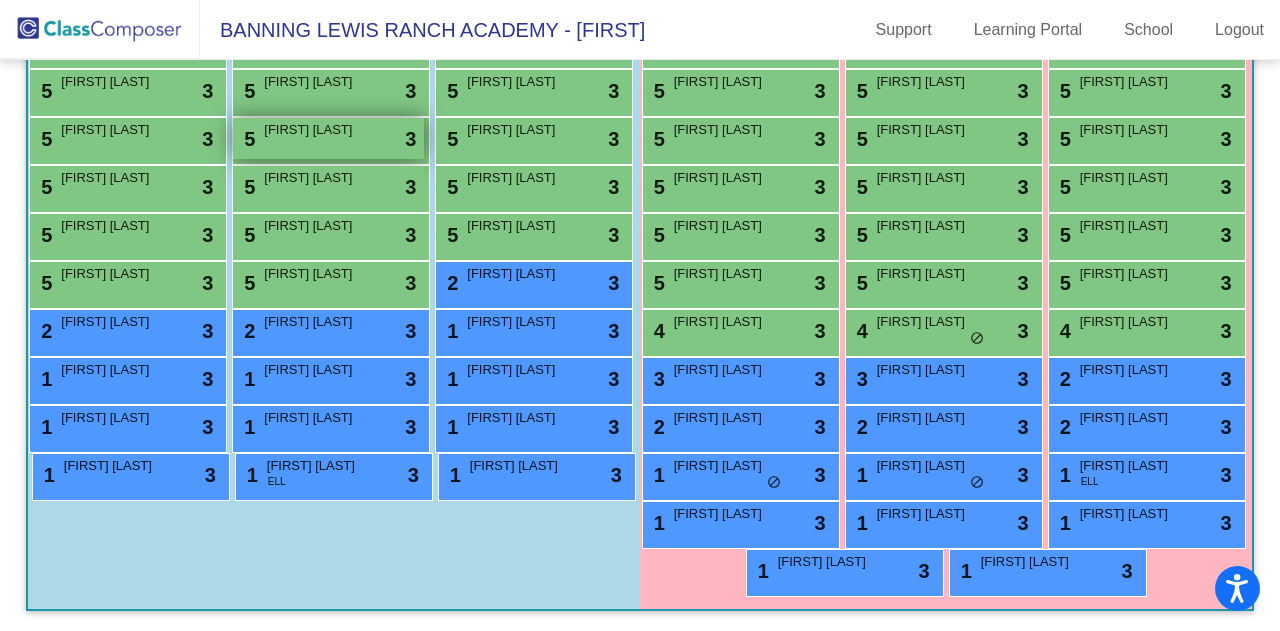 click on "5 Grayson Slone lock do_not_disturb_alt 3" at bounding box center [328, 138] 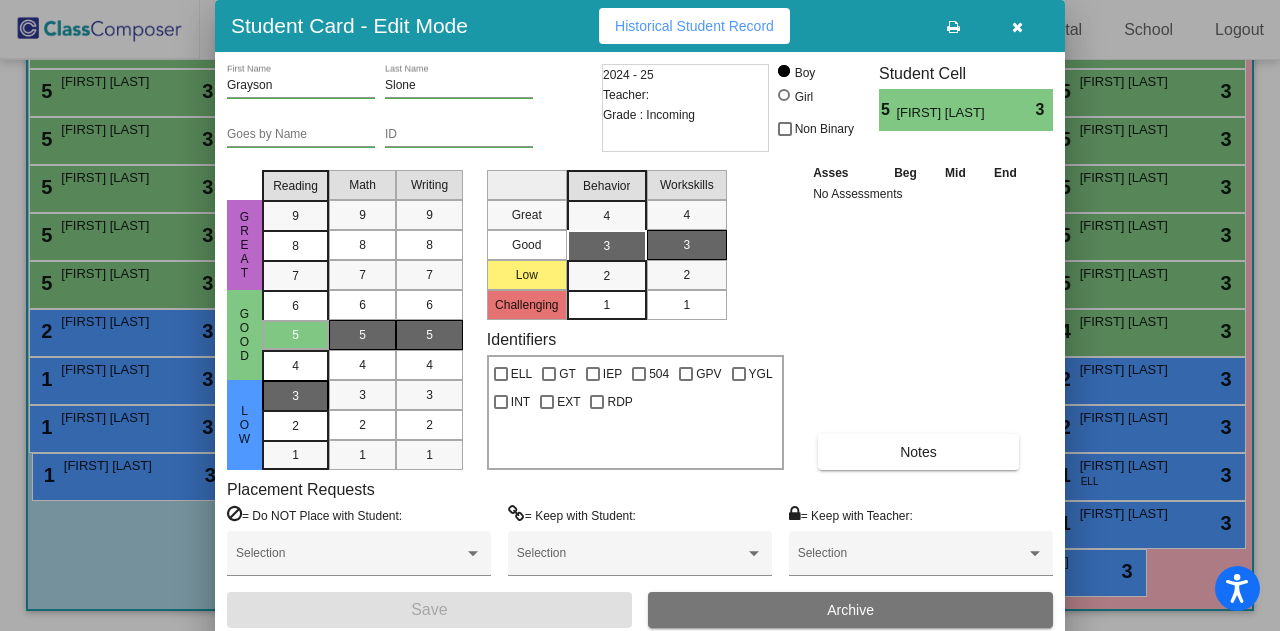 click on "3" at bounding box center [295, 396] 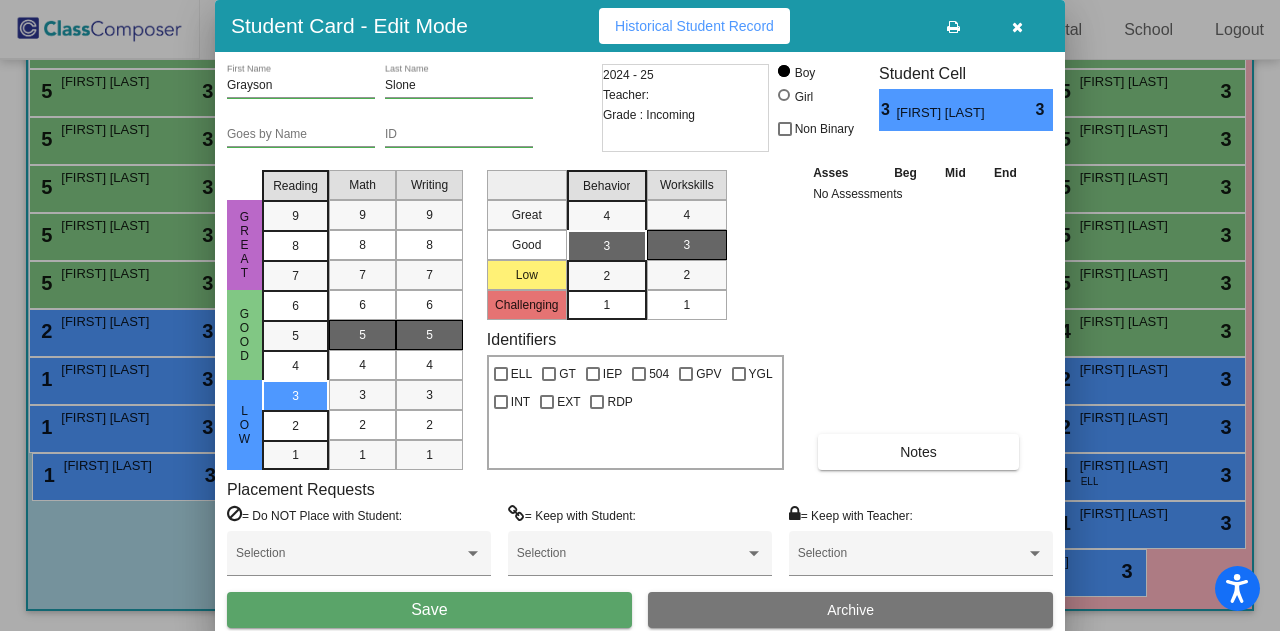 click on "Save" at bounding box center (429, 610) 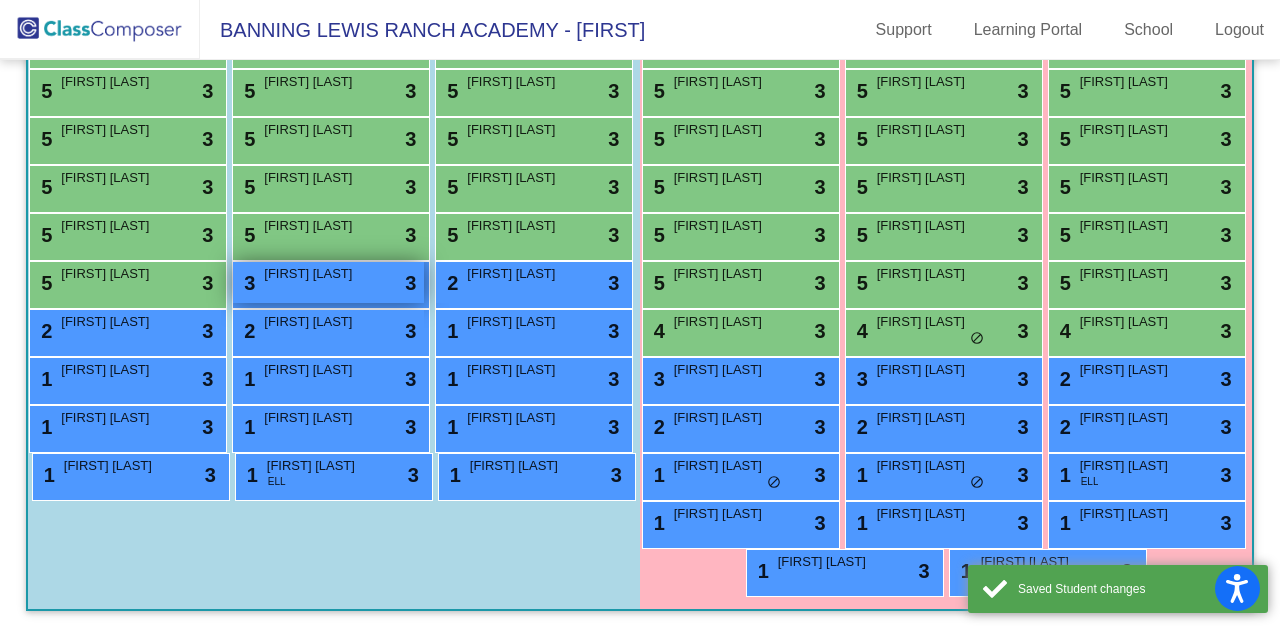 click on "3 Grayson Slone lock do_not_disturb_alt 3" at bounding box center (328, 282) 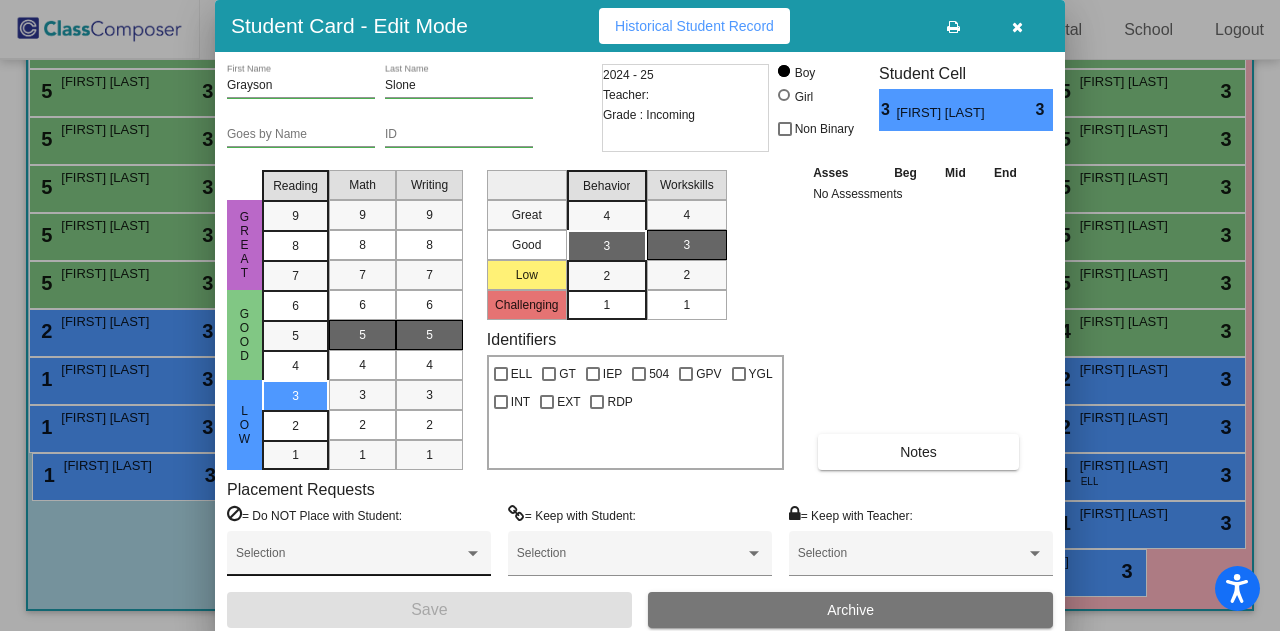 click at bounding box center [473, 553] 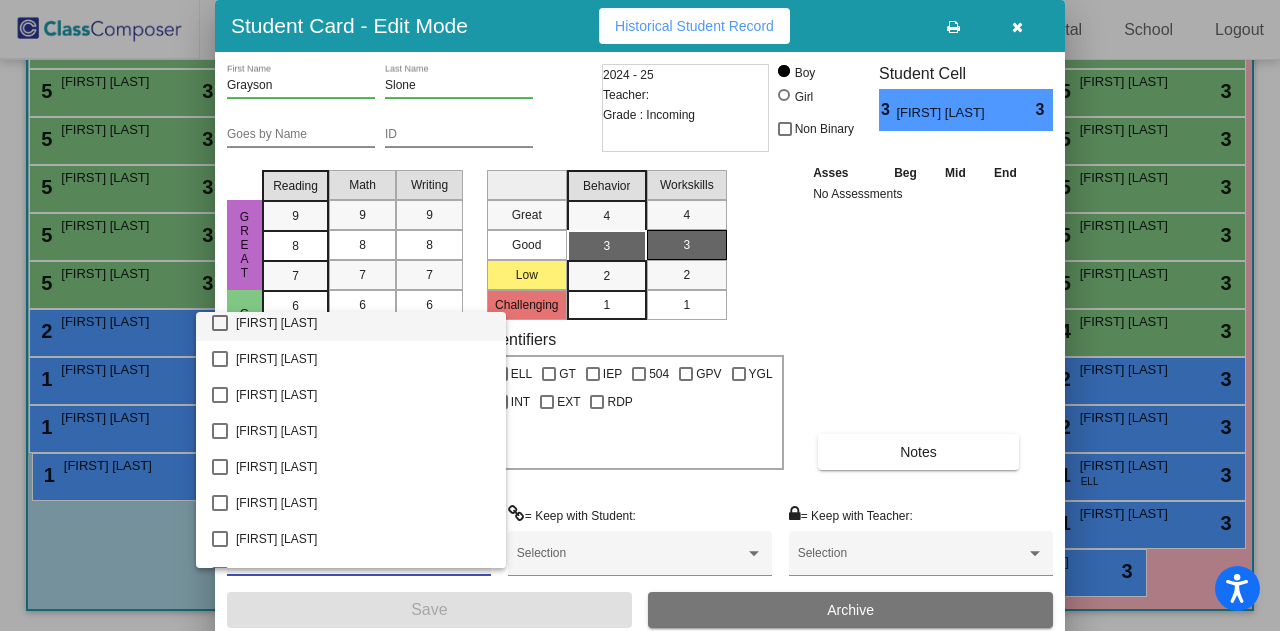 scroll, scrollTop: 170, scrollLeft: 0, axis: vertical 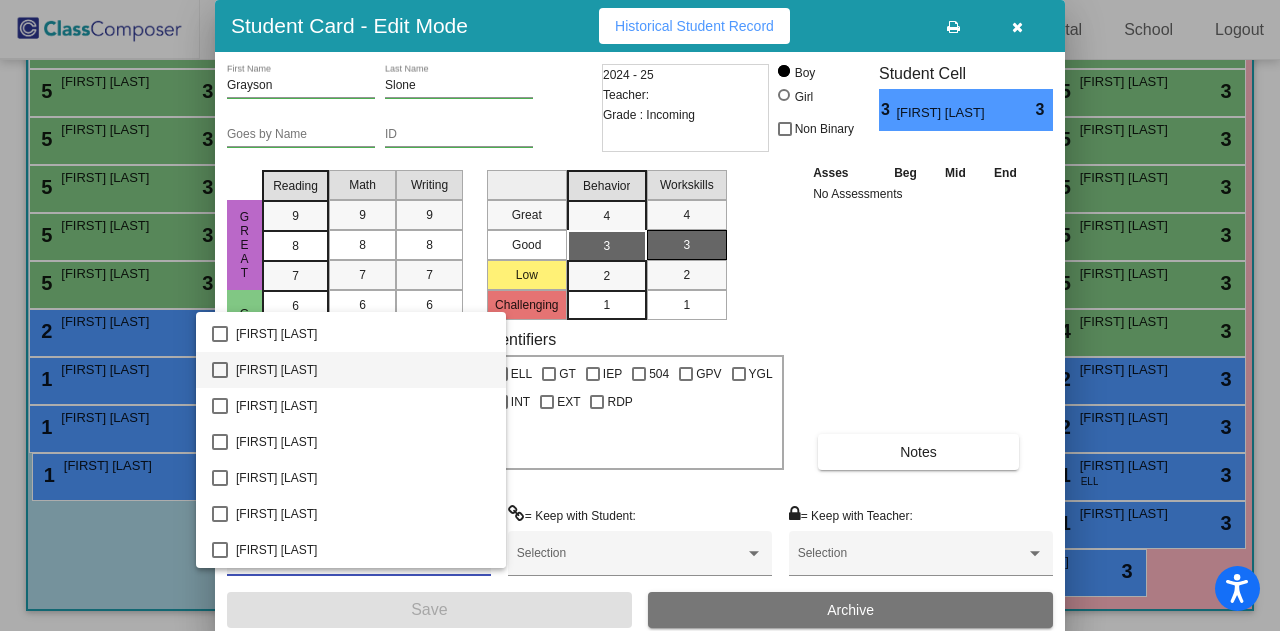 click on "Everly Slone" at bounding box center (363, 370) 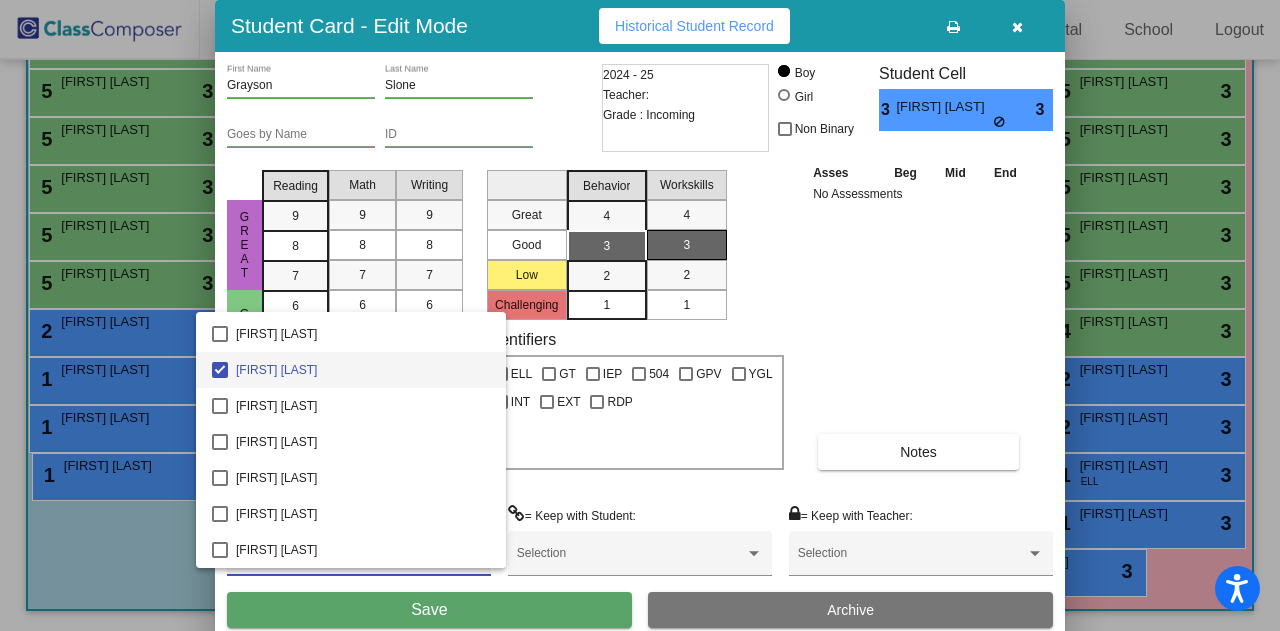 click at bounding box center [640, 315] 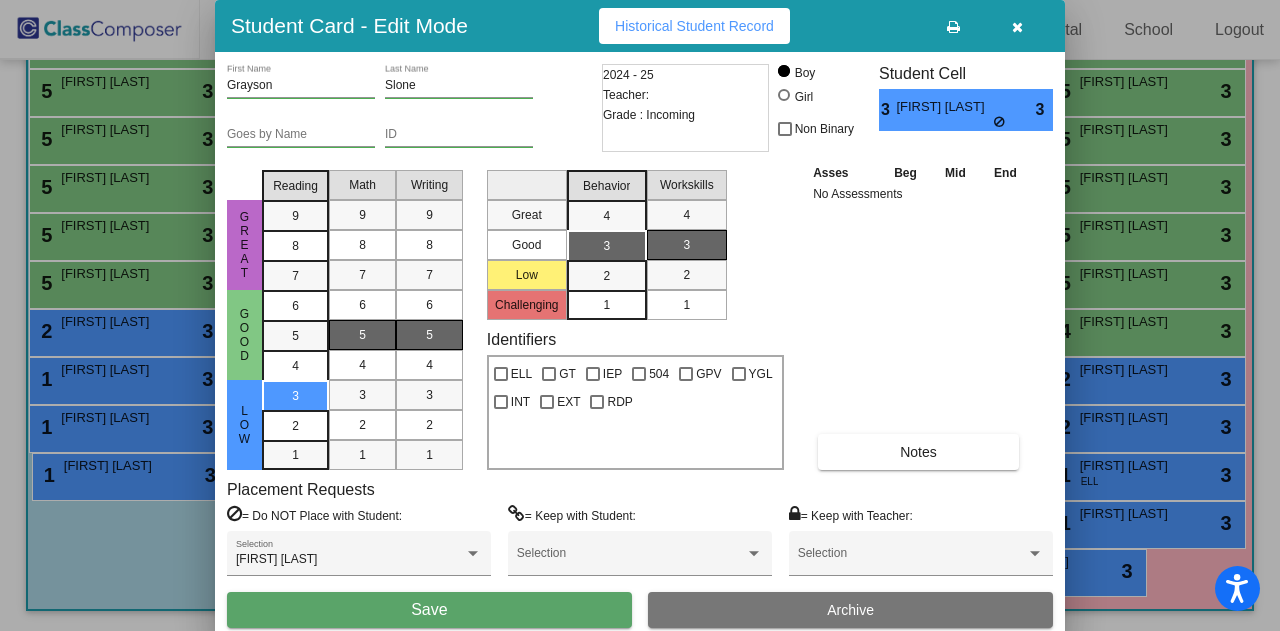 click on "Save" at bounding box center (429, 609) 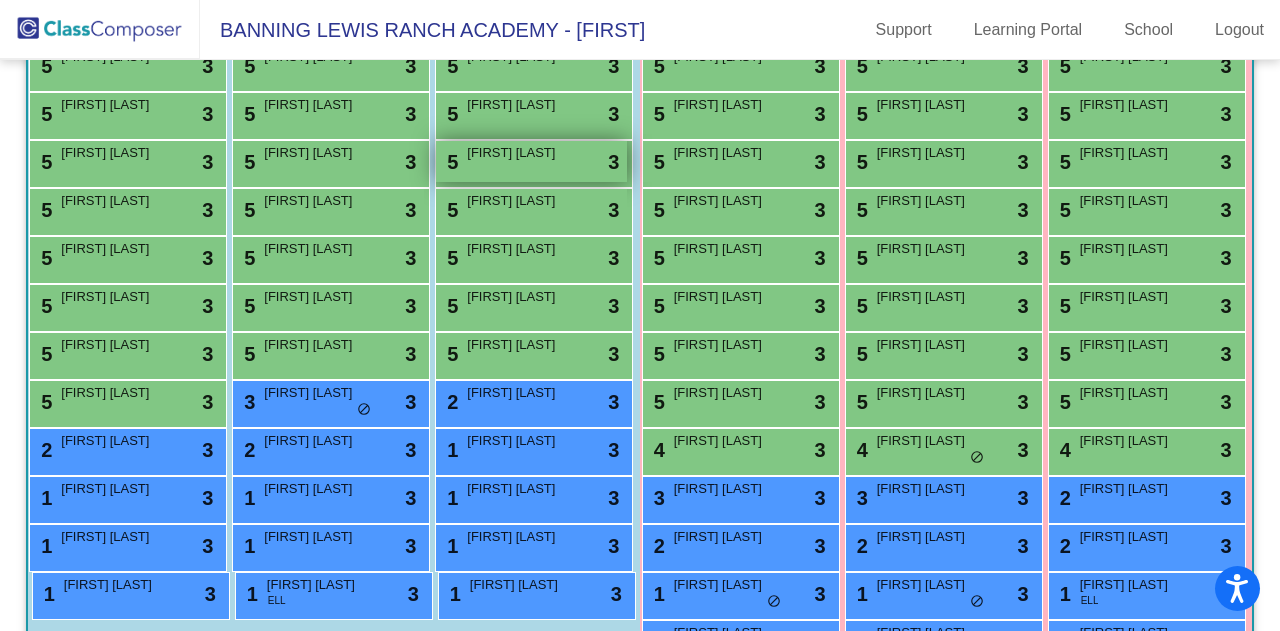 scroll, scrollTop: 622, scrollLeft: 0, axis: vertical 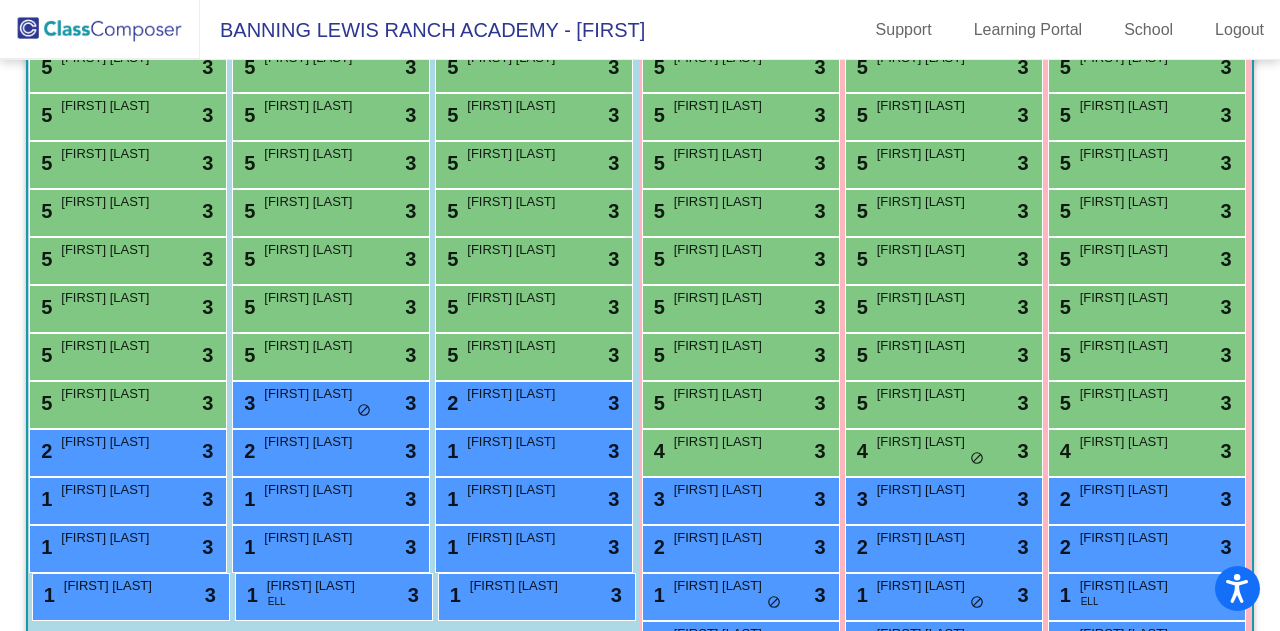 click on "5 Gregory Green lock do_not_disturb_alt 3" at bounding box center (531, 18) 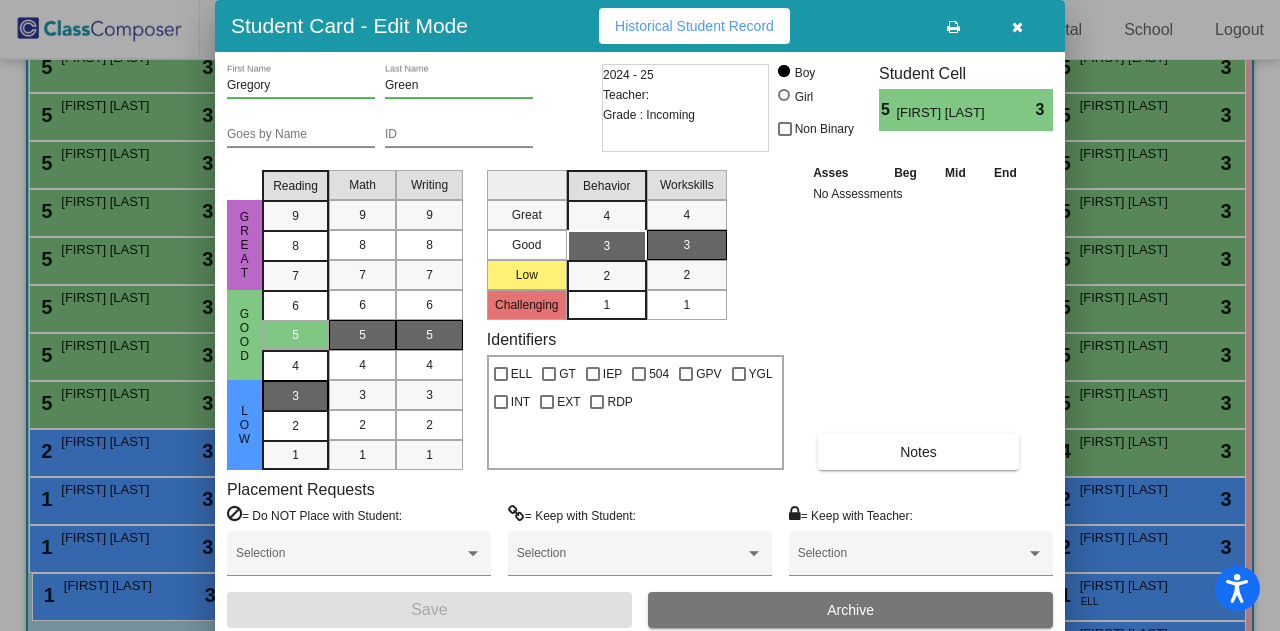 click on "3" at bounding box center (295, 396) 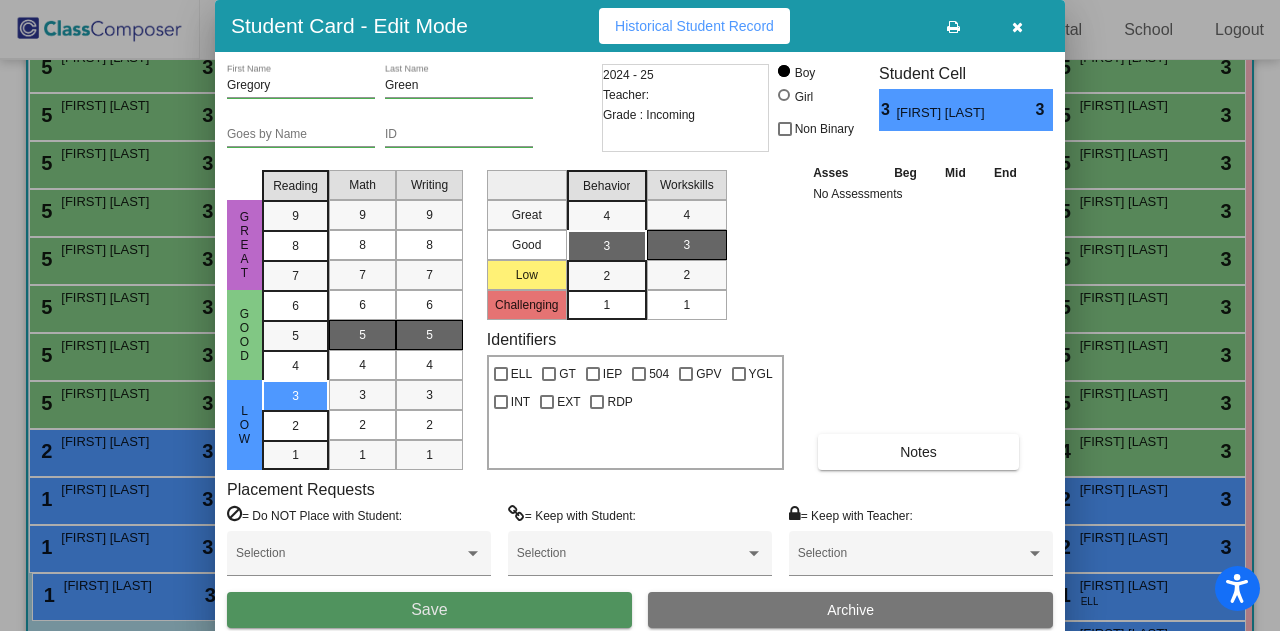 click on "Save" at bounding box center [429, 609] 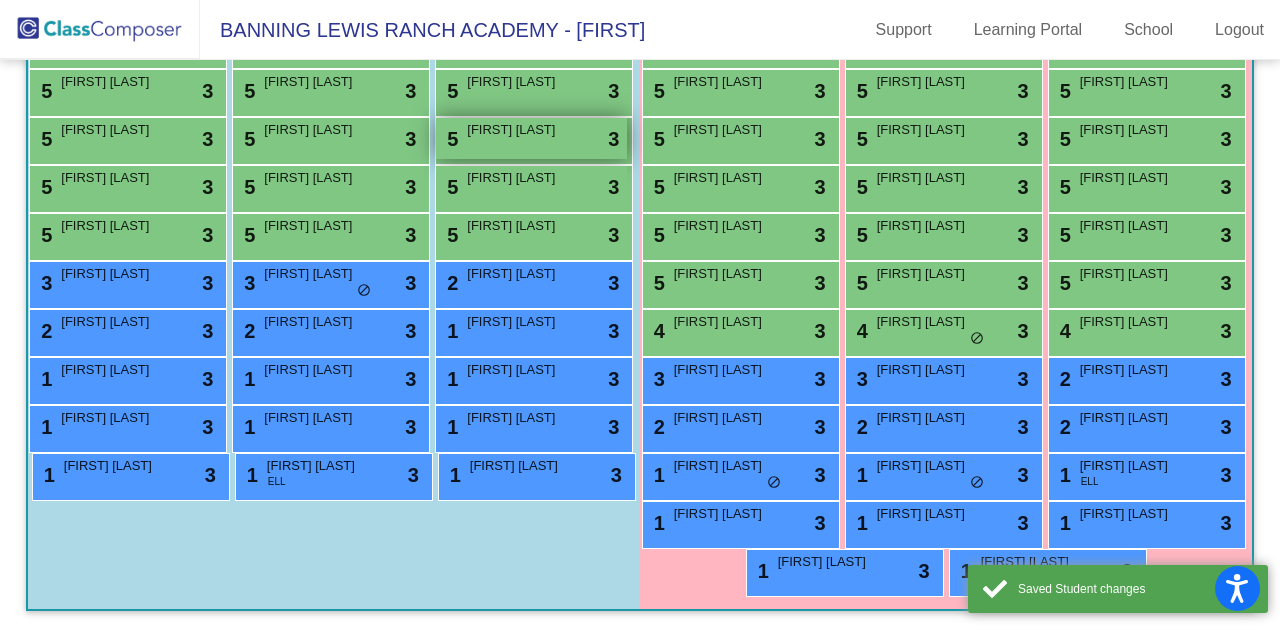 scroll, scrollTop: 1072, scrollLeft: 0, axis: vertical 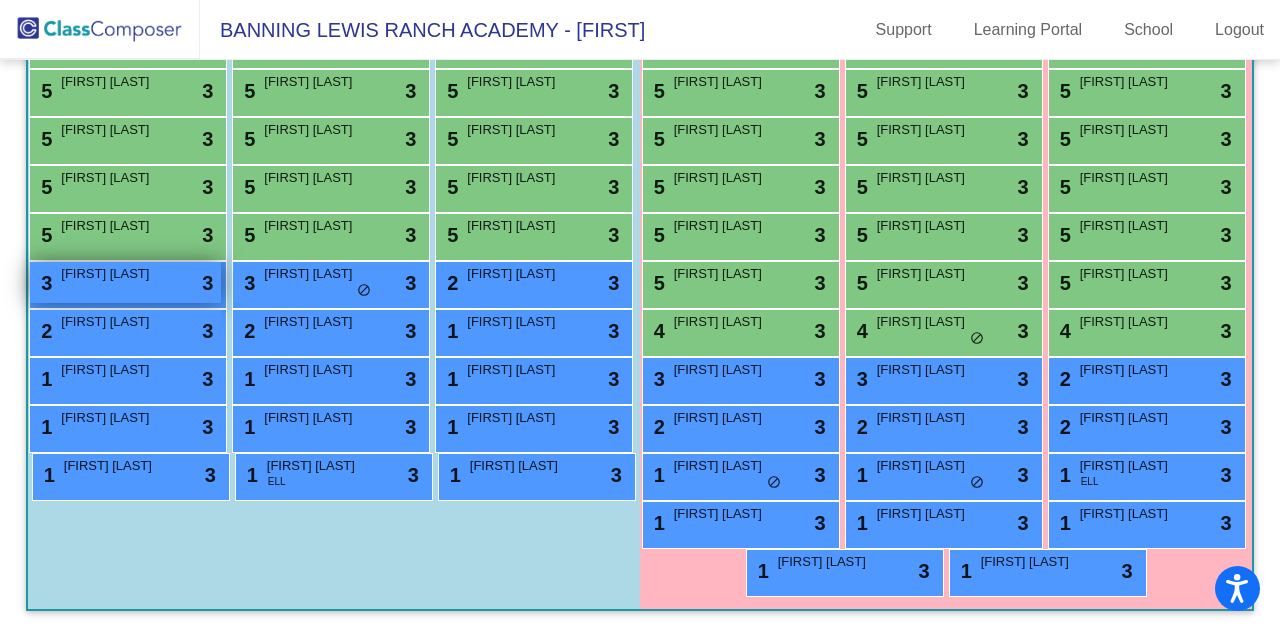 click on "Gregory Green" at bounding box center (111, 274) 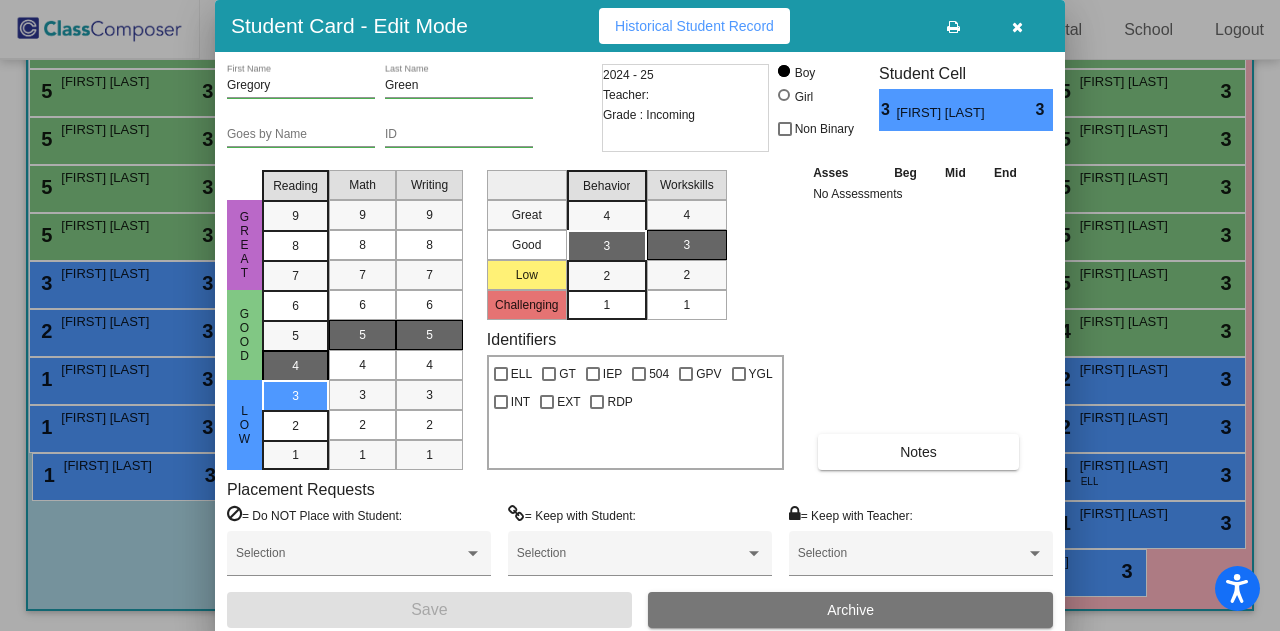 click on "4" at bounding box center (295, 365) 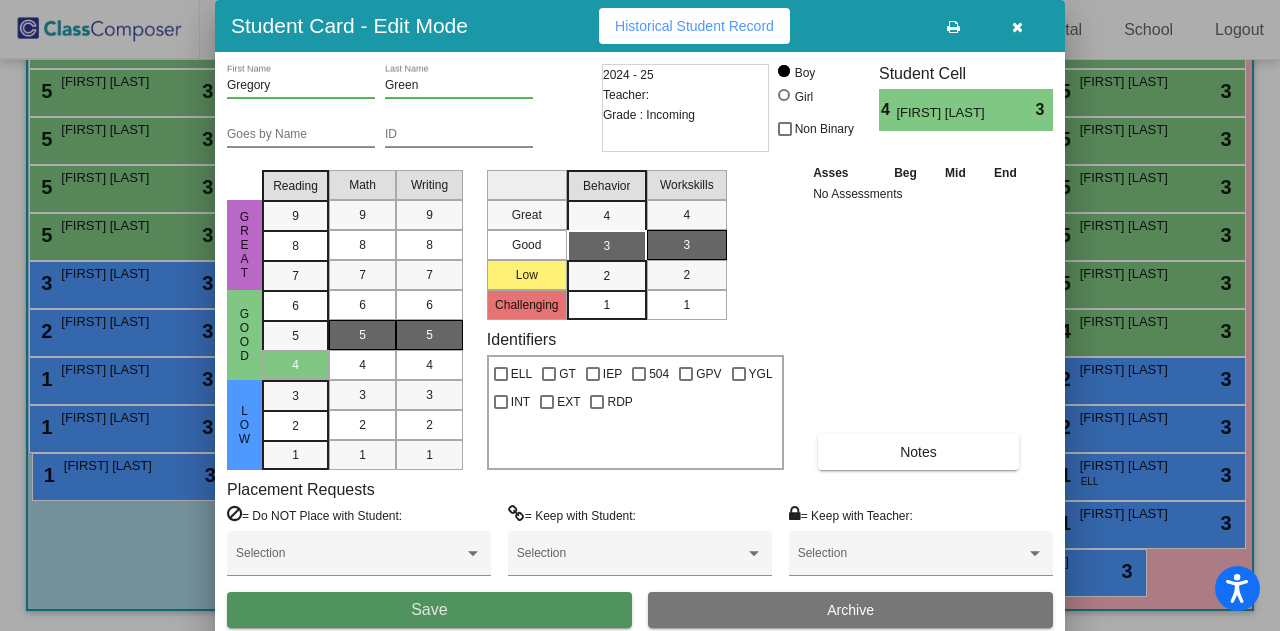 click on "Save" at bounding box center (429, 610) 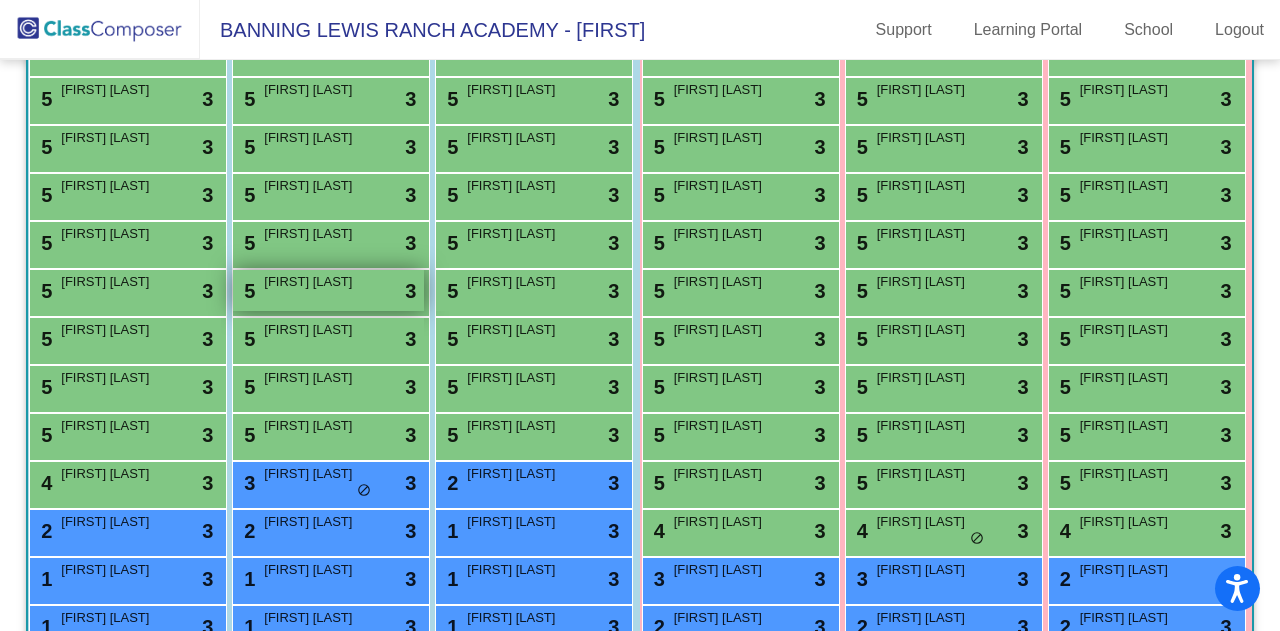 scroll, scrollTop: 506, scrollLeft: 0, axis: vertical 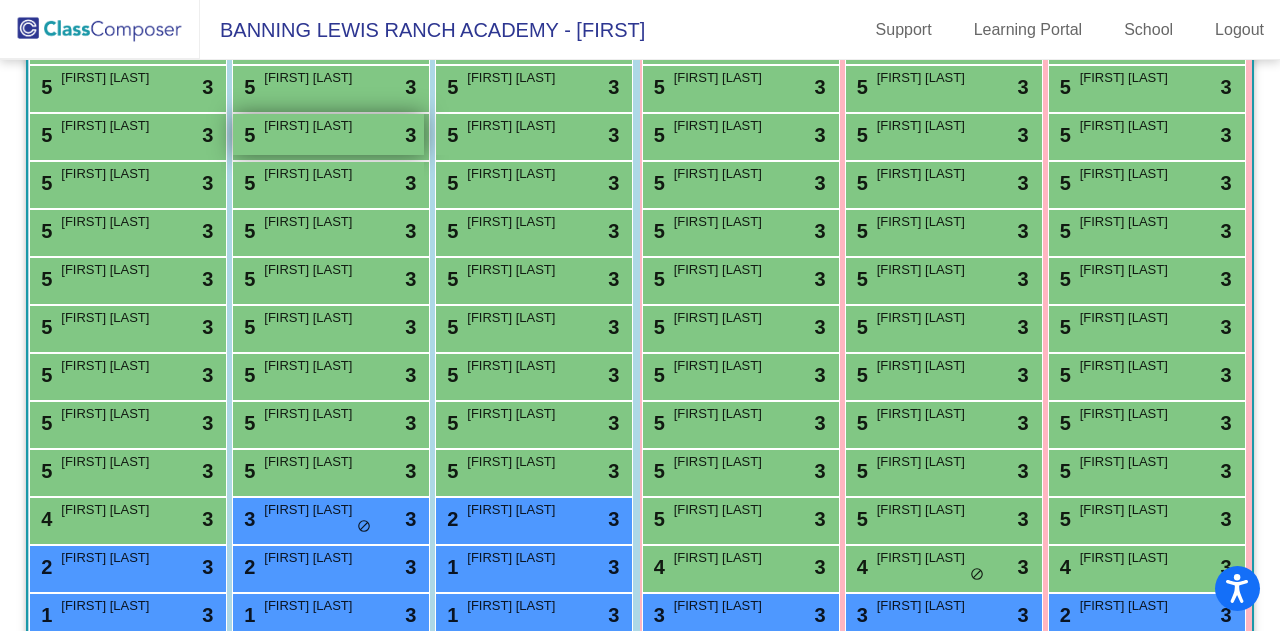 click on "5 Kayden Garris lock do_not_disturb_alt 3" at bounding box center [328, 134] 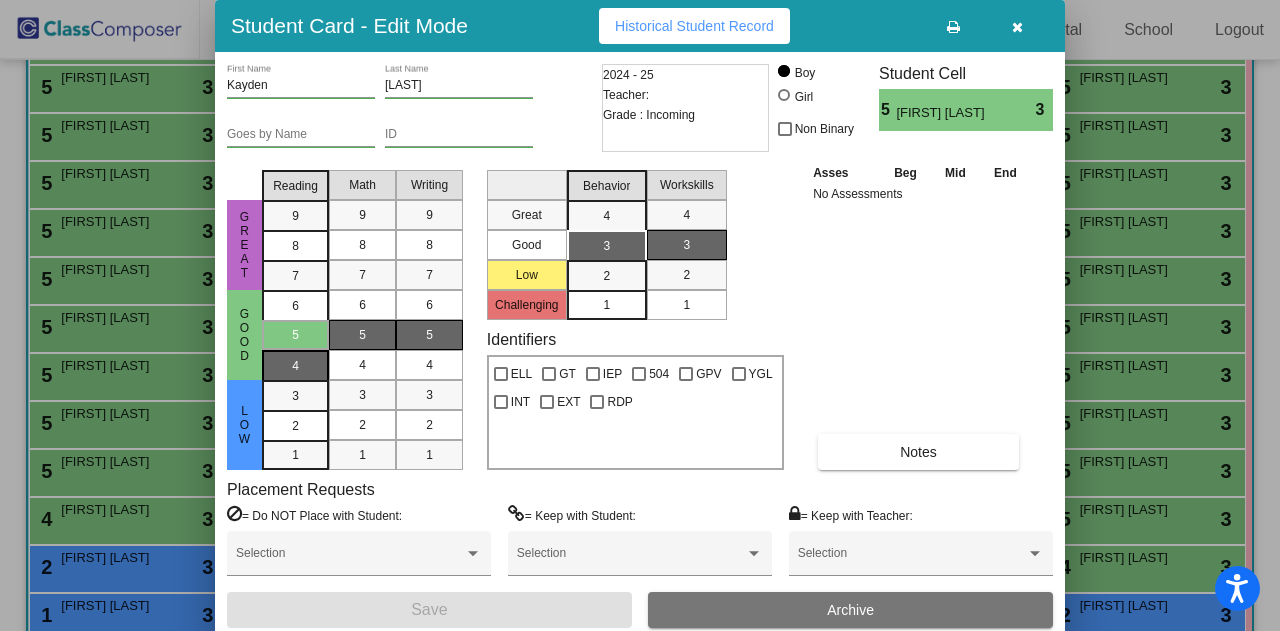 click on "4" at bounding box center (295, 306) 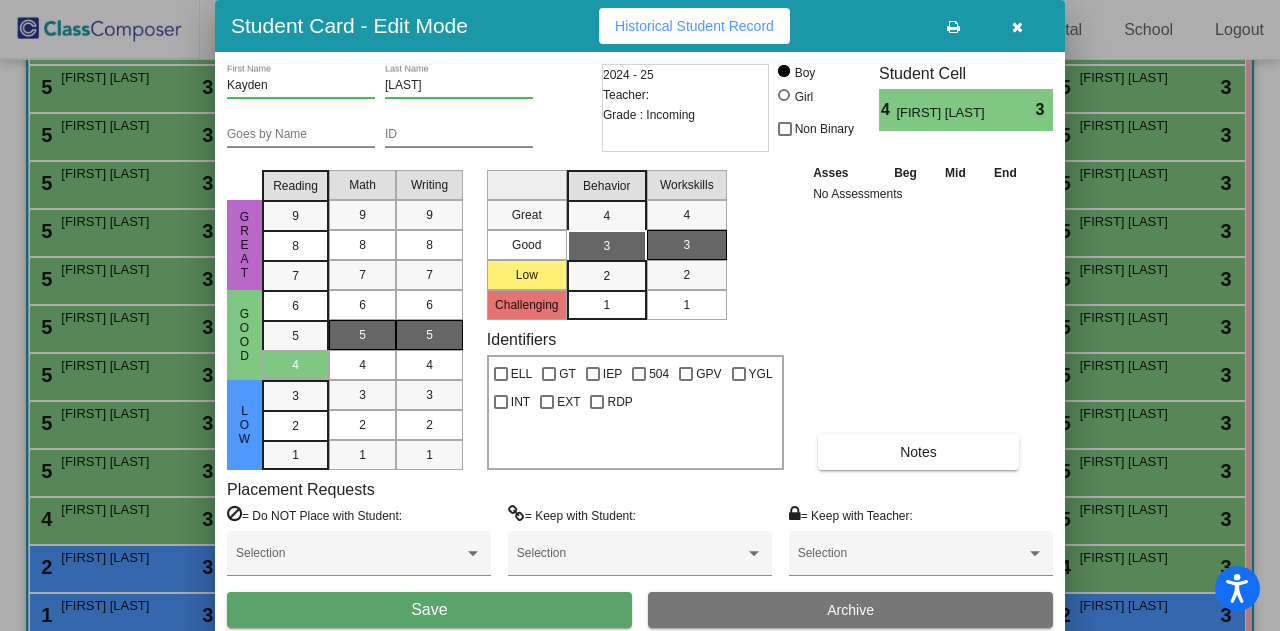 click on "Save" at bounding box center (429, 609) 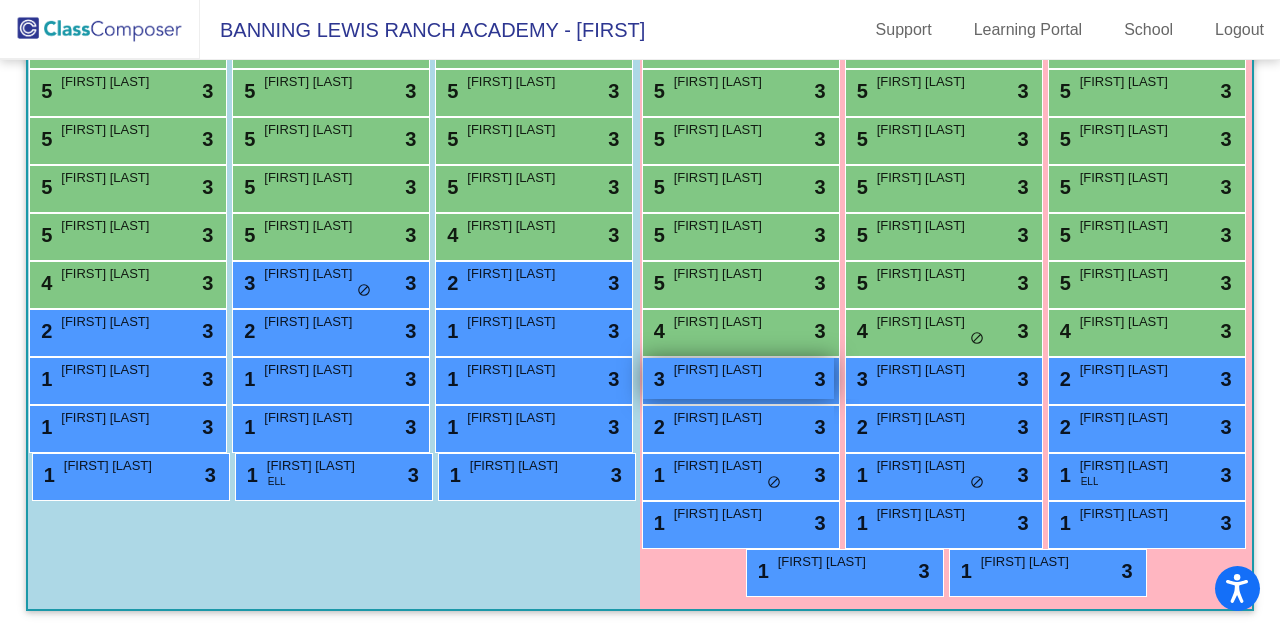 scroll, scrollTop: 865, scrollLeft: 0, axis: vertical 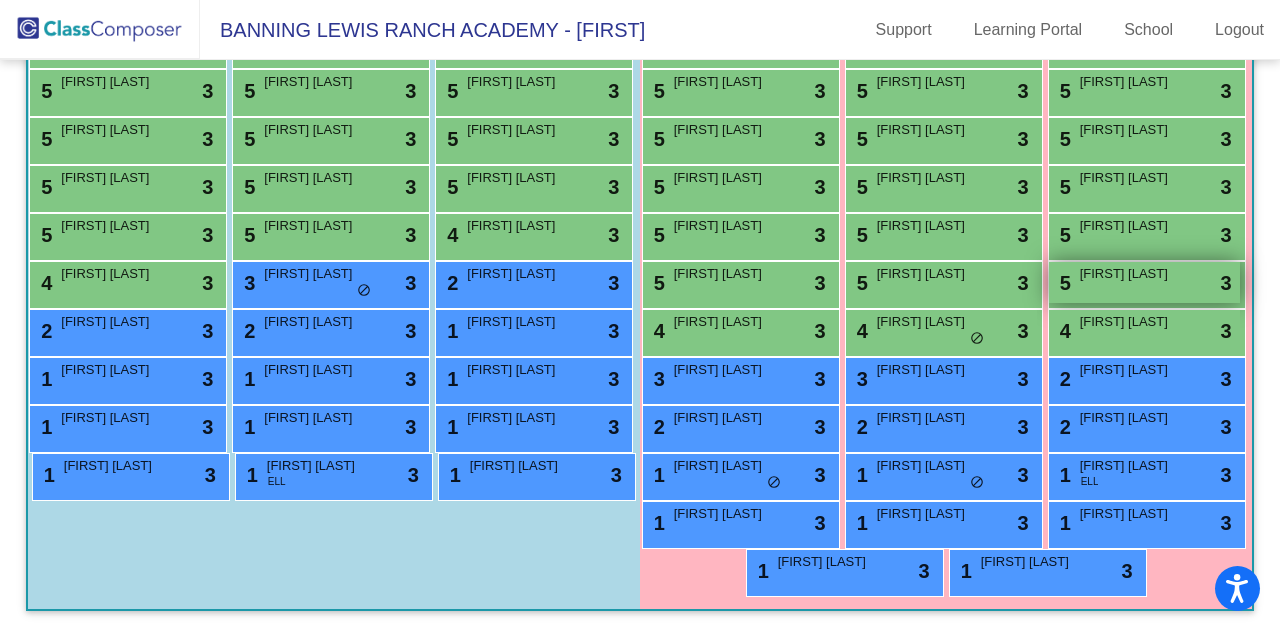 click on "5 Ki'Leayah Tejan lock do_not_disturb_alt 3" at bounding box center [1144, 282] 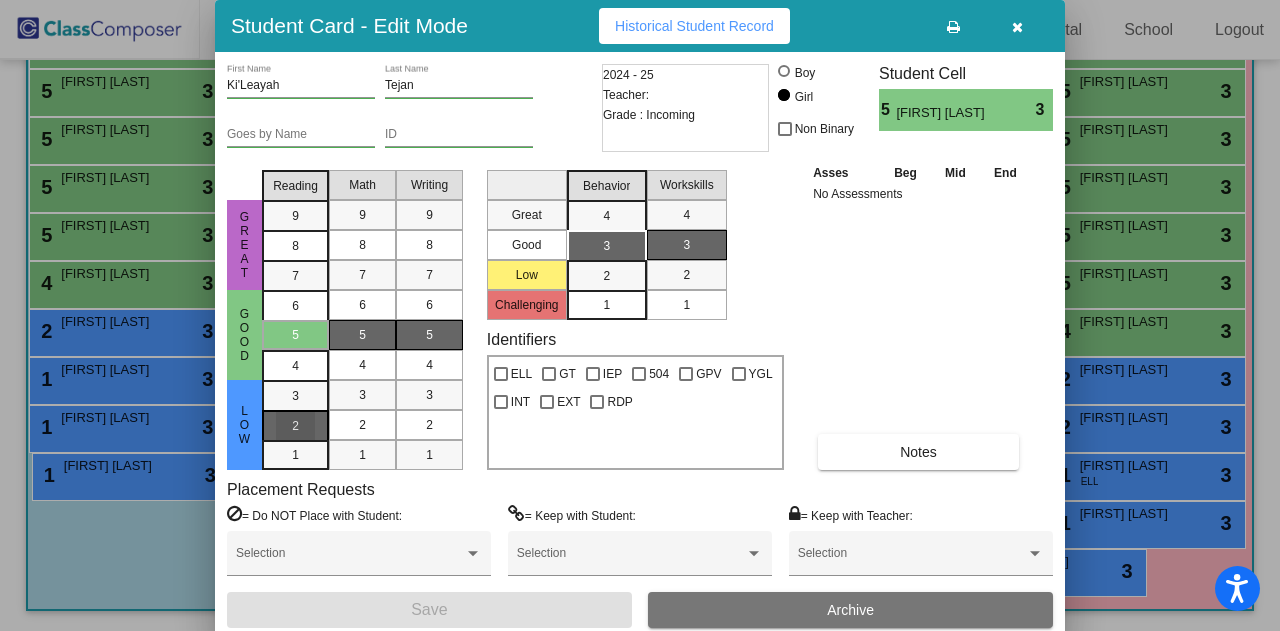 click on "2" at bounding box center [295, 396] 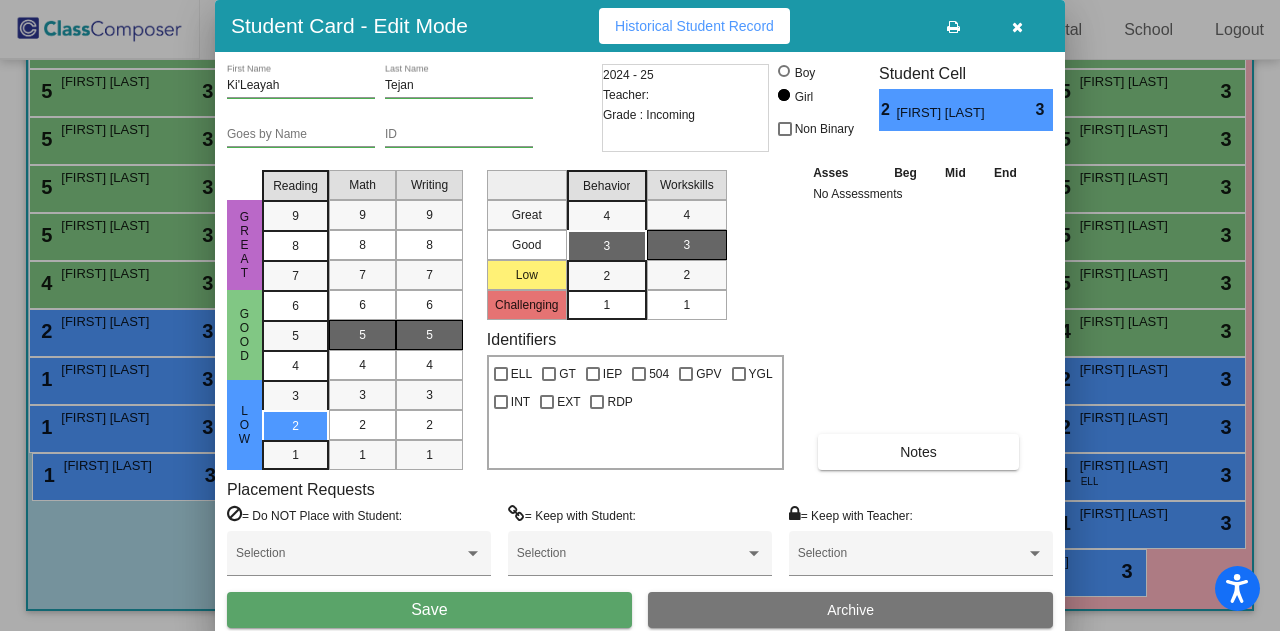 click on "Save" at bounding box center [429, 610] 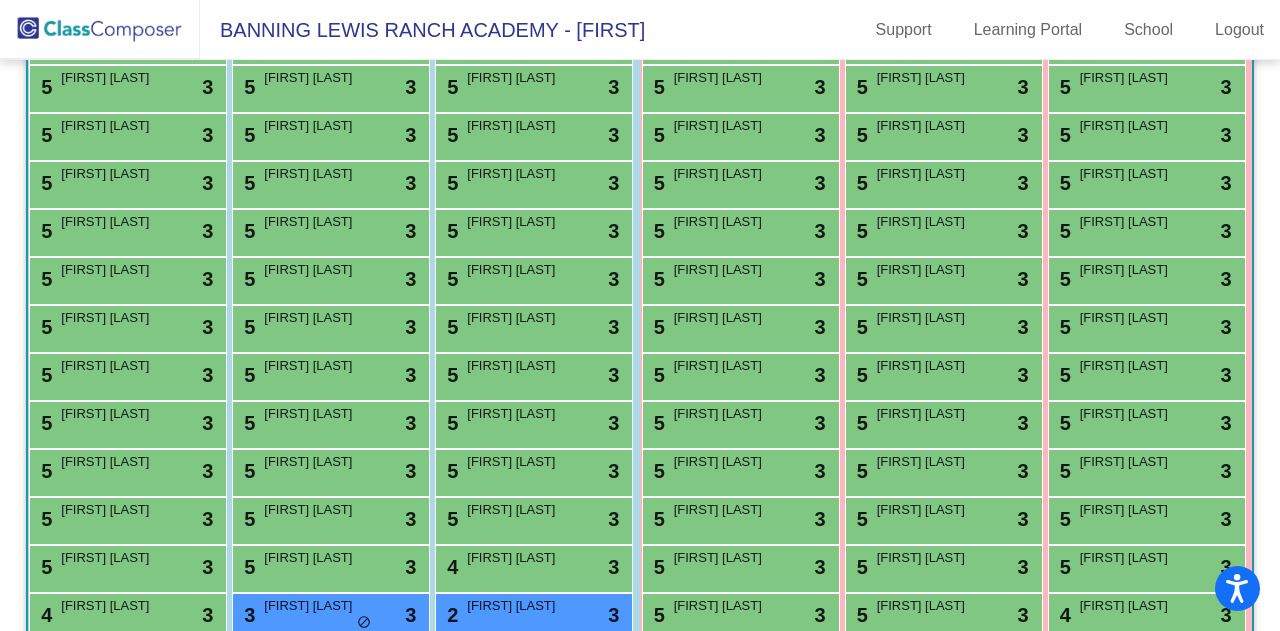 scroll, scrollTop: 411, scrollLeft: 0, axis: vertical 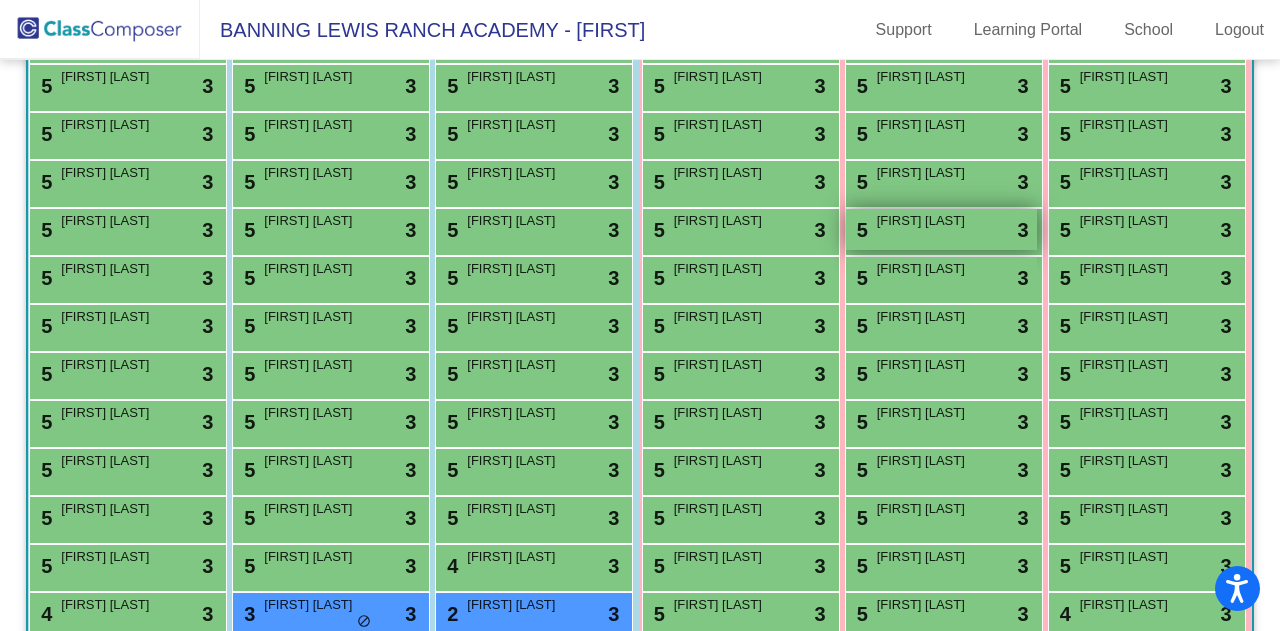 click on "Magnolia Johnson" at bounding box center [927, 221] 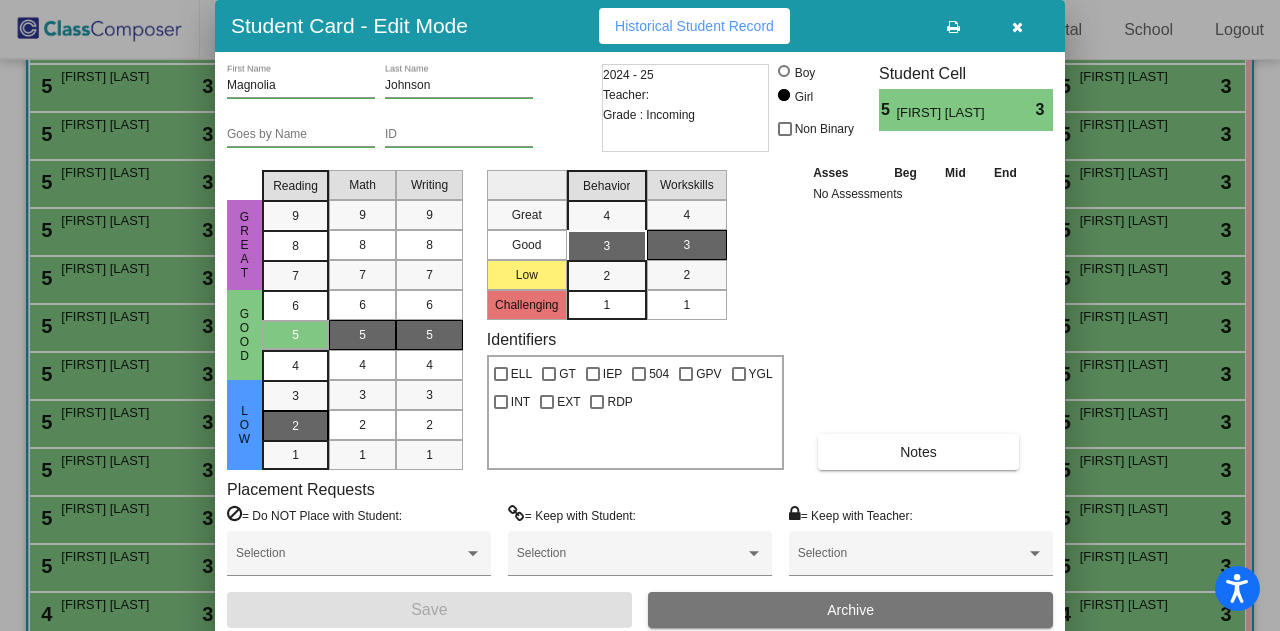 click on "2" at bounding box center [295, 425] 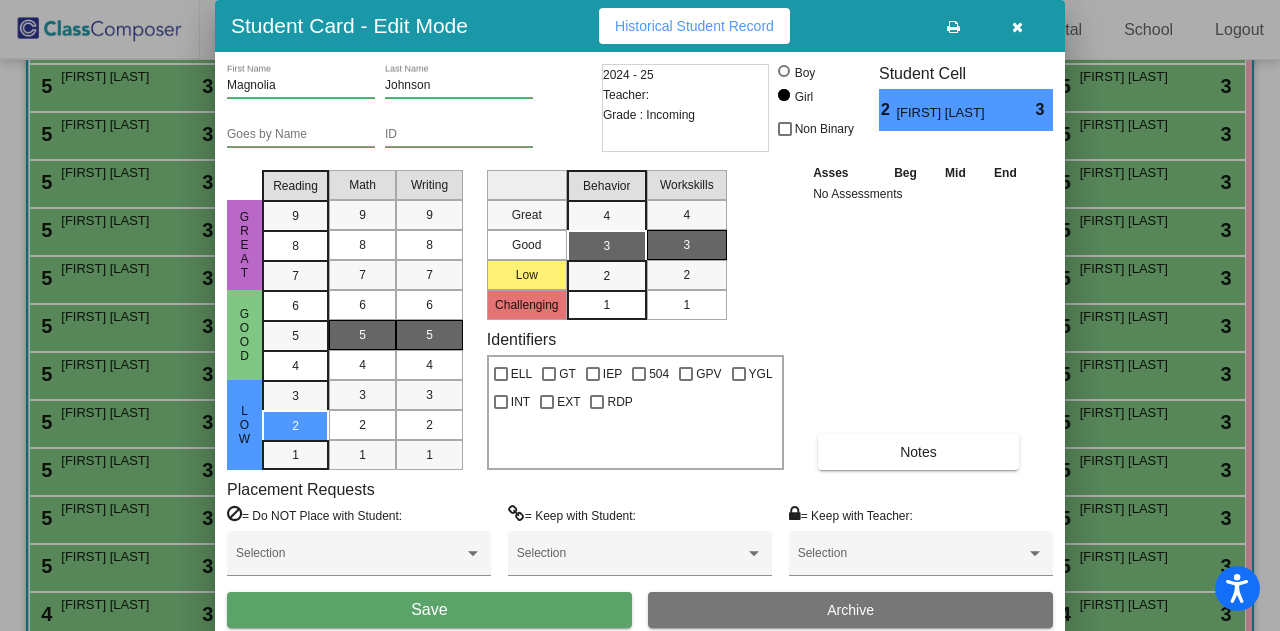 click on "Save" at bounding box center [429, 610] 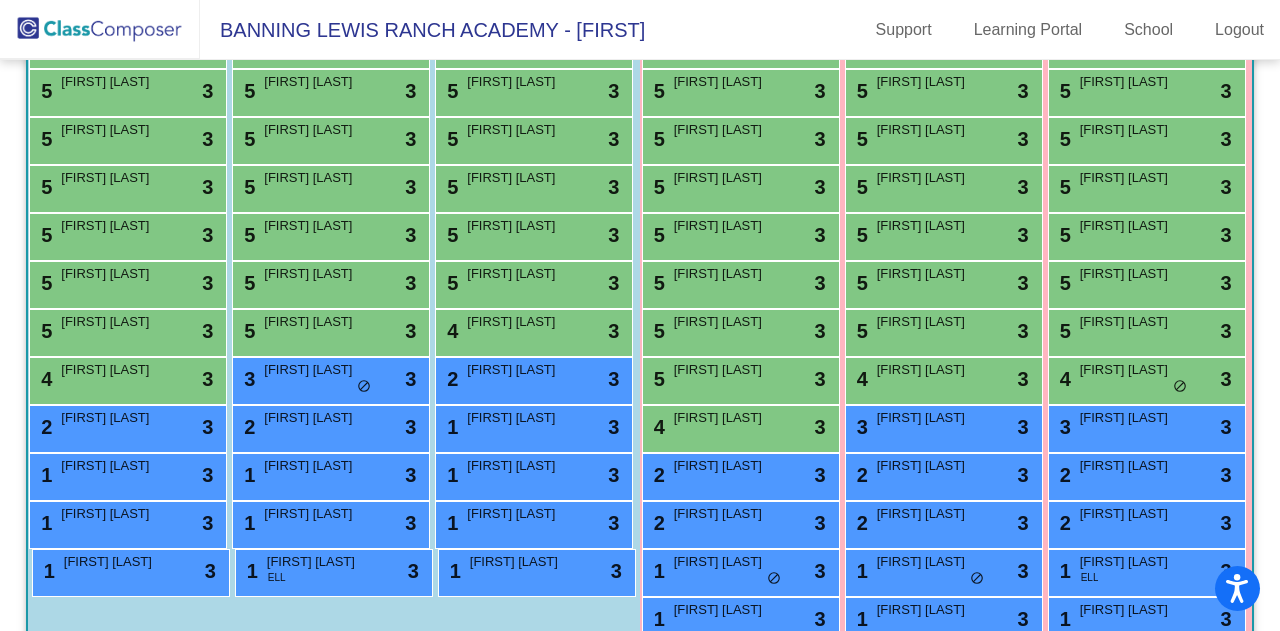scroll, scrollTop: 696, scrollLeft: 0, axis: vertical 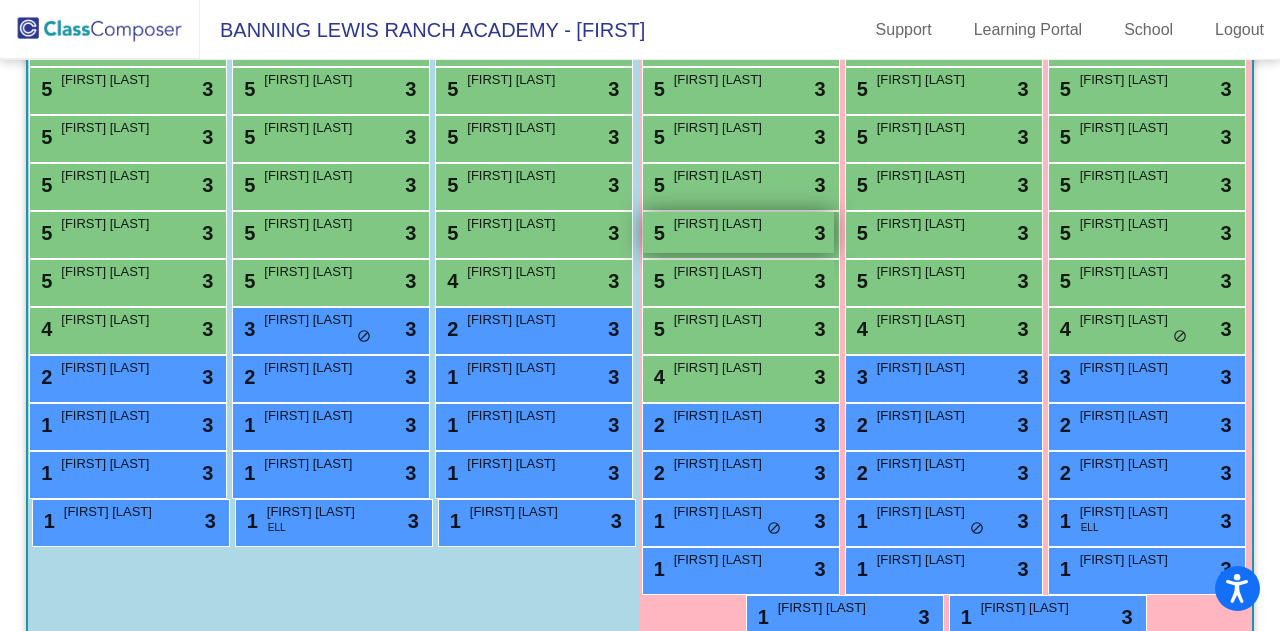 click on "Mazikeen Wilson" at bounding box center (724, 224) 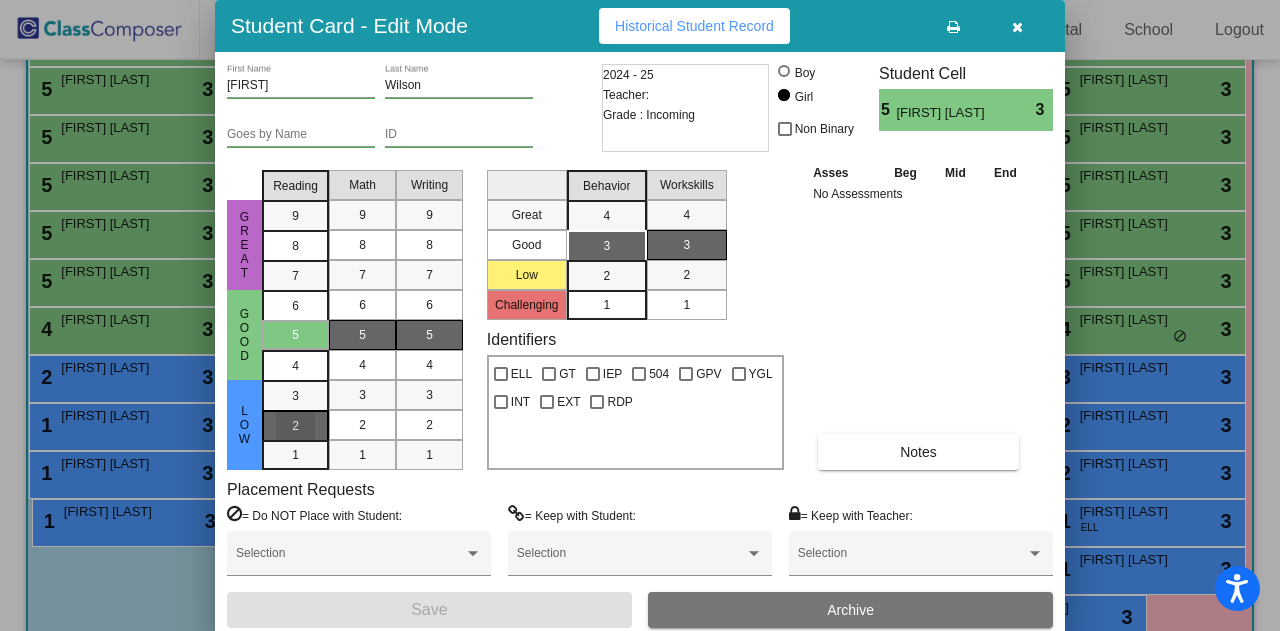 click on "2" at bounding box center [295, 396] 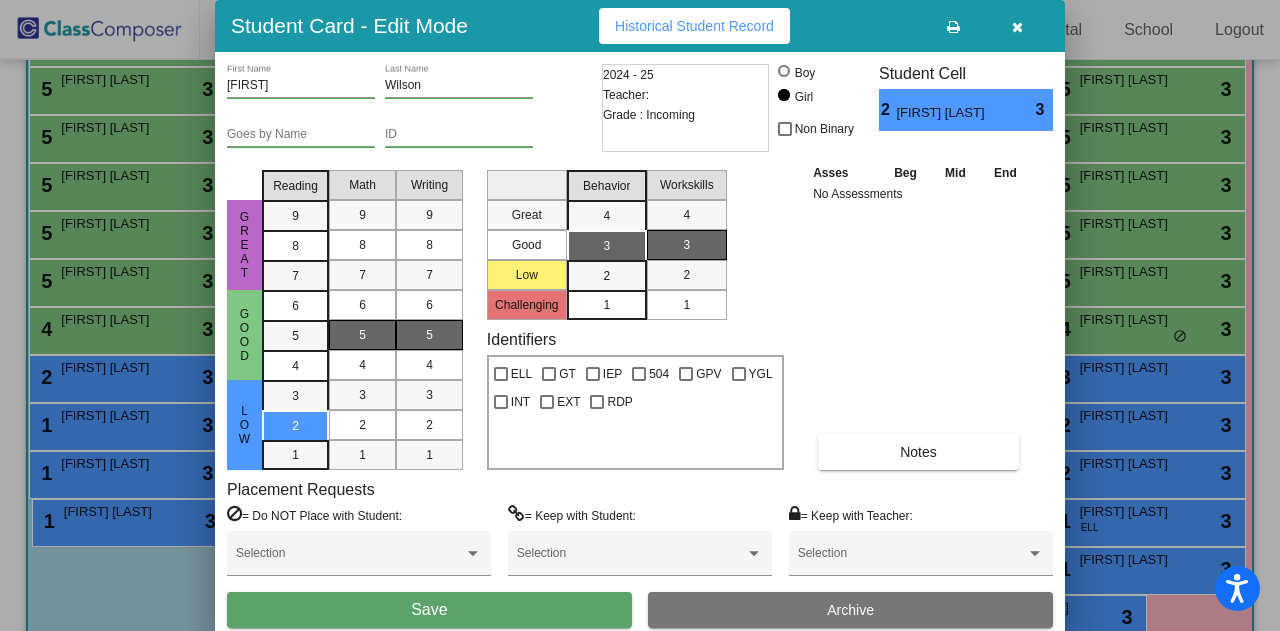 click on "Save" at bounding box center [429, 610] 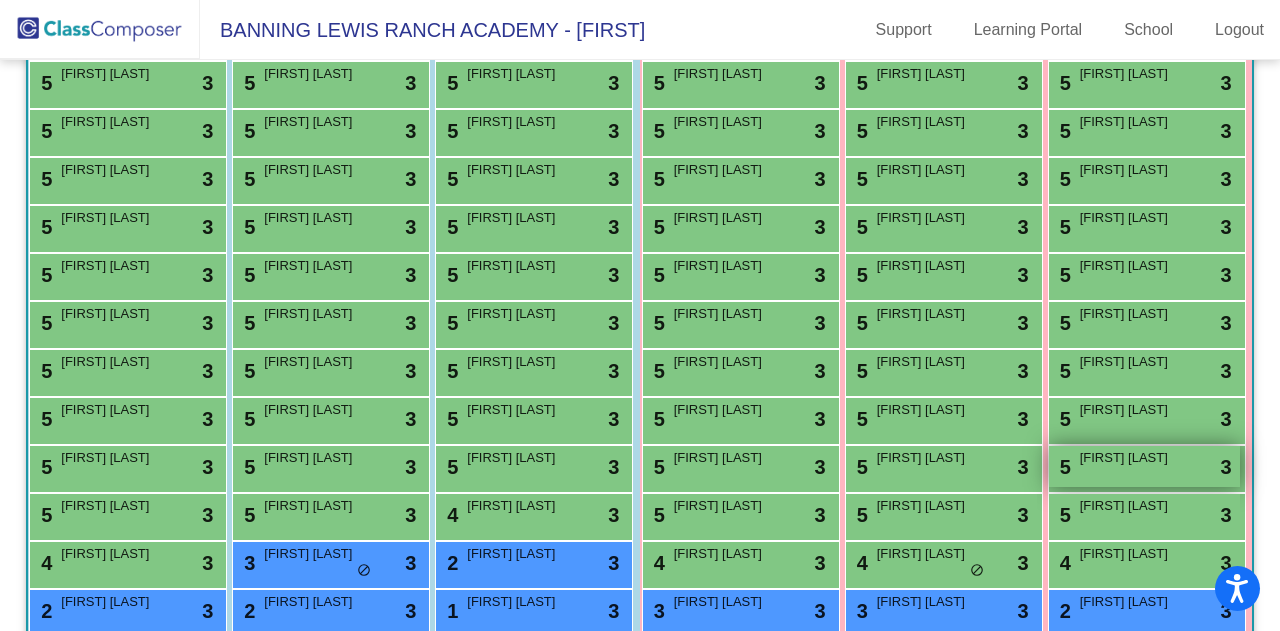 scroll, scrollTop: 461, scrollLeft: 0, axis: vertical 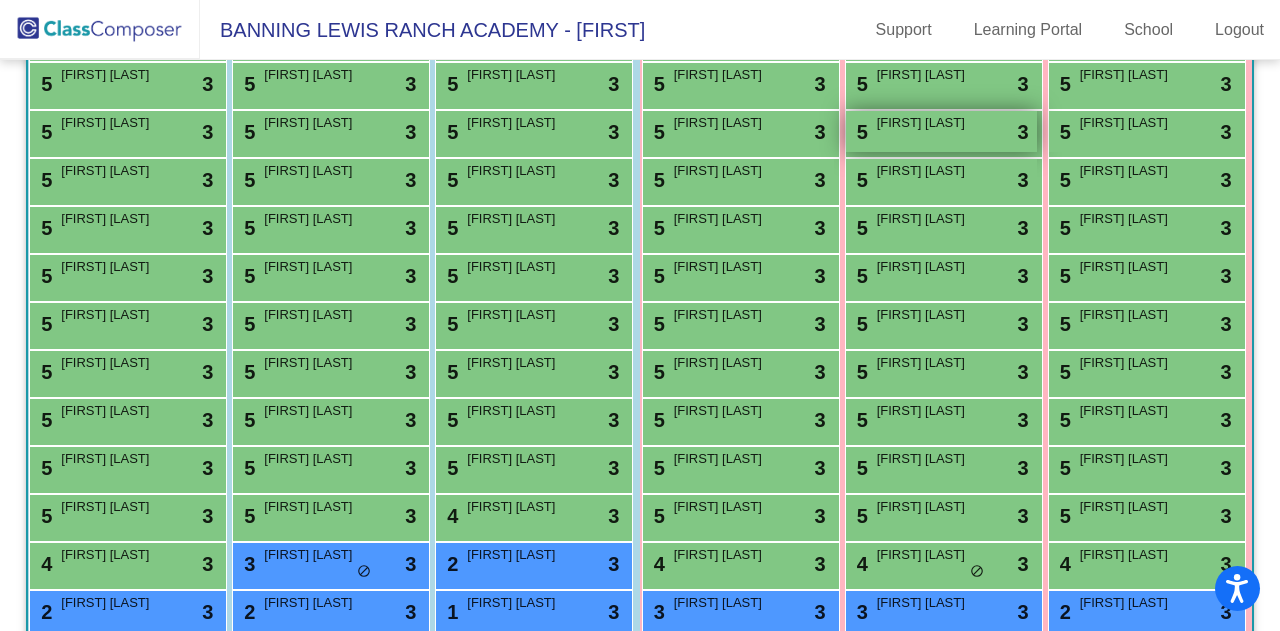 click on "5 Ayla Henry lock do_not_disturb_alt 3" at bounding box center (941, 131) 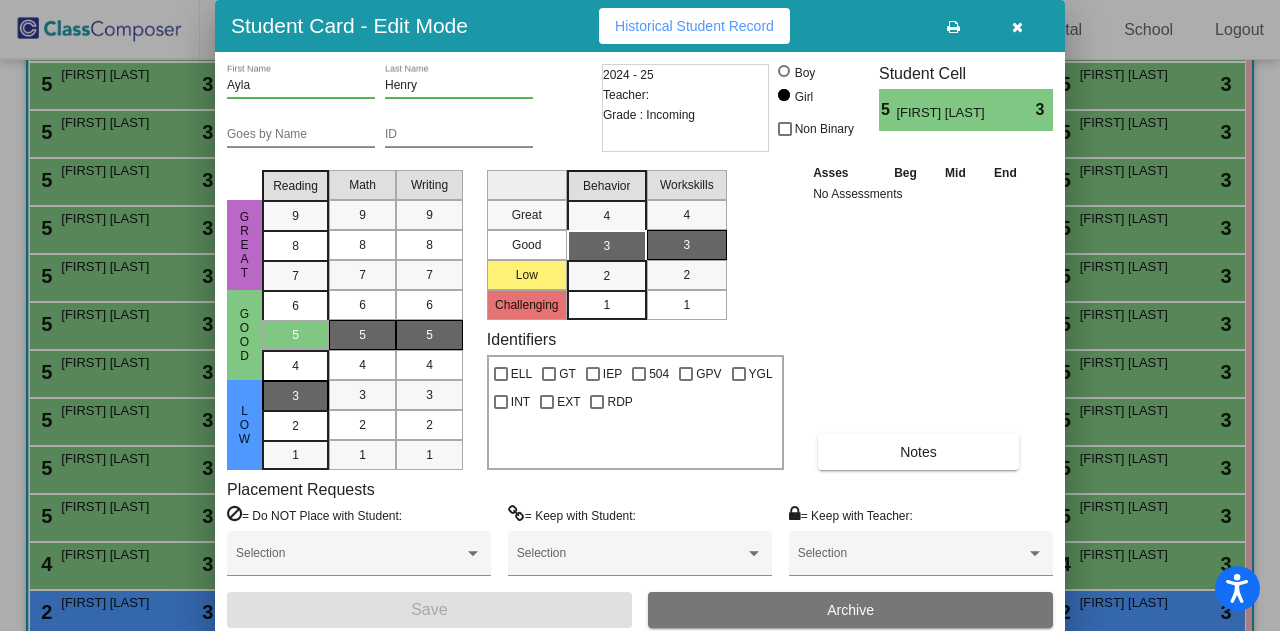 click on "3" at bounding box center [295, 395] 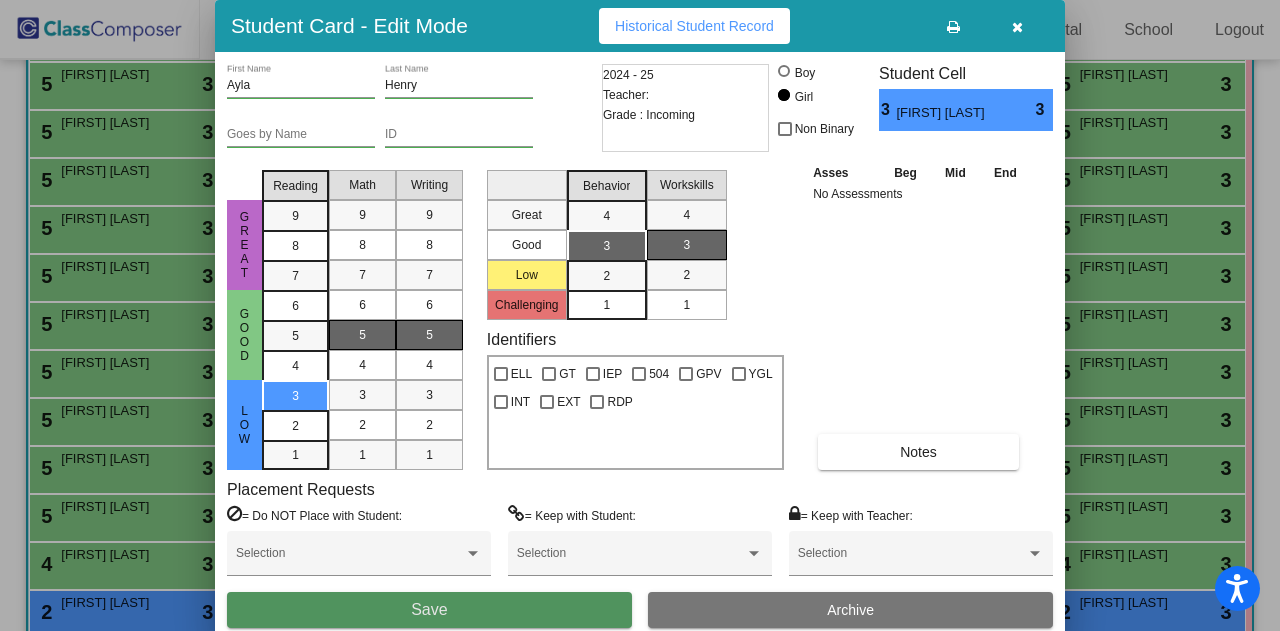 click on "Save" at bounding box center [429, 610] 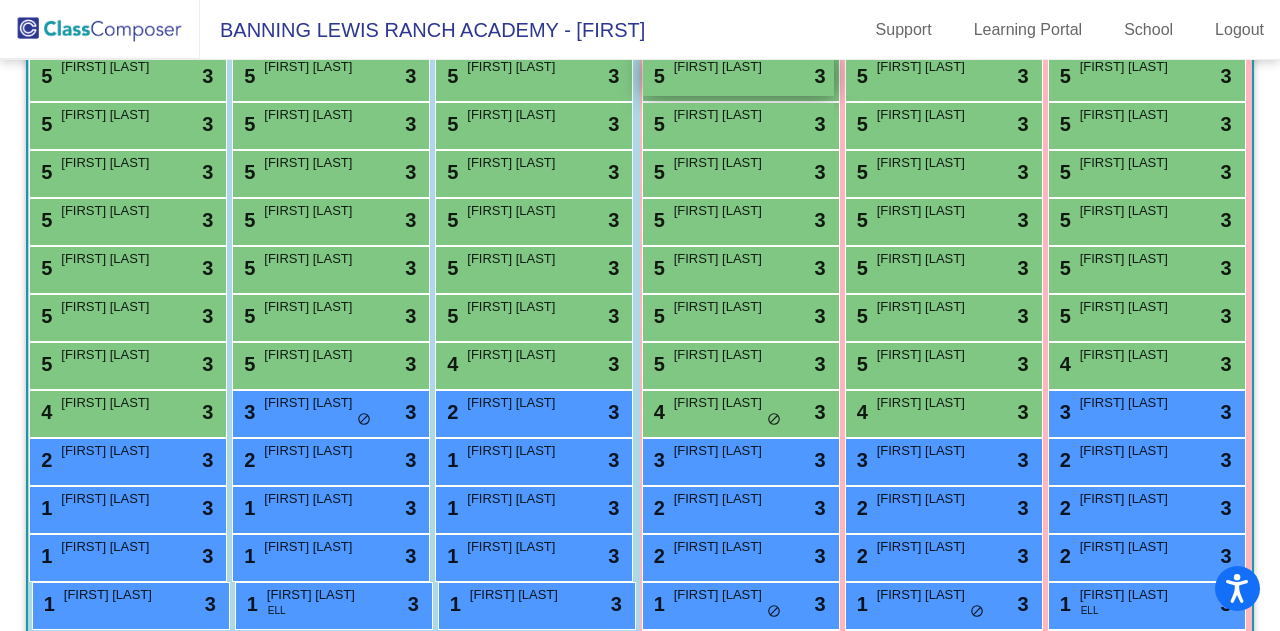 scroll, scrollTop: 608, scrollLeft: 0, axis: vertical 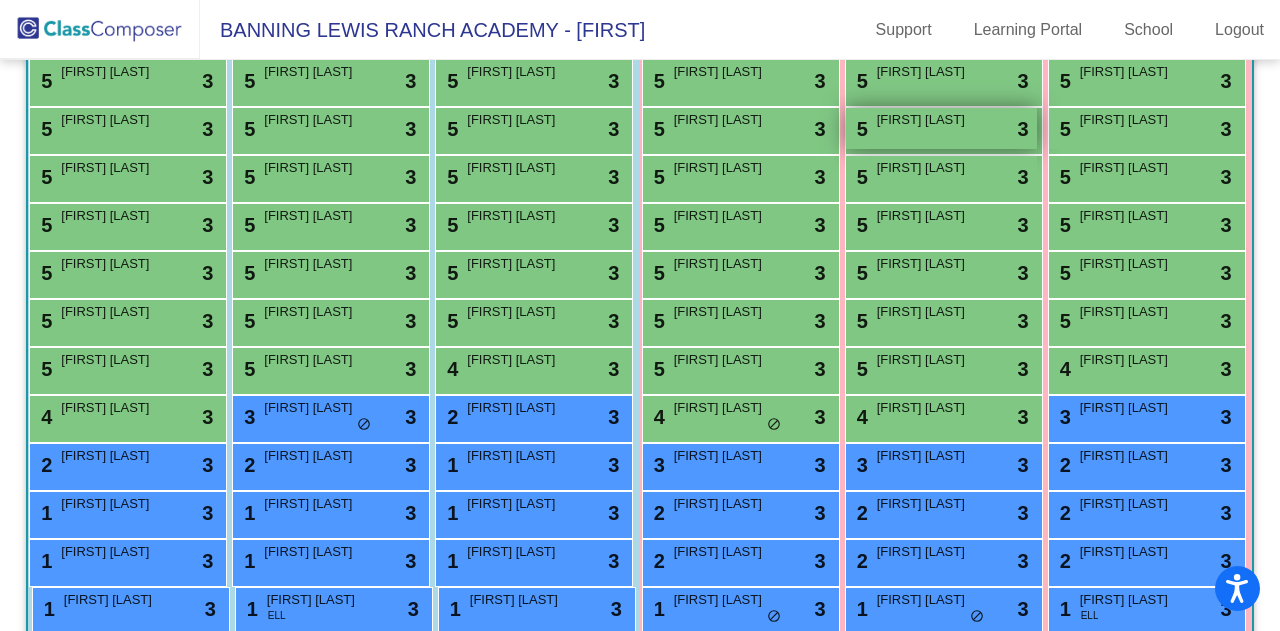 click on "5 Lea Muksunova lock do_not_disturb_alt 3" at bounding box center [941, 128] 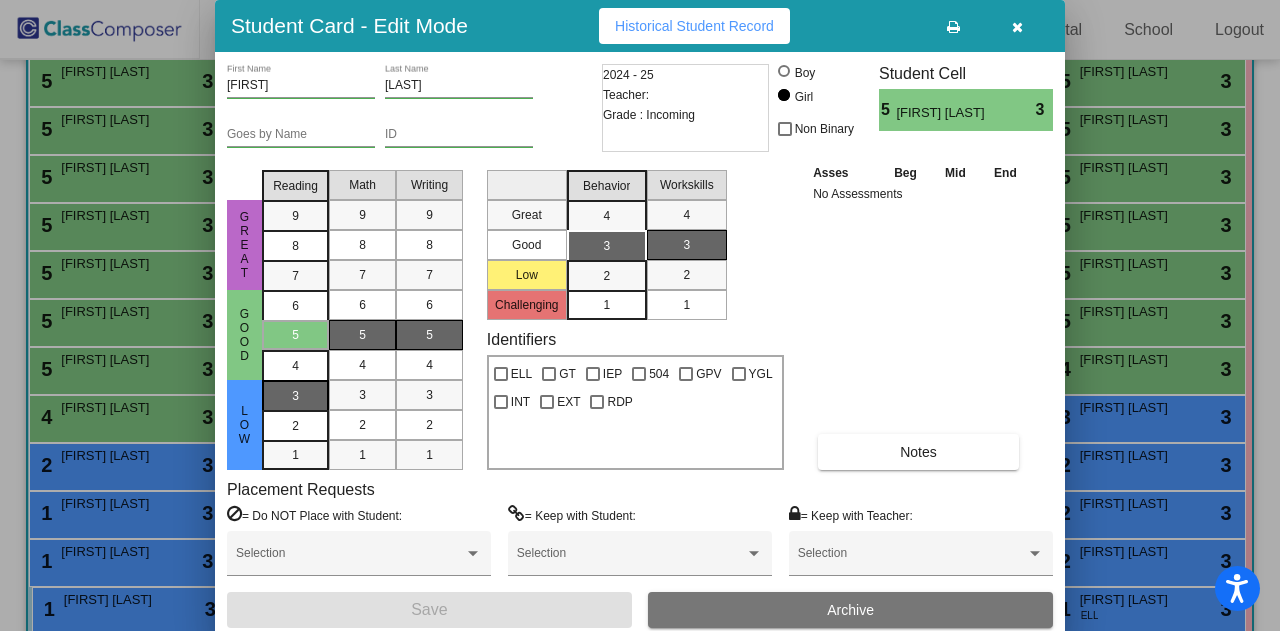 click on "3" at bounding box center [295, 396] 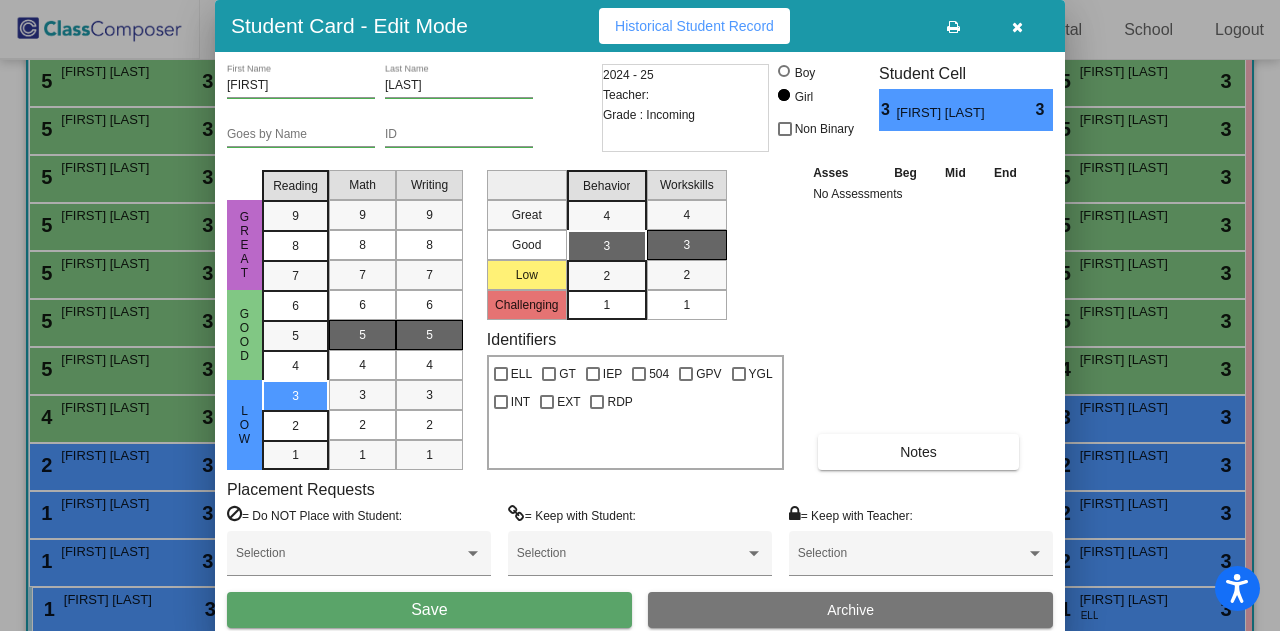 click on "Save" at bounding box center (429, 610) 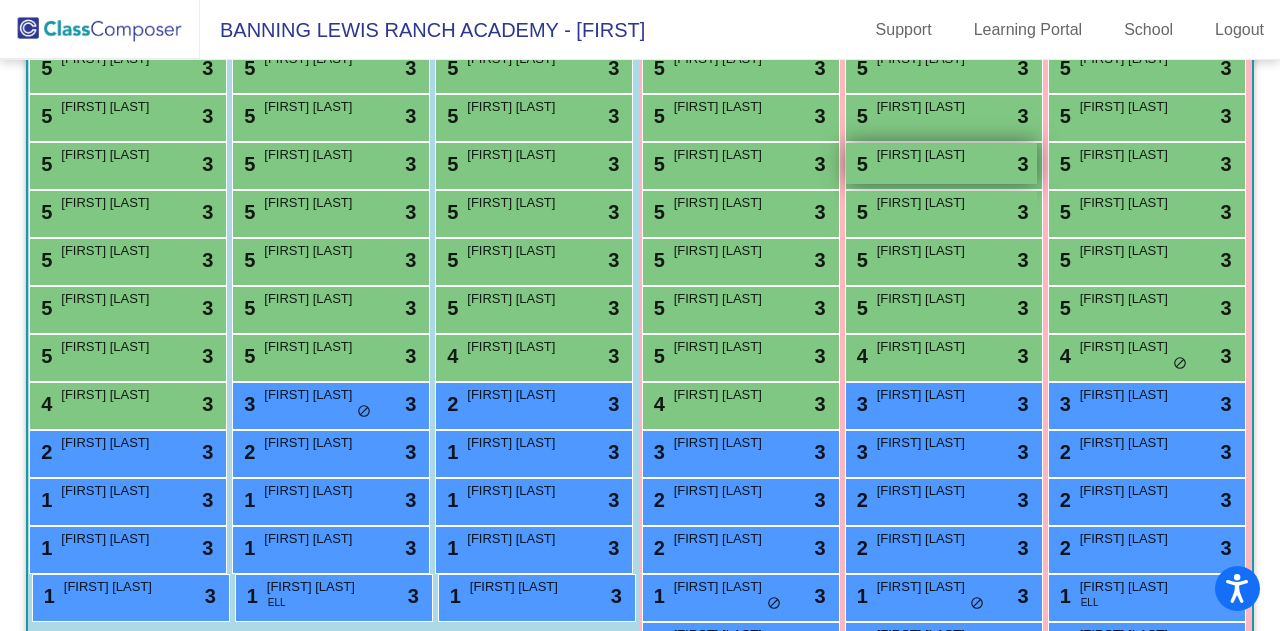 scroll, scrollTop: 622, scrollLeft: 0, axis: vertical 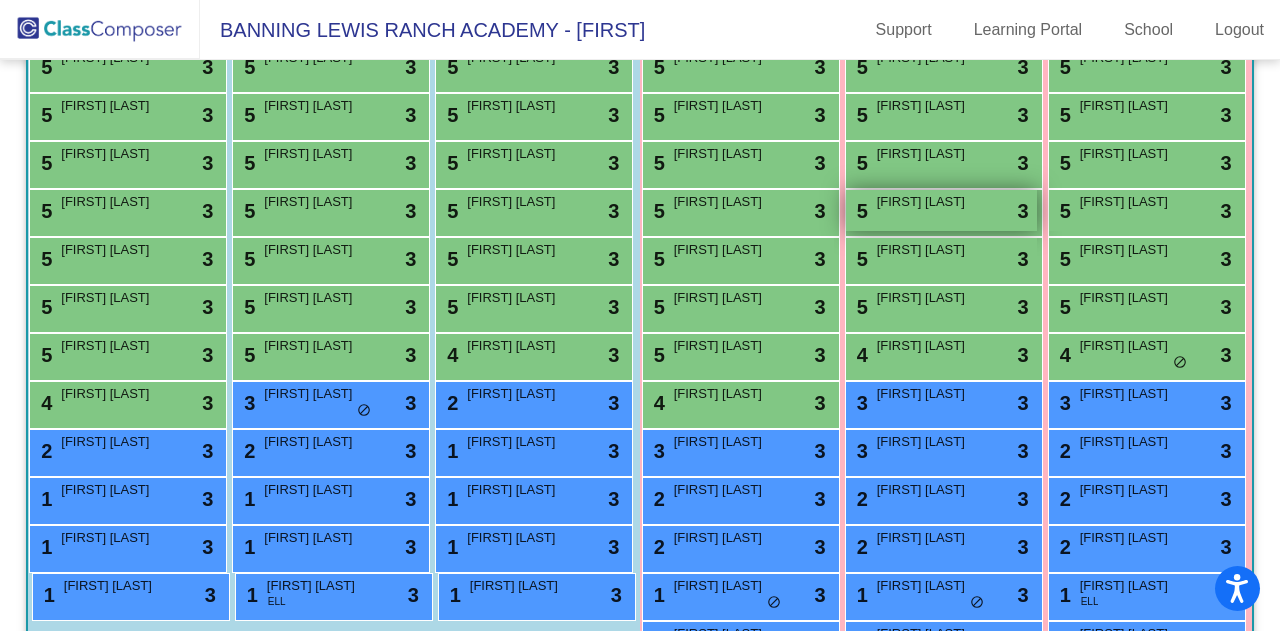 click on "5 Fallon Rogers lock do_not_disturb_alt 3" at bounding box center (941, 210) 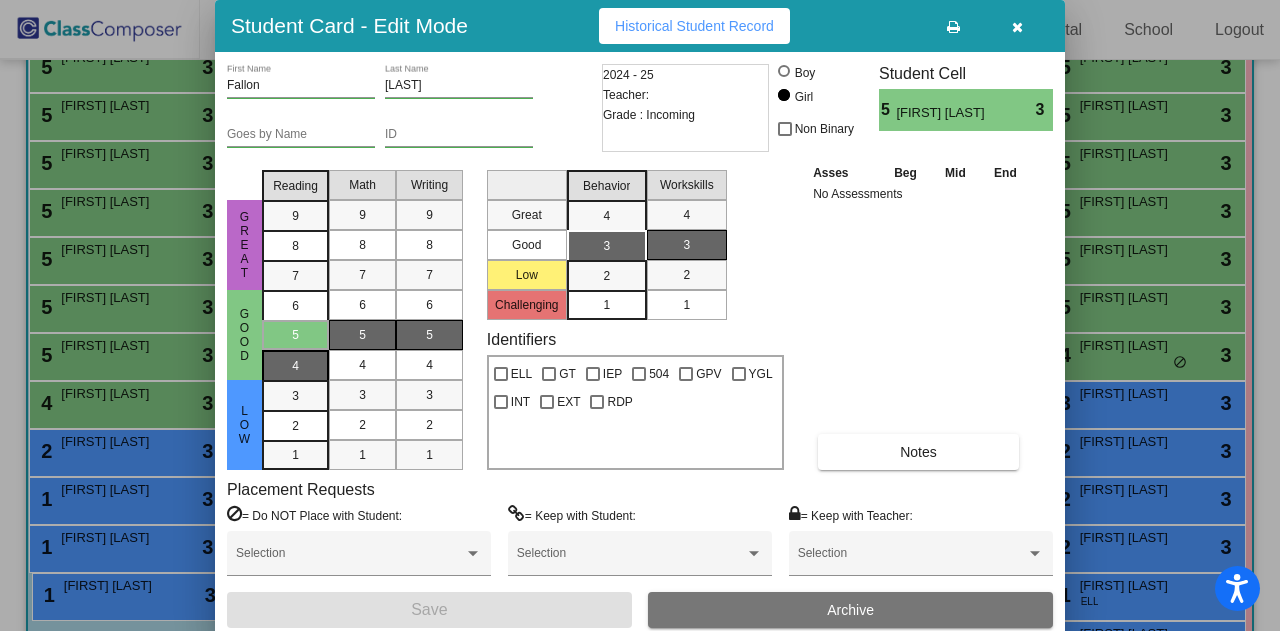 click on "4" at bounding box center (295, 306) 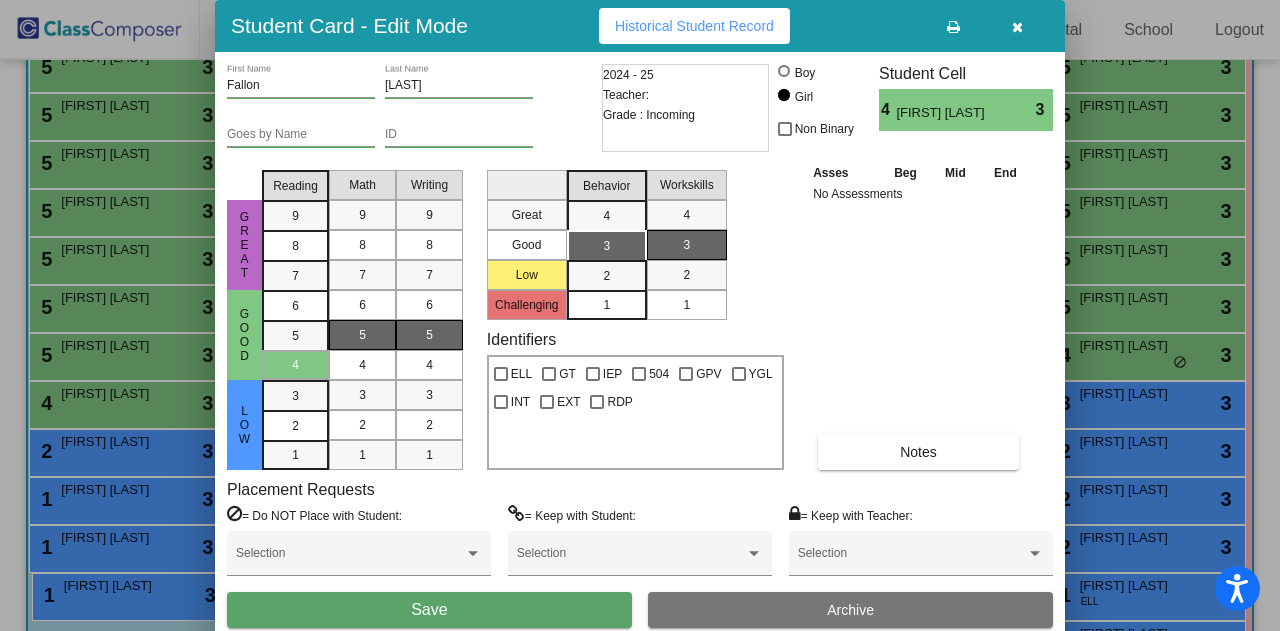 click on "Save" at bounding box center (429, 609) 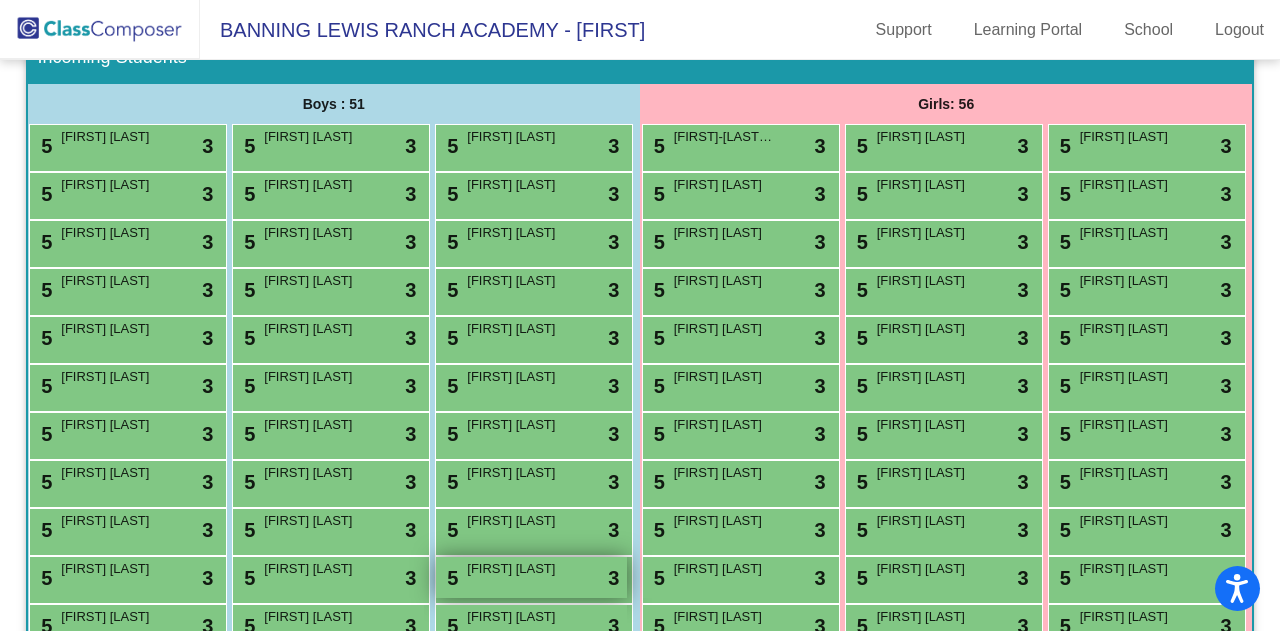 scroll, scrollTop: 353, scrollLeft: 0, axis: vertical 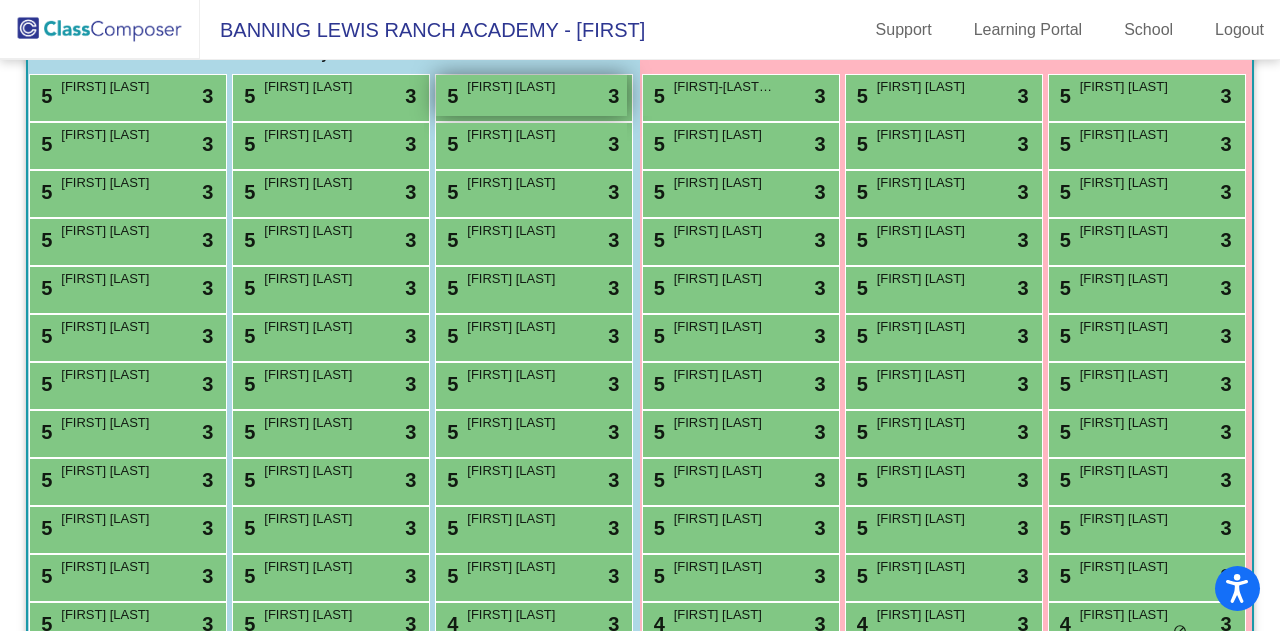 click on "5 Dante Bryce lock do_not_disturb_alt 3" at bounding box center (531, 95) 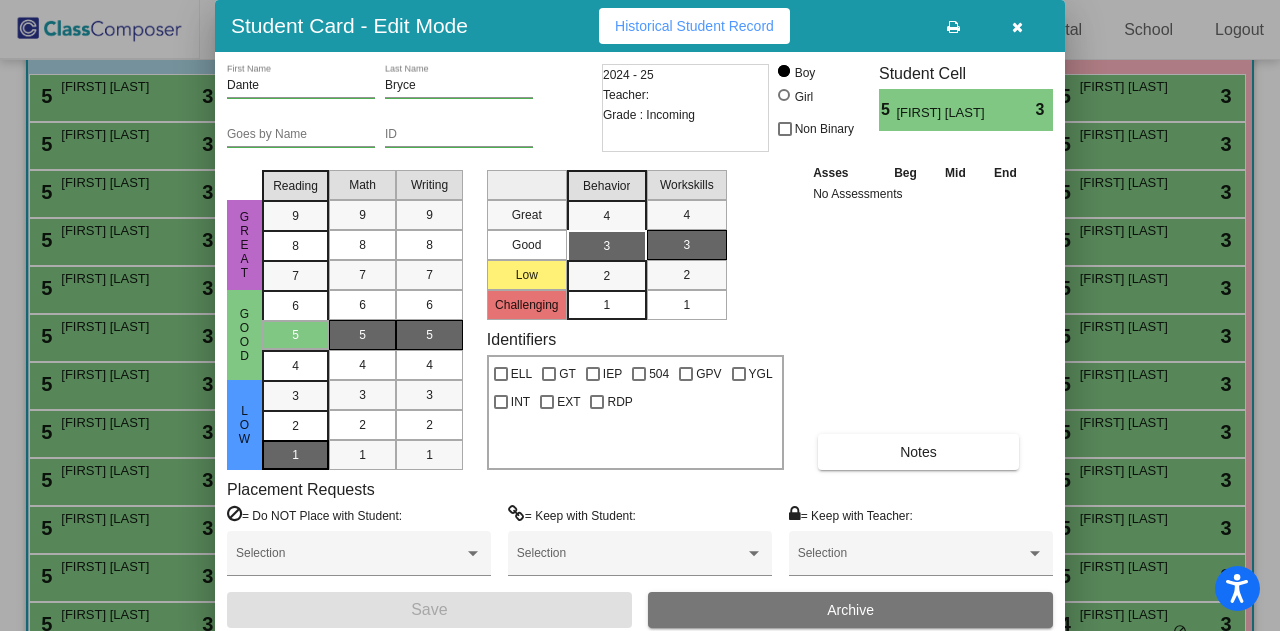 click on "1" at bounding box center (295, 396) 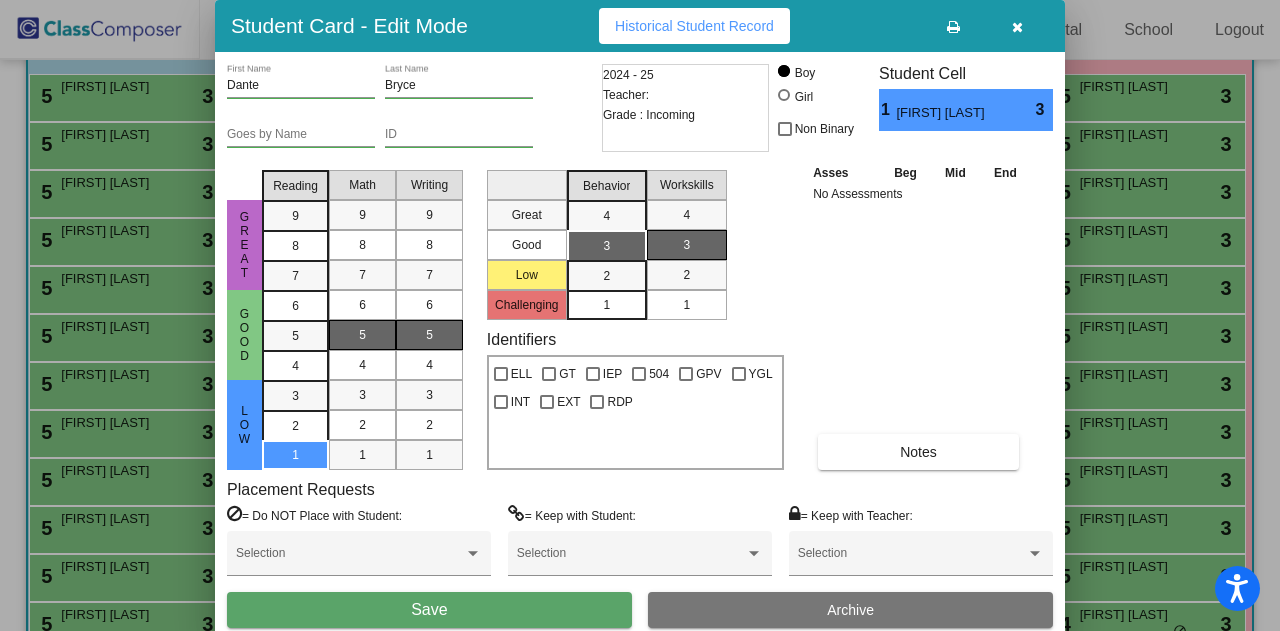 click on "Save" at bounding box center (429, 610) 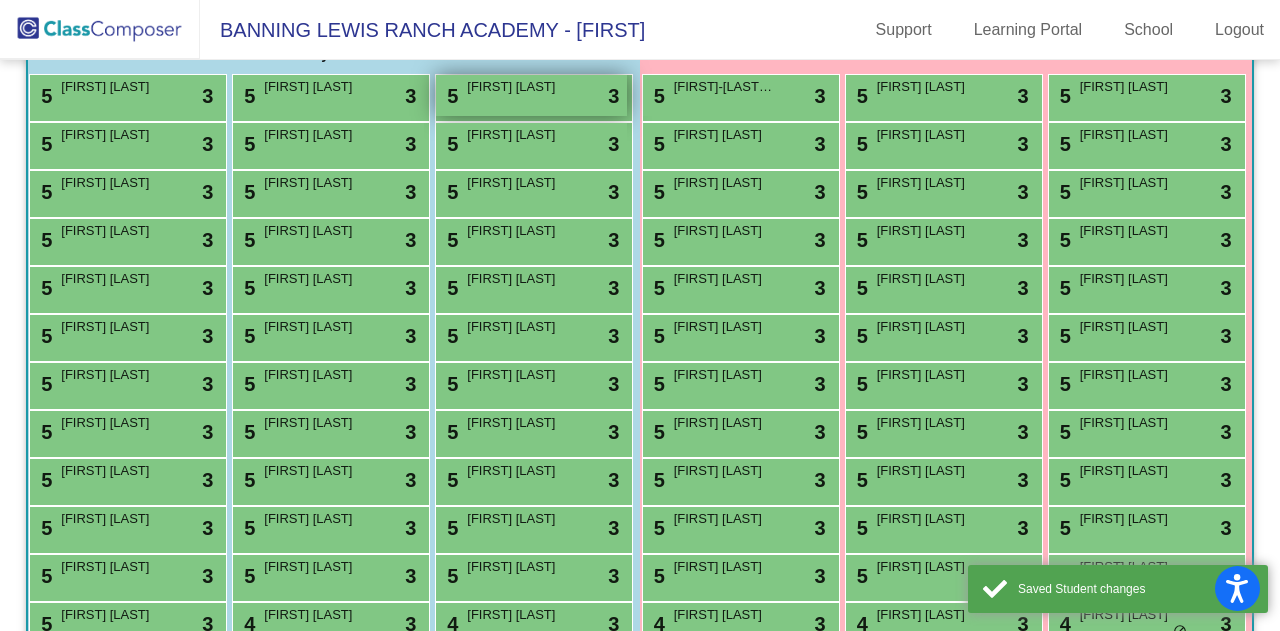 click on "Lance Bryce" at bounding box center [517, 87] 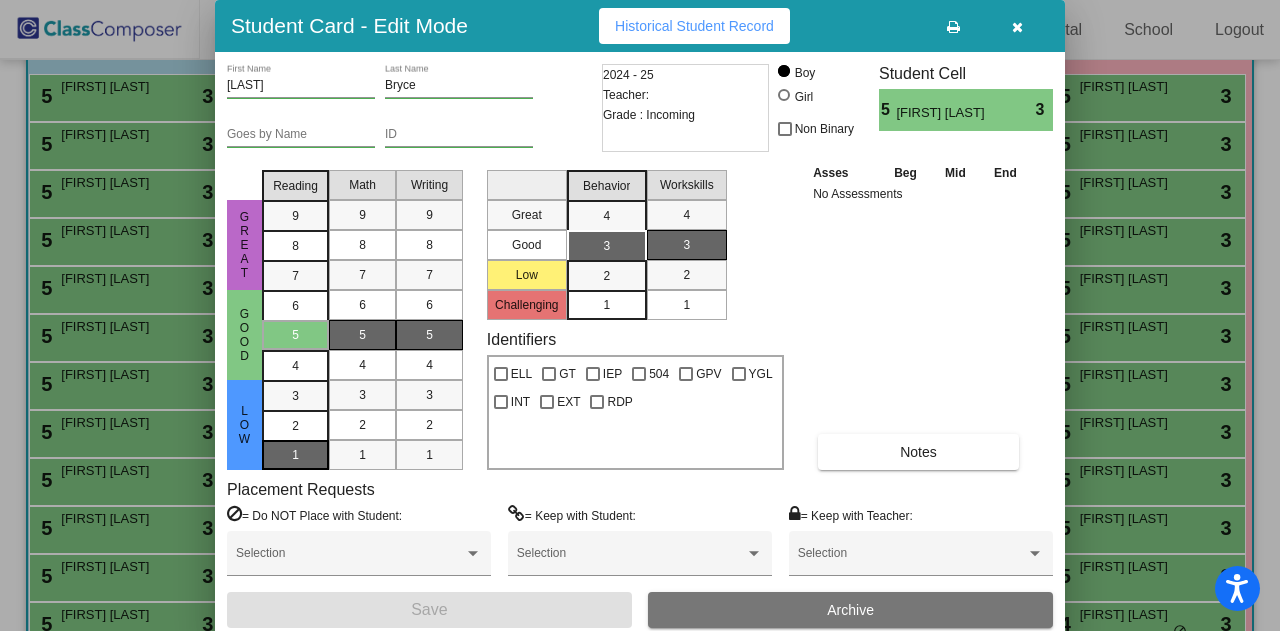 click on "1" at bounding box center [295, 455] 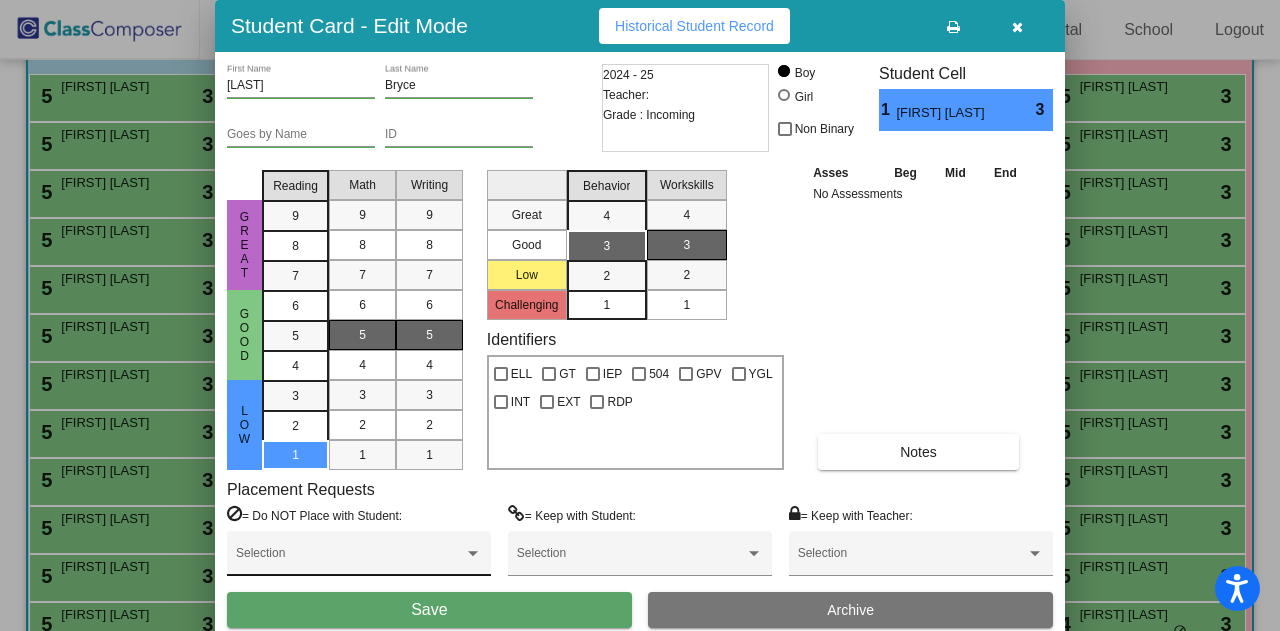 click at bounding box center [473, 553] 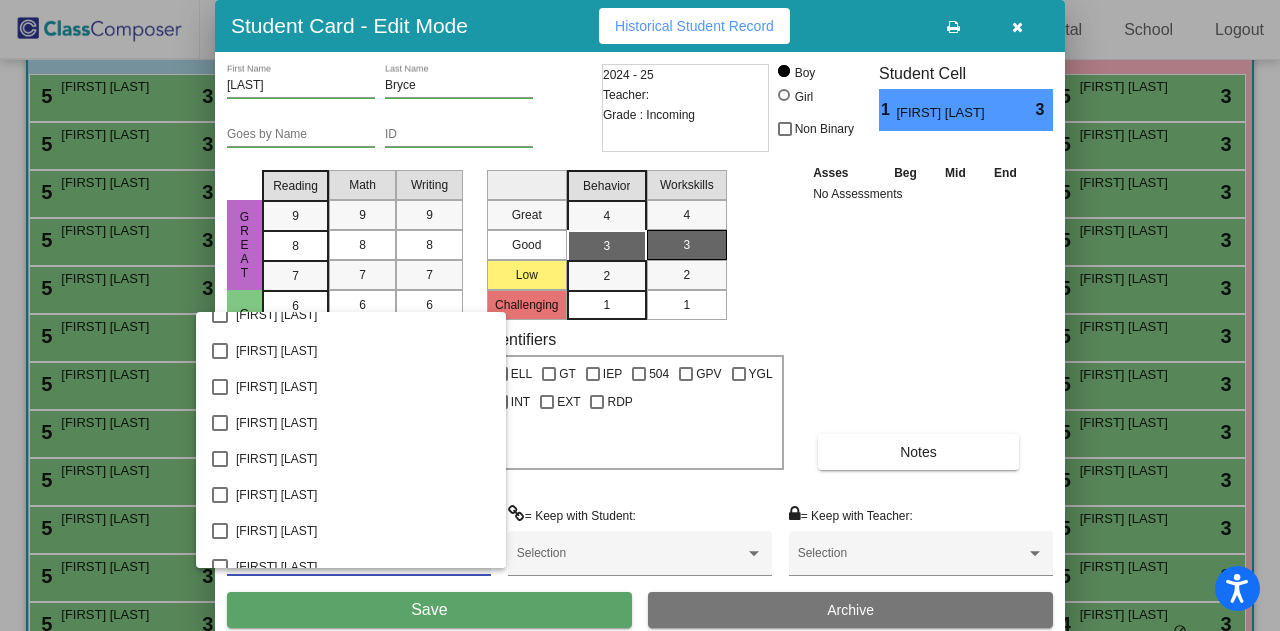 scroll, scrollTop: 845, scrollLeft: 0, axis: vertical 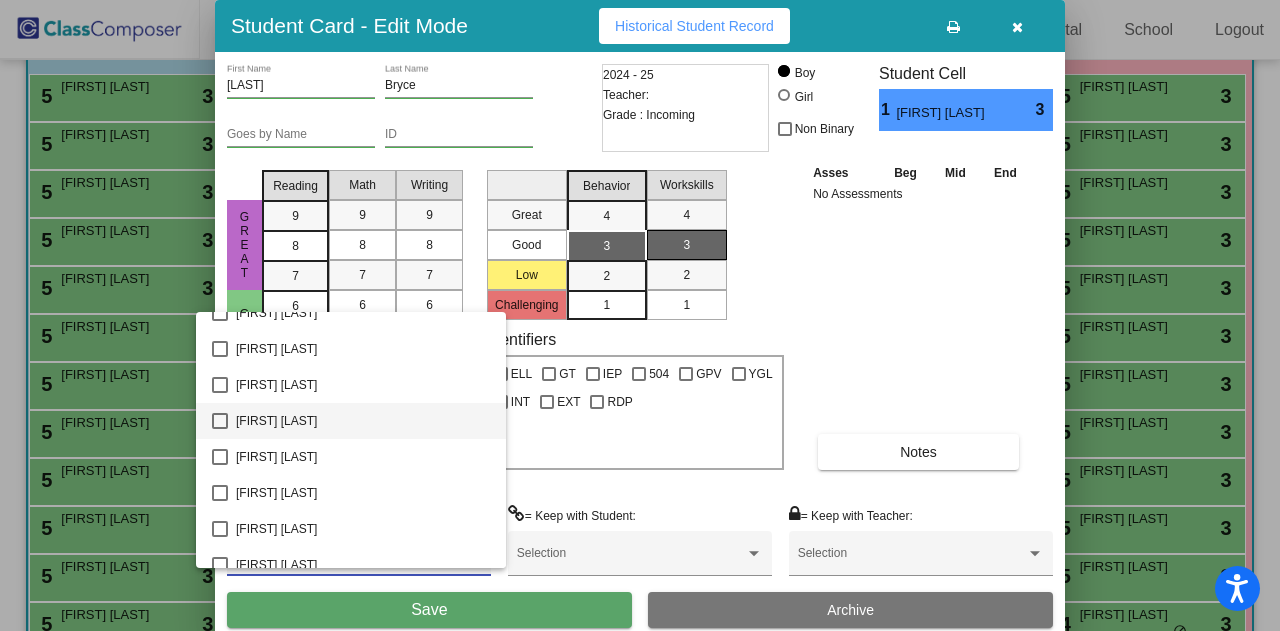 click on "Dante Bryce" at bounding box center (363, 421) 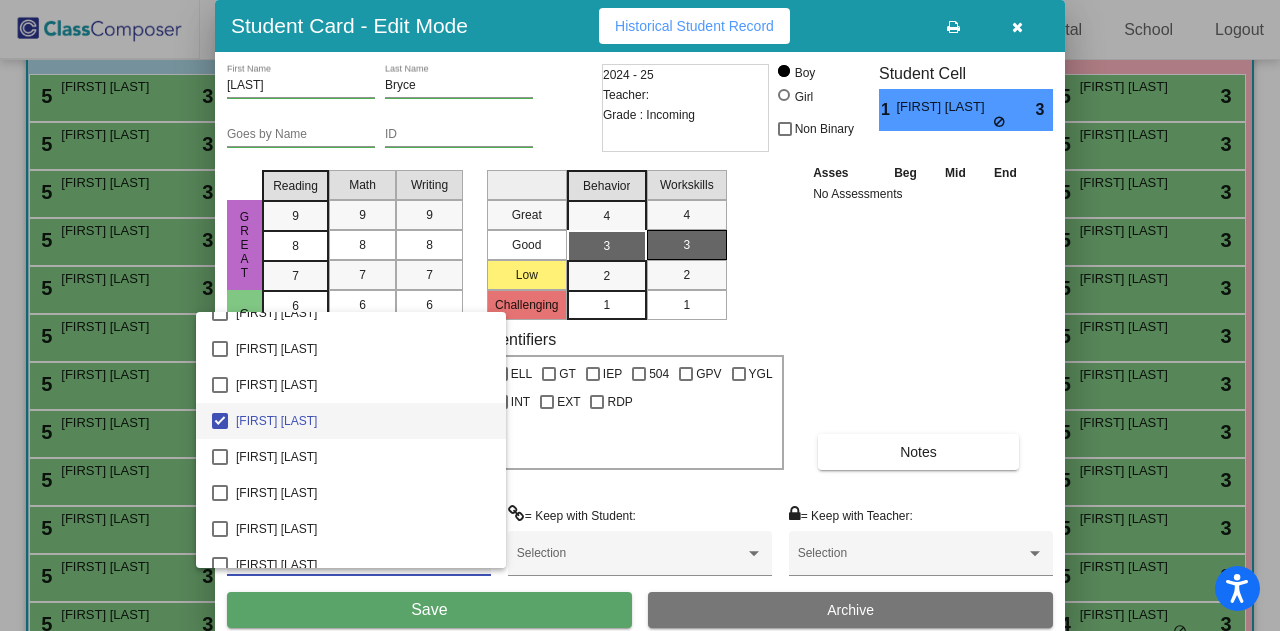 click at bounding box center (640, 315) 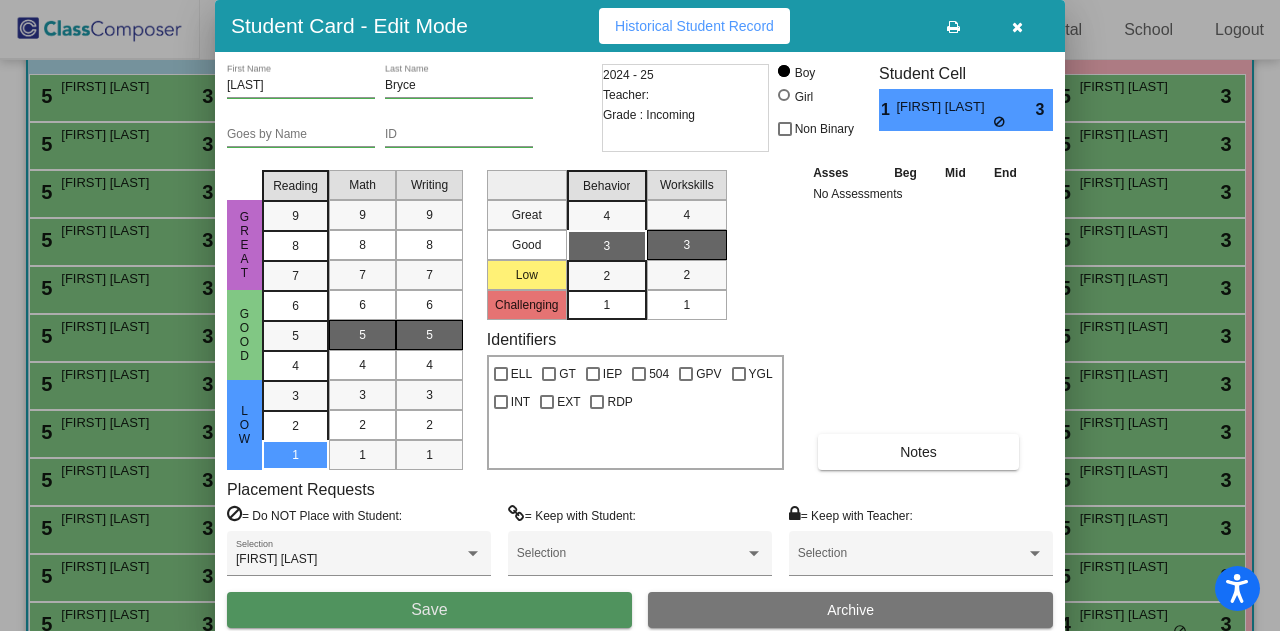click on "Save" at bounding box center (429, 609) 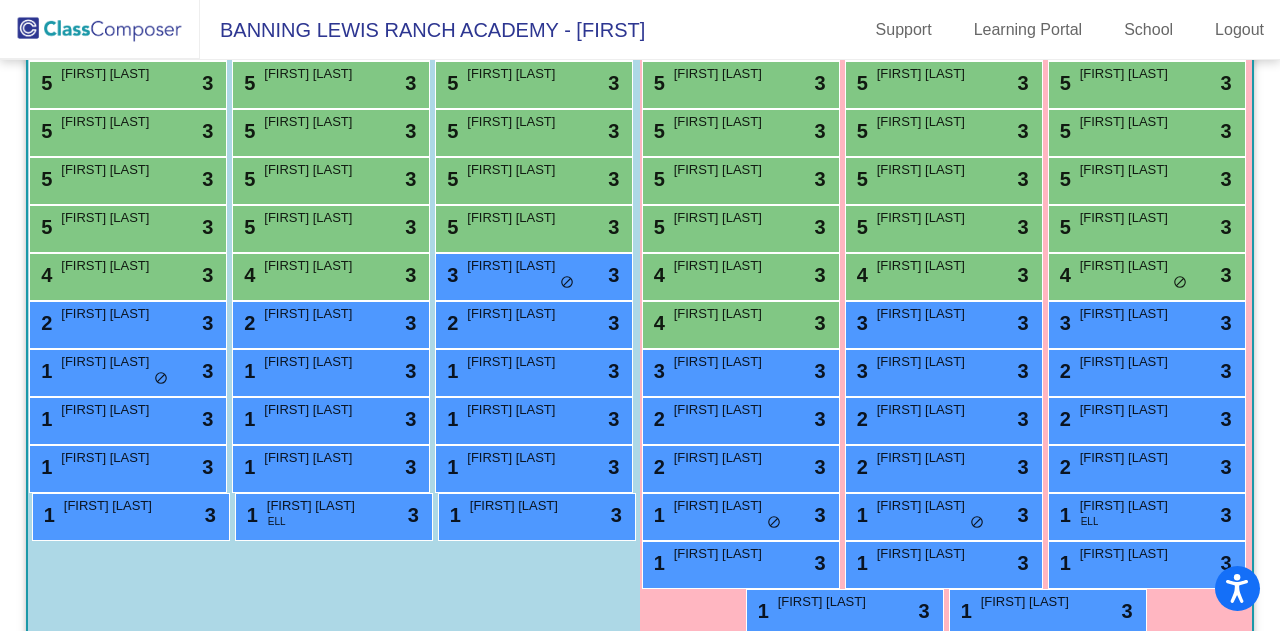 scroll, scrollTop: 675, scrollLeft: 0, axis: vertical 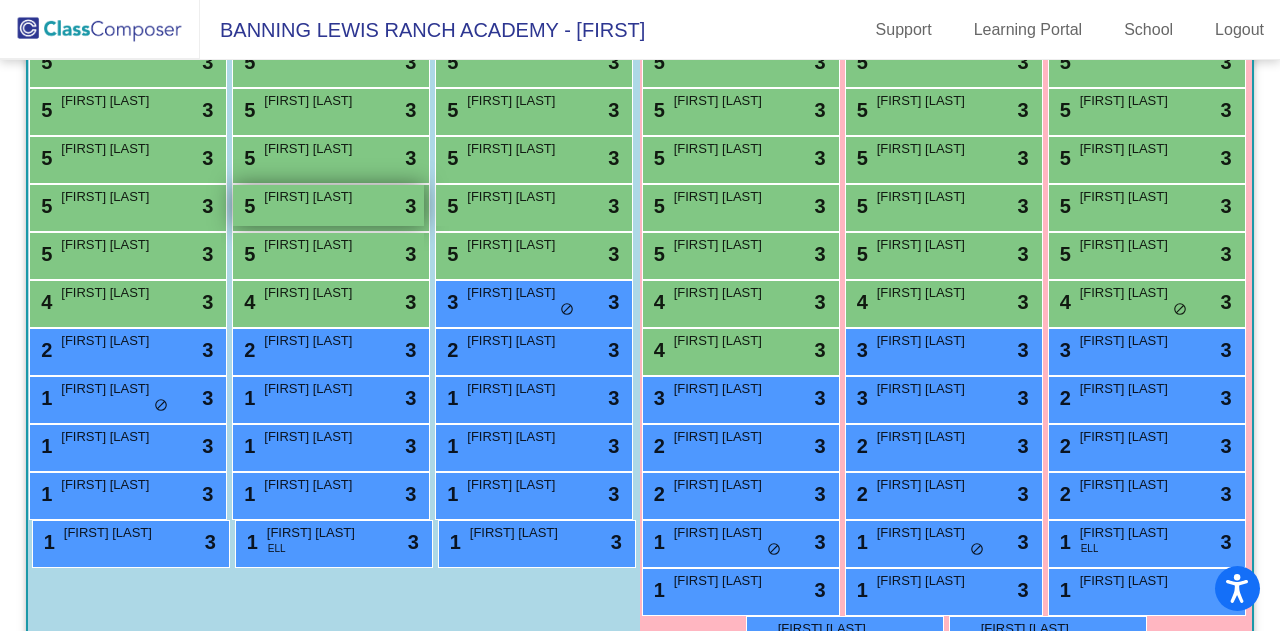 click on "5 Harold Woods Jr.  lock do_not_disturb_alt 3" at bounding box center [328, 205] 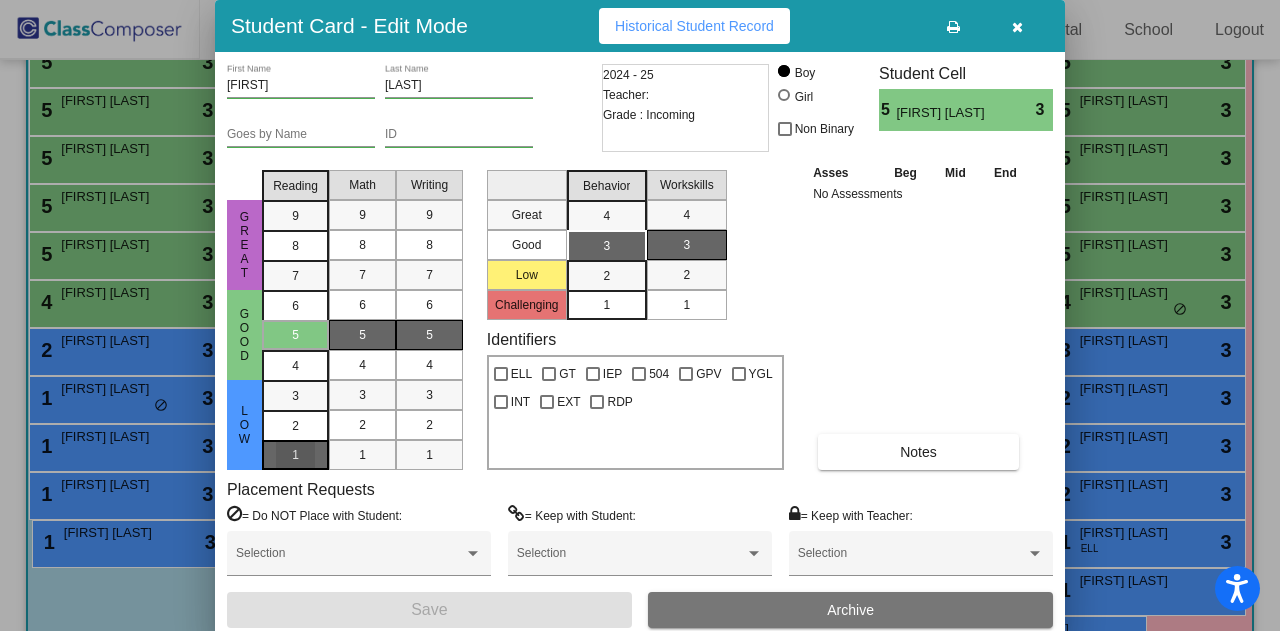 click on "1" at bounding box center (295, 396) 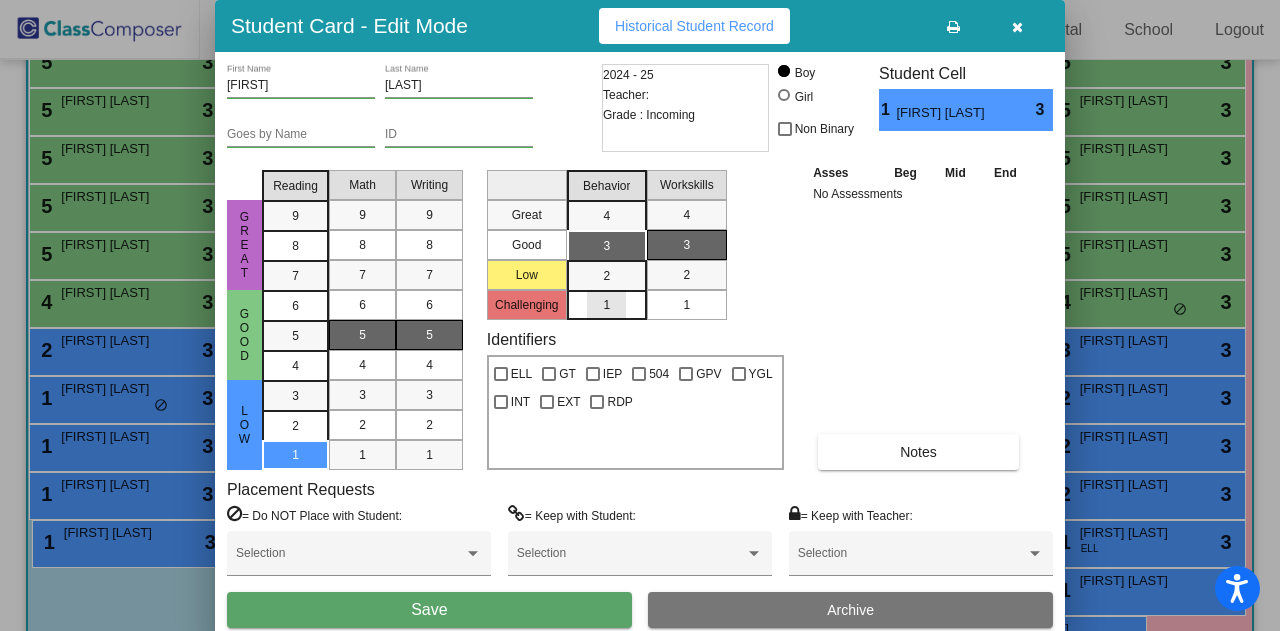 click on "1" at bounding box center (606, 305) 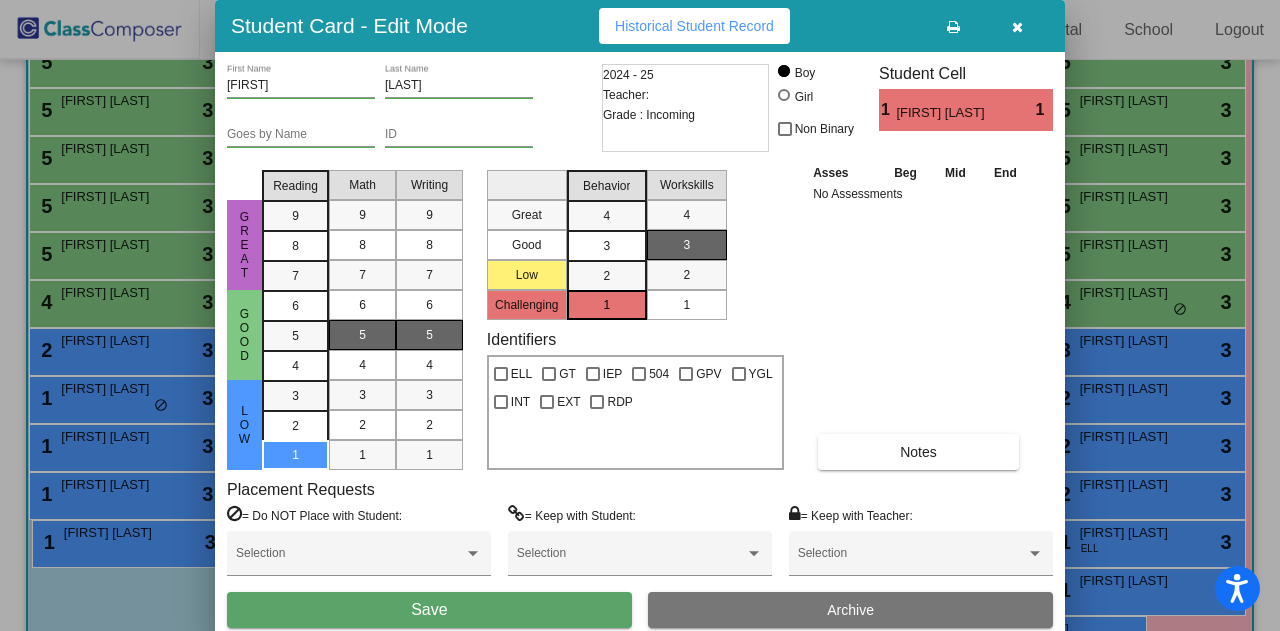 click on "1" at bounding box center [686, 305] 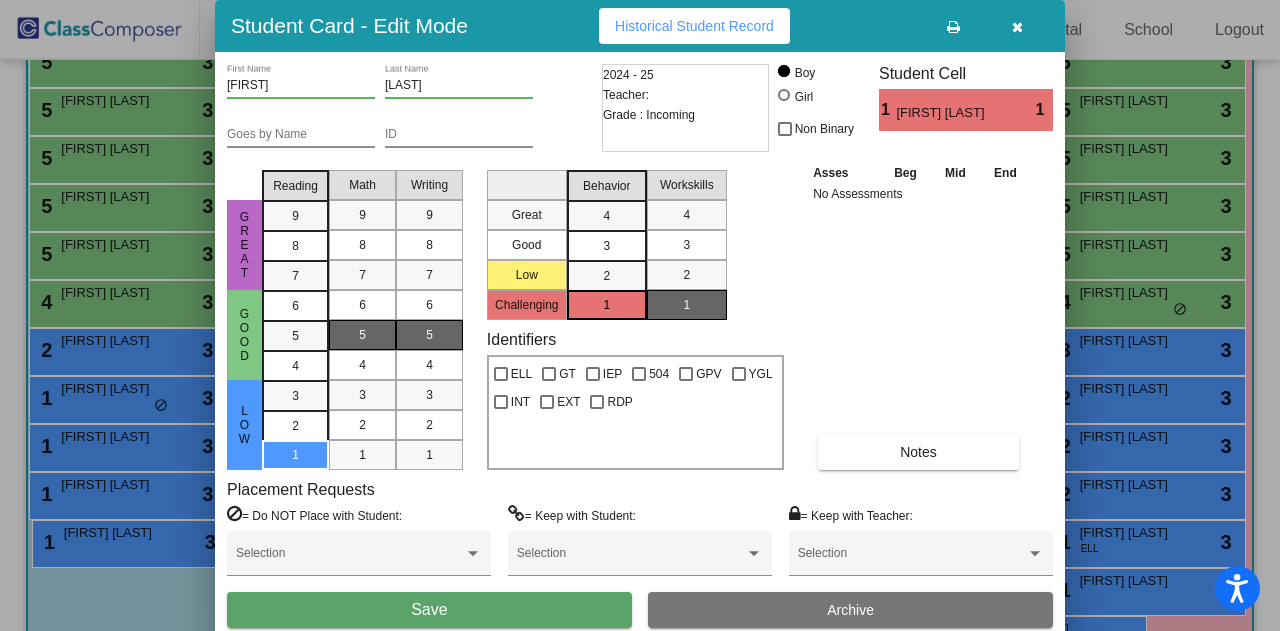 click on "Save" at bounding box center [429, 610] 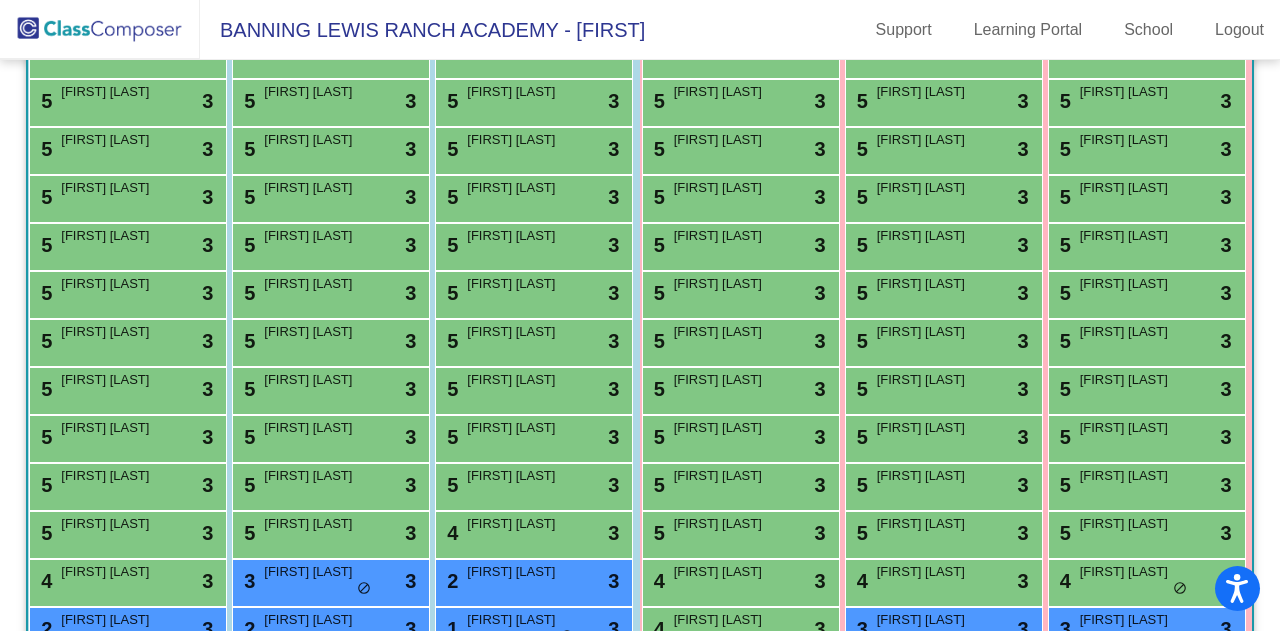 scroll, scrollTop: 353, scrollLeft: 0, axis: vertical 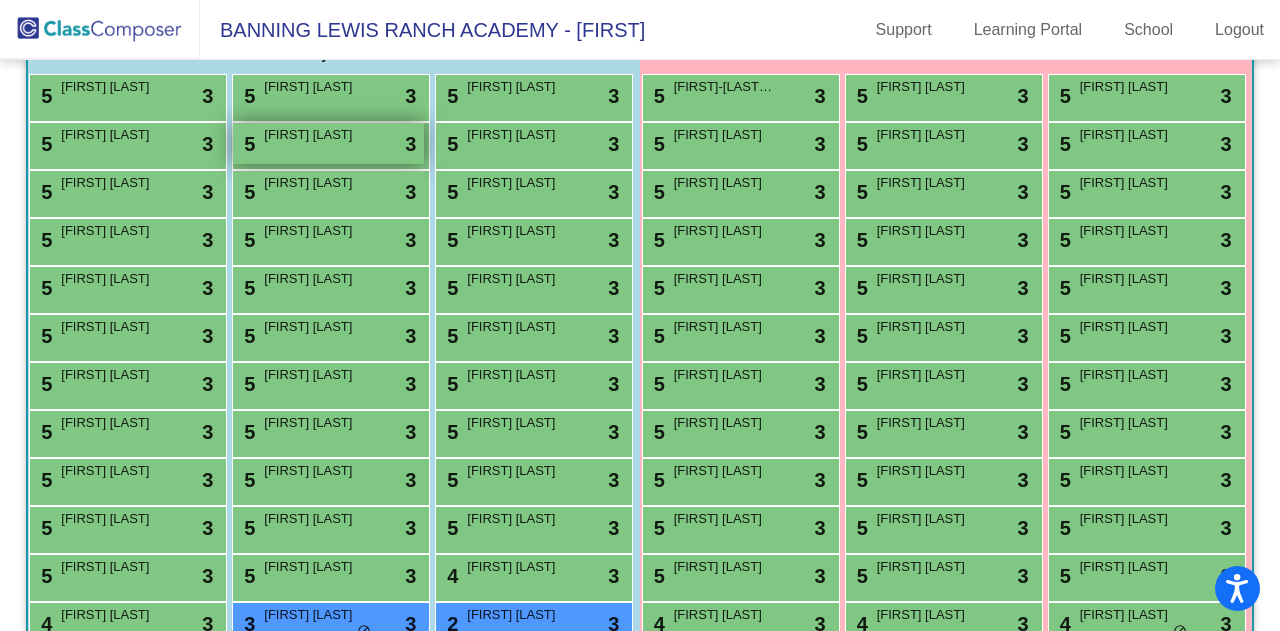 click on "5 Jaylen Carter lock do_not_disturb_alt 3" at bounding box center [328, 143] 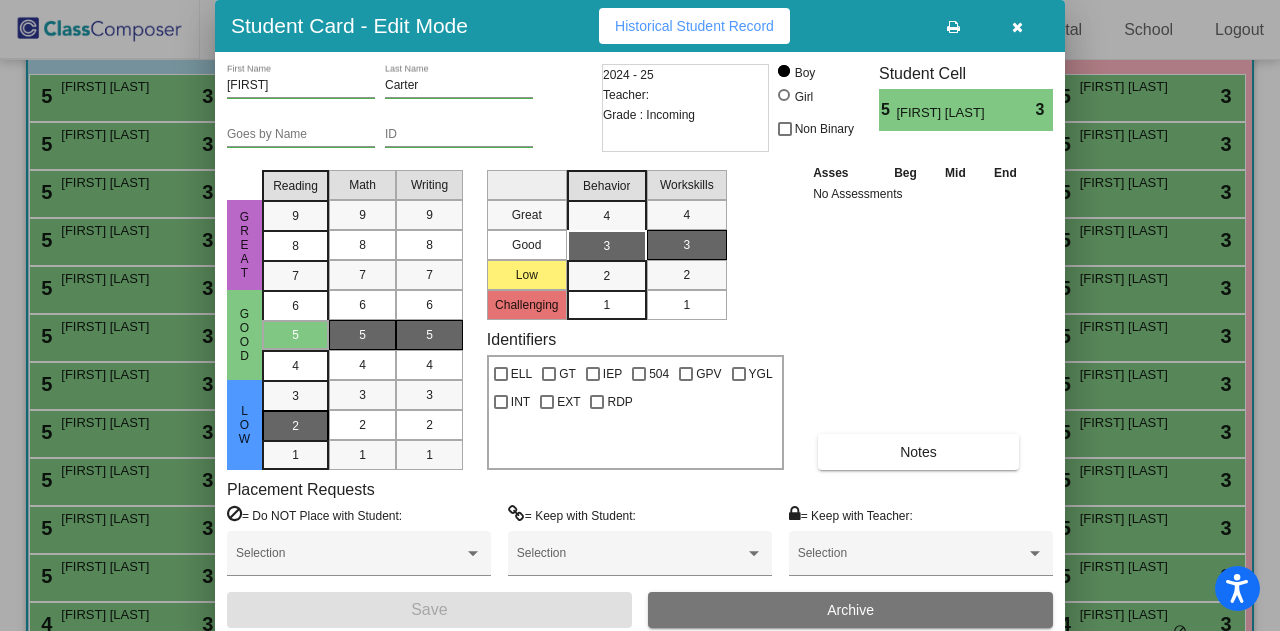 click on "2" at bounding box center [295, 396] 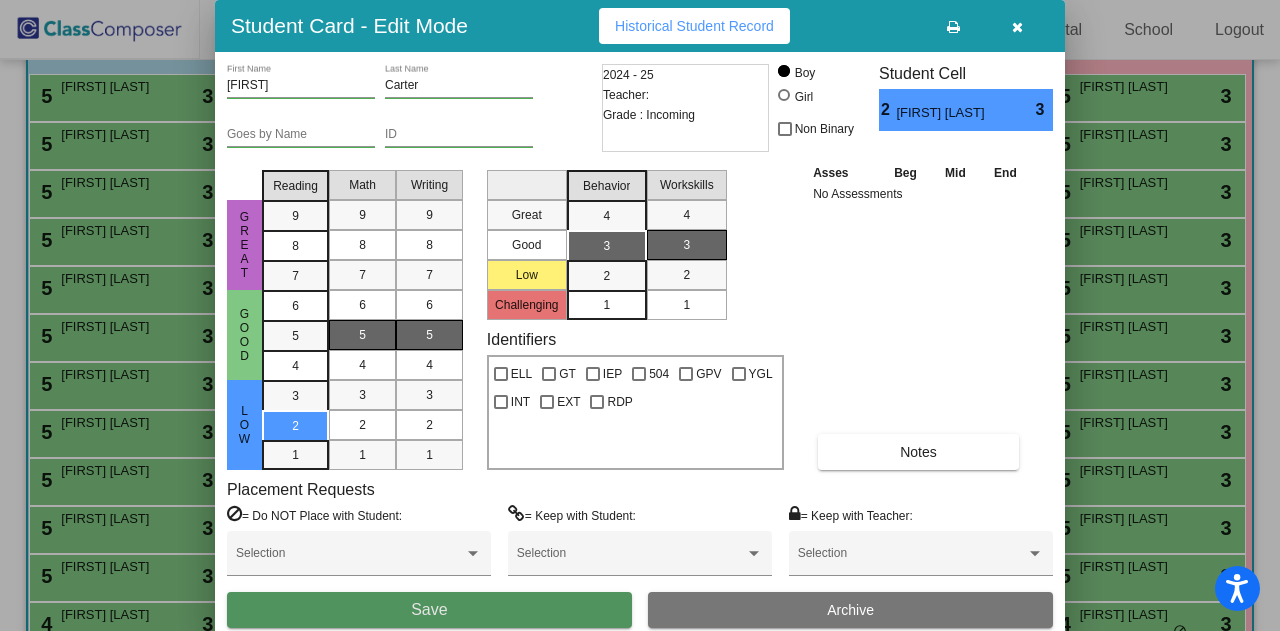 click on "Save" at bounding box center (429, 610) 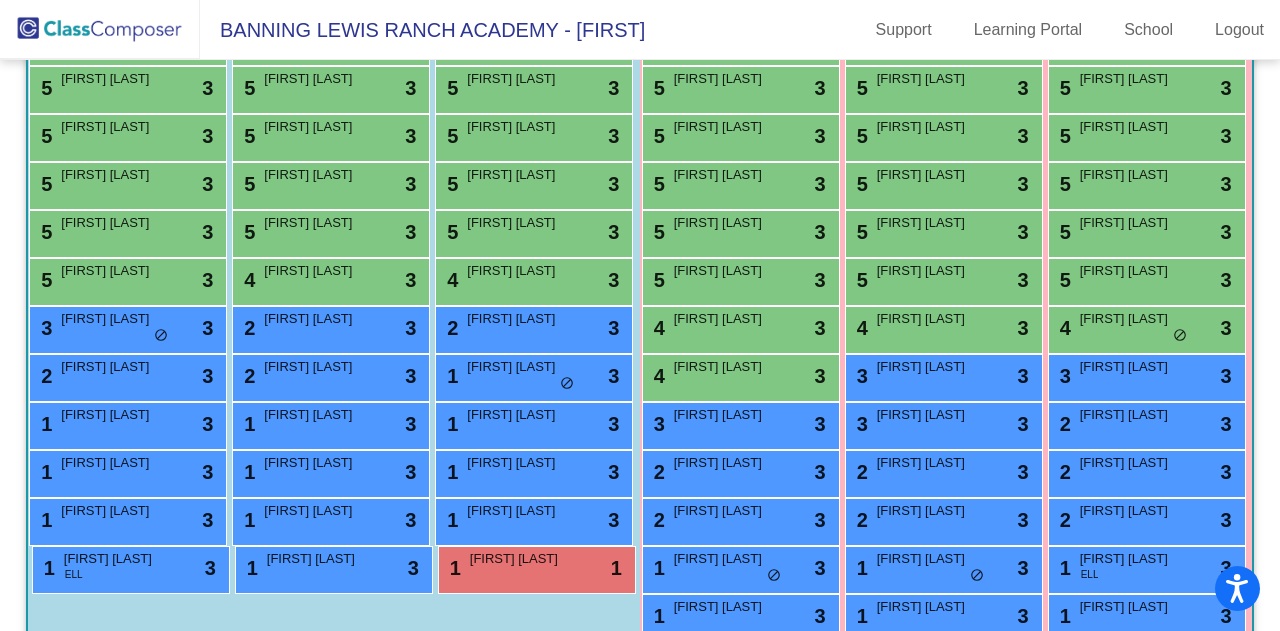 scroll, scrollTop: 650, scrollLeft: 0, axis: vertical 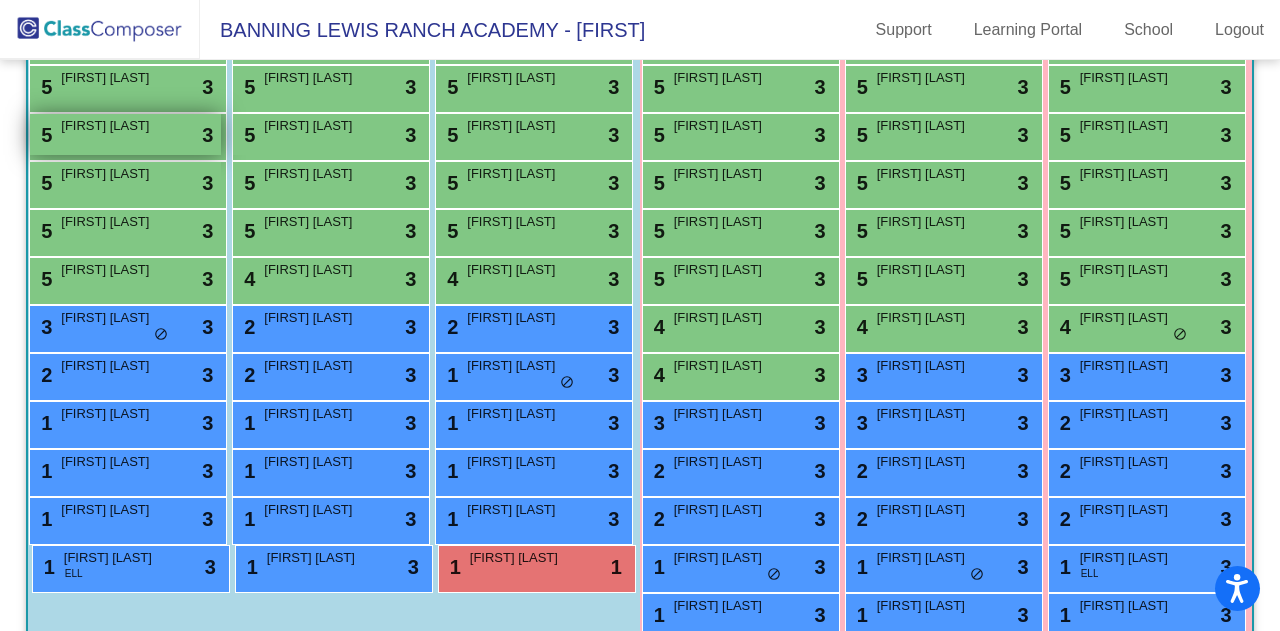 click on "James Rienzo" at bounding box center (111, 126) 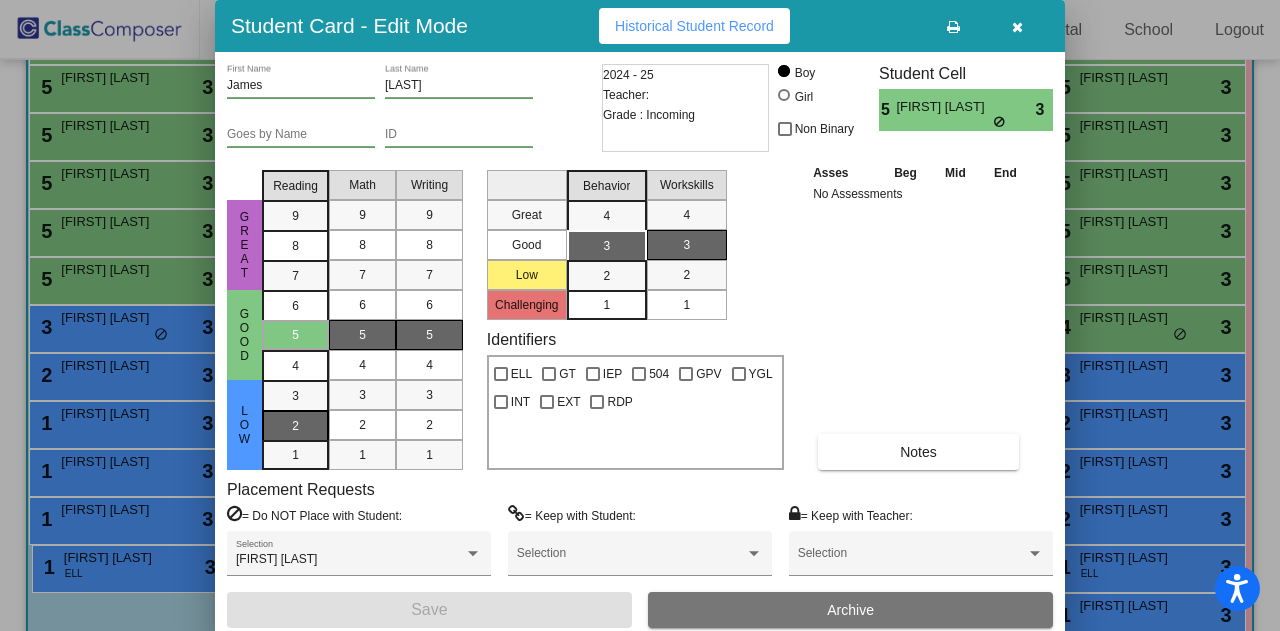click on "2" at bounding box center (295, 396) 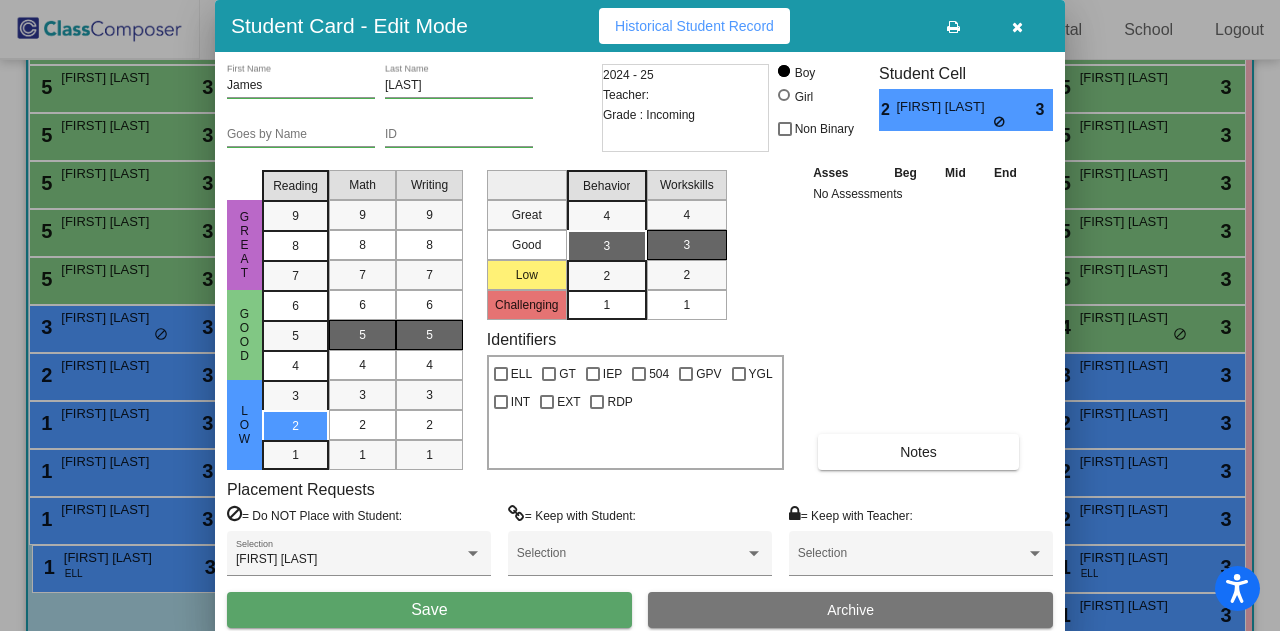 click on "Save" at bounding box center (429, 609) 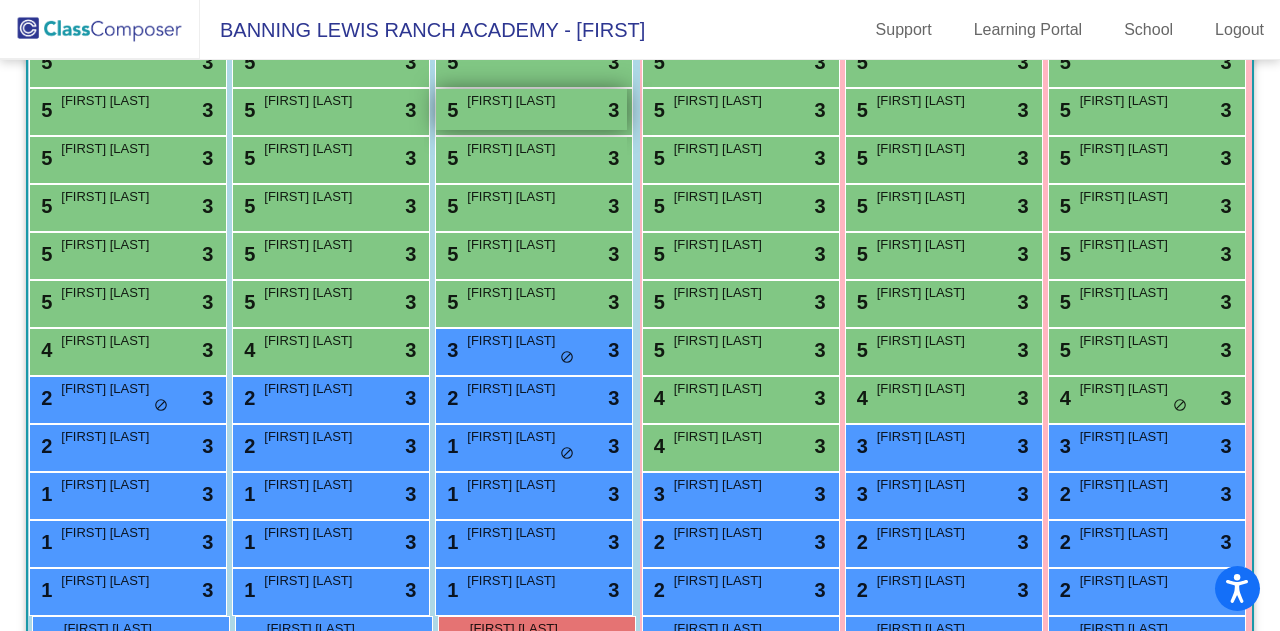 scroll, scrollTop: 563, scrollLeft: 0, axis: vertical 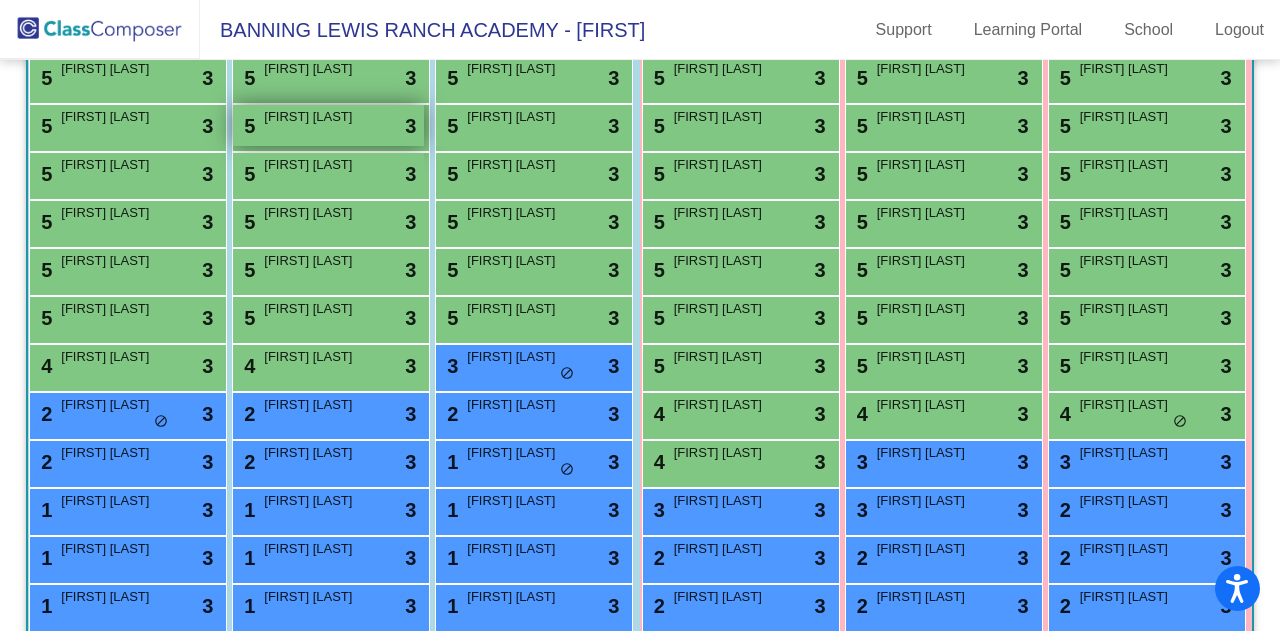 click on "5 Travis  Moss lock do_not_disturb_alt 3" at bounding box center (328, 125) 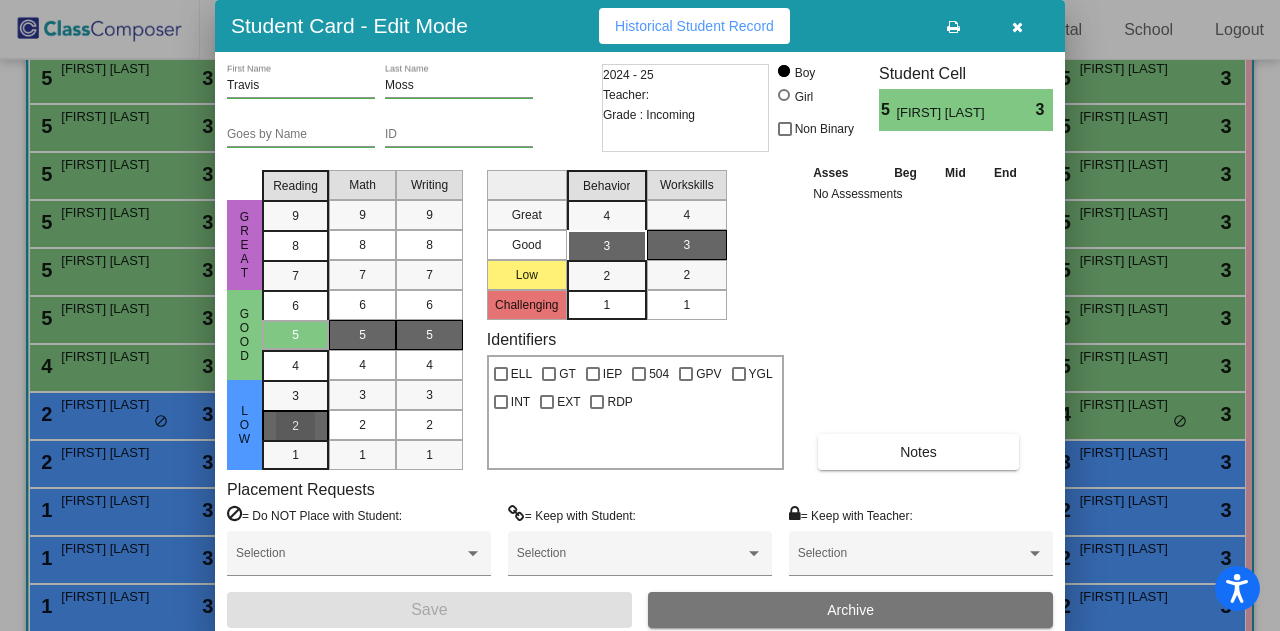 click on "2" at bounding box center (295, 425) 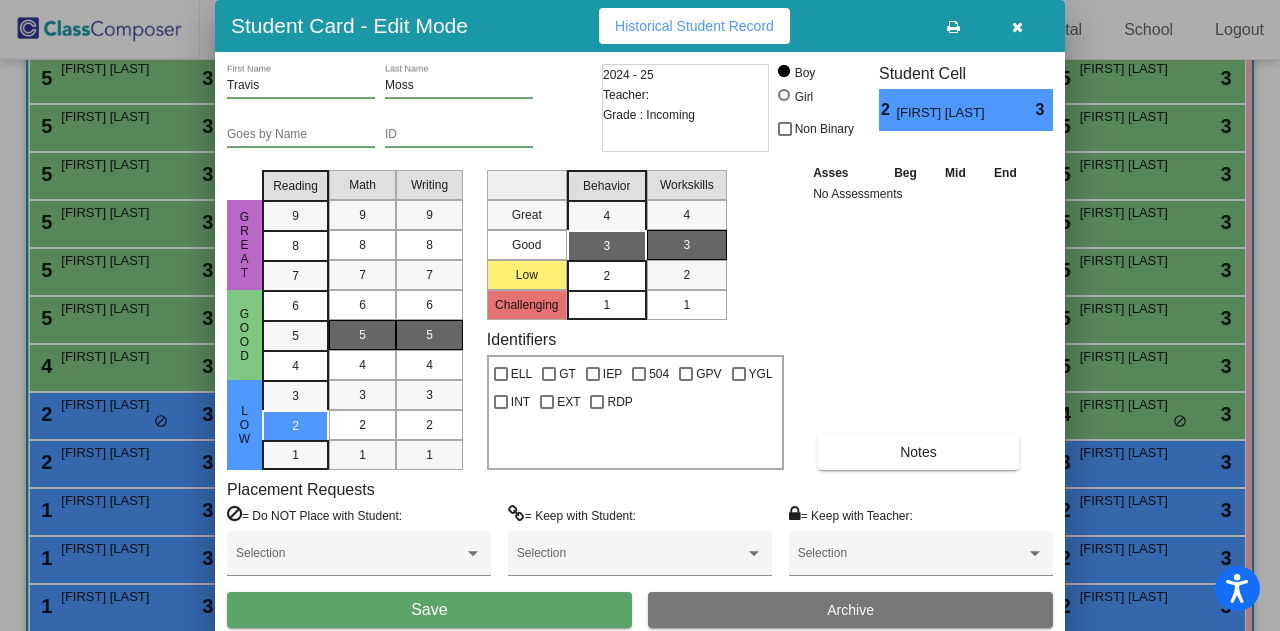 click on "2" at bounding box center [606, 276] 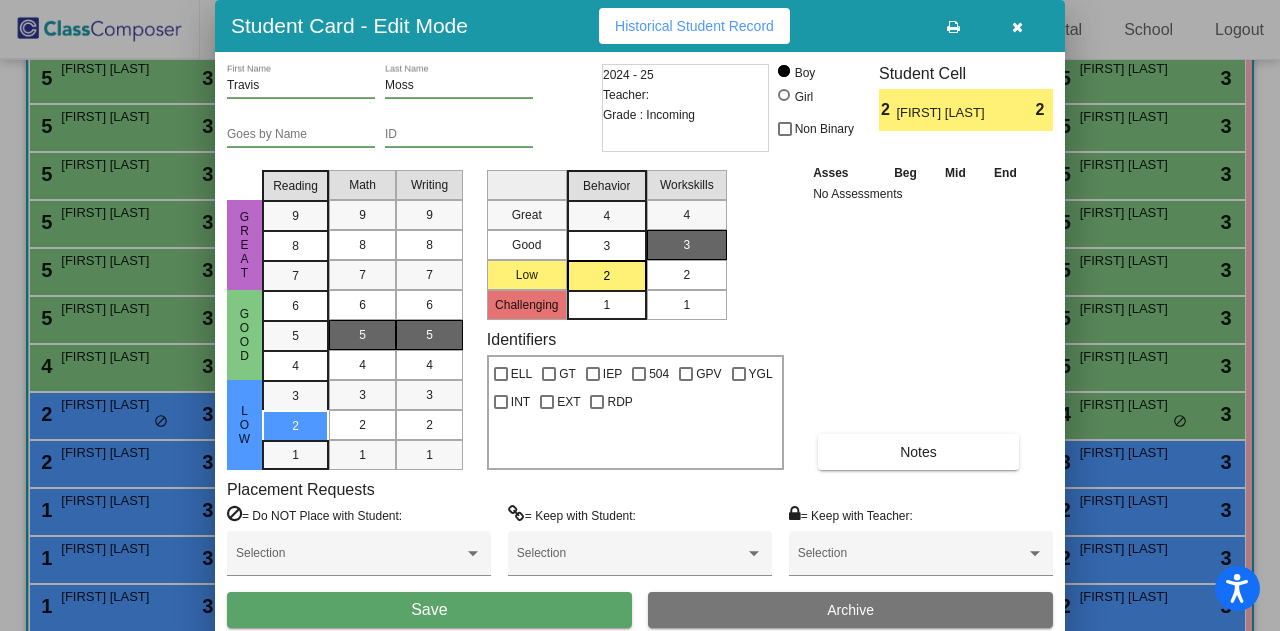 click on "2" at bounding box center [686, 275] 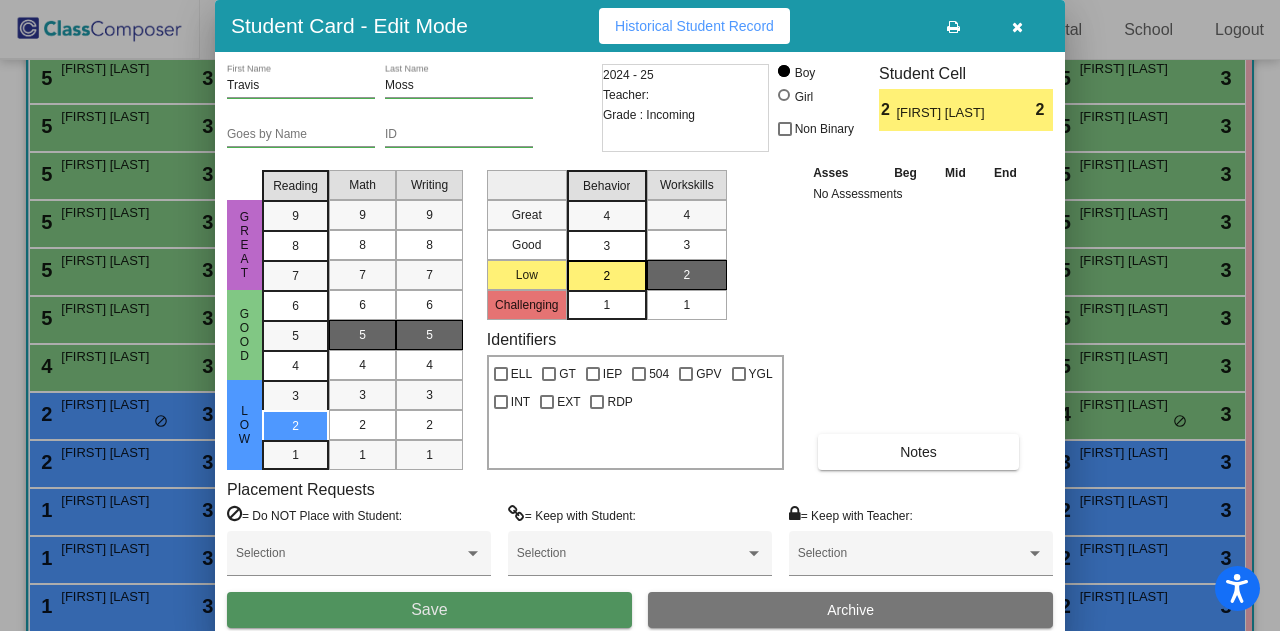 click on "Save" at bounding box center (429, 610) 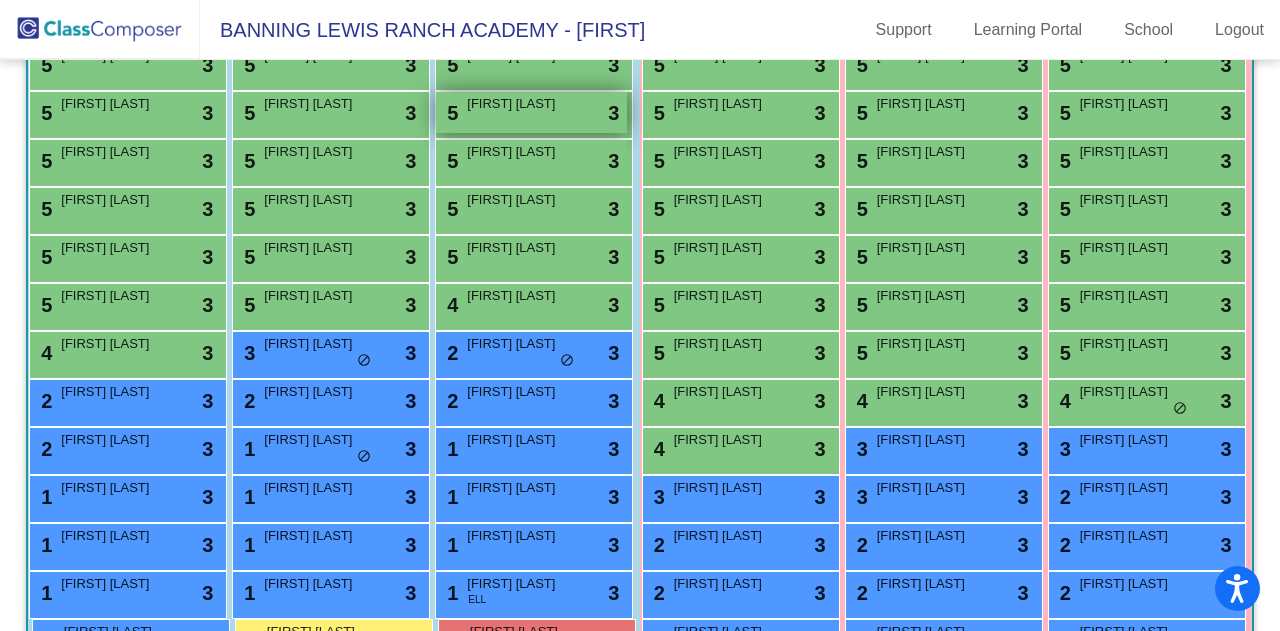 scroll, scrollTop: 580, scrollLeft: 0, axis: vertical 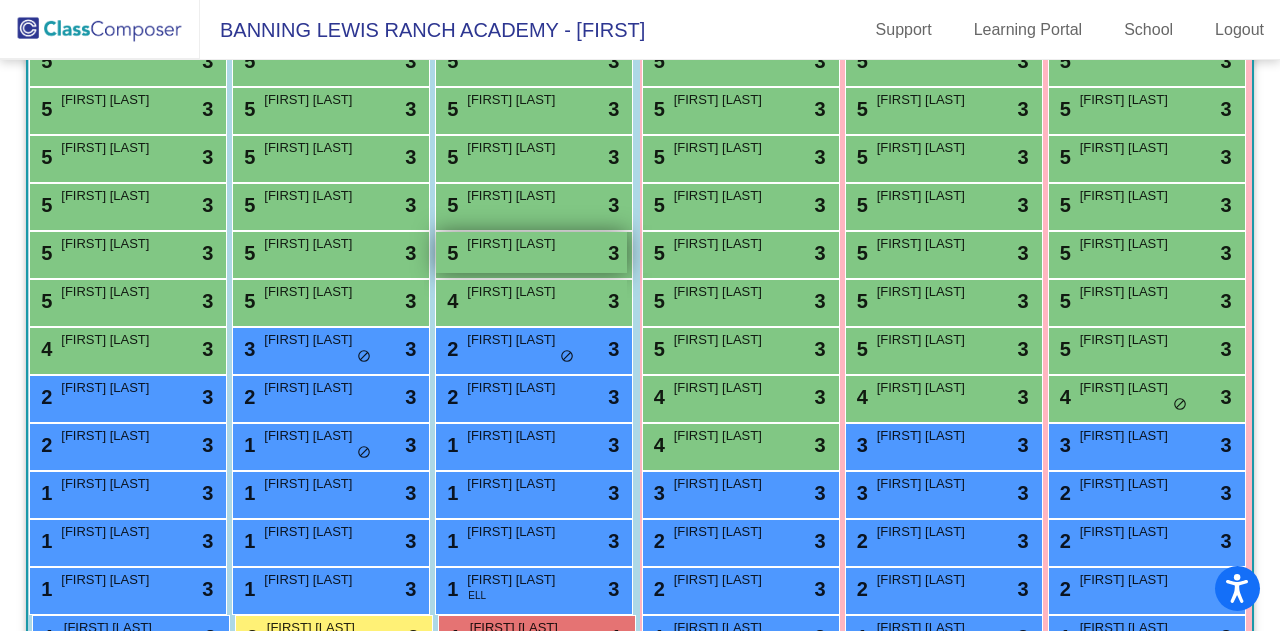 click on "Brayden Horak" at bounding box center [517, 244] 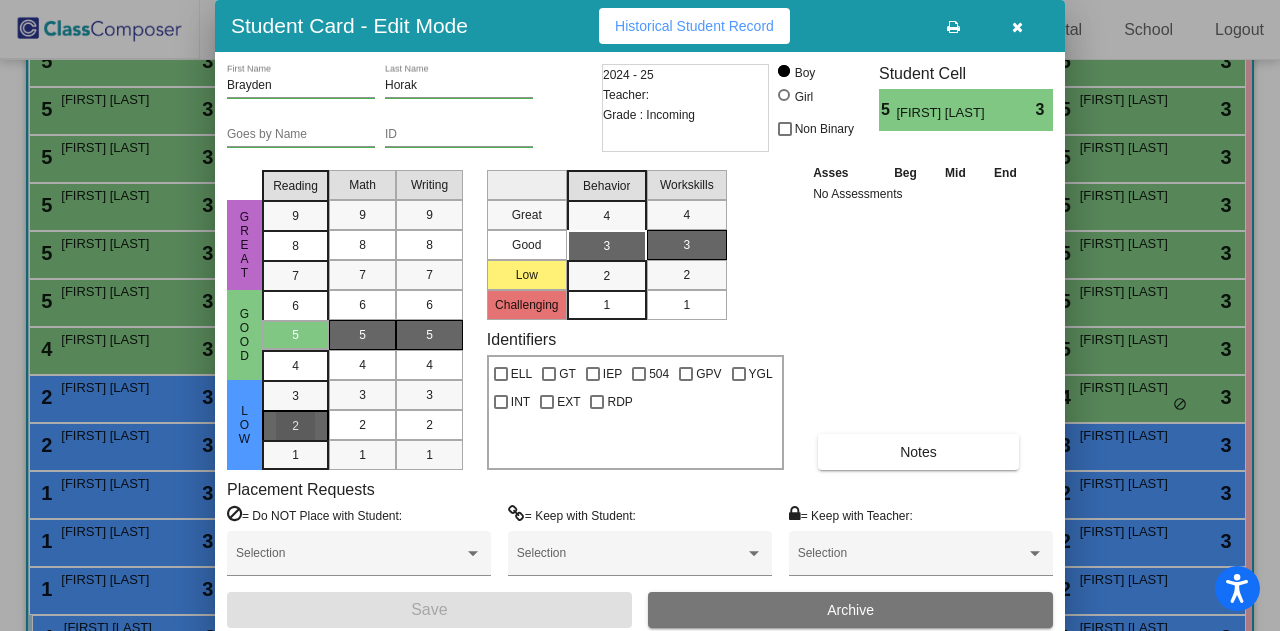 click on "2" at bounding box center (295, 396) 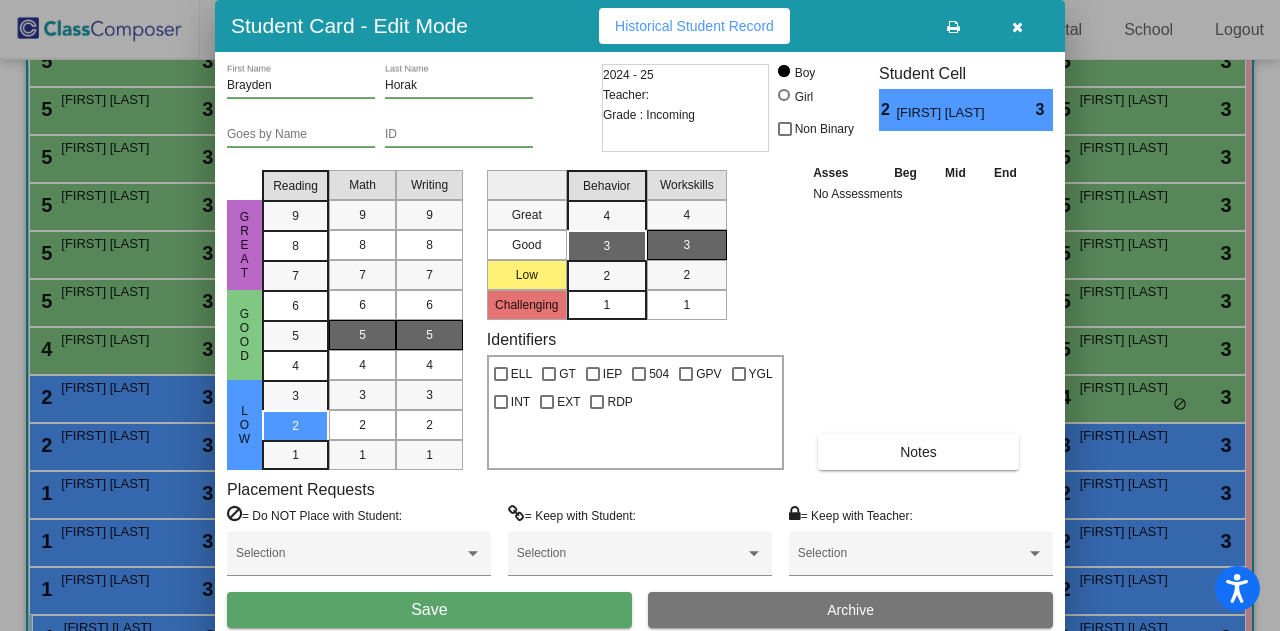 click on "Save" at bounding box center (429, 609) 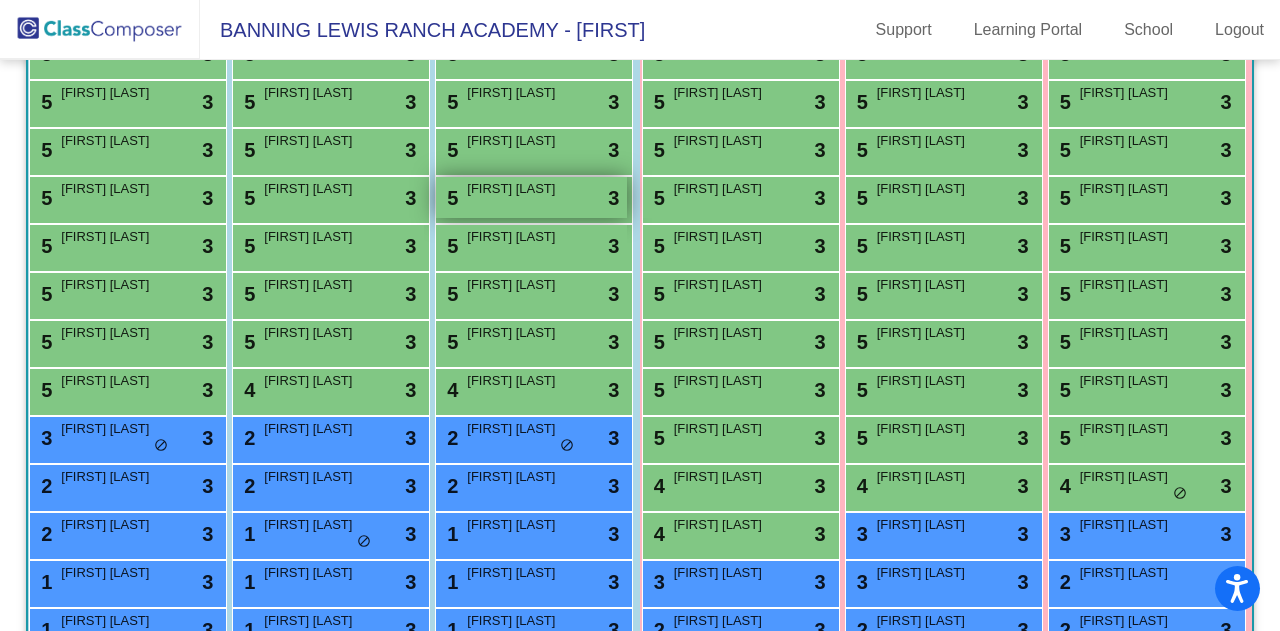scroll, scrollTop: 495, scrollLeft: 0, axis: vertical 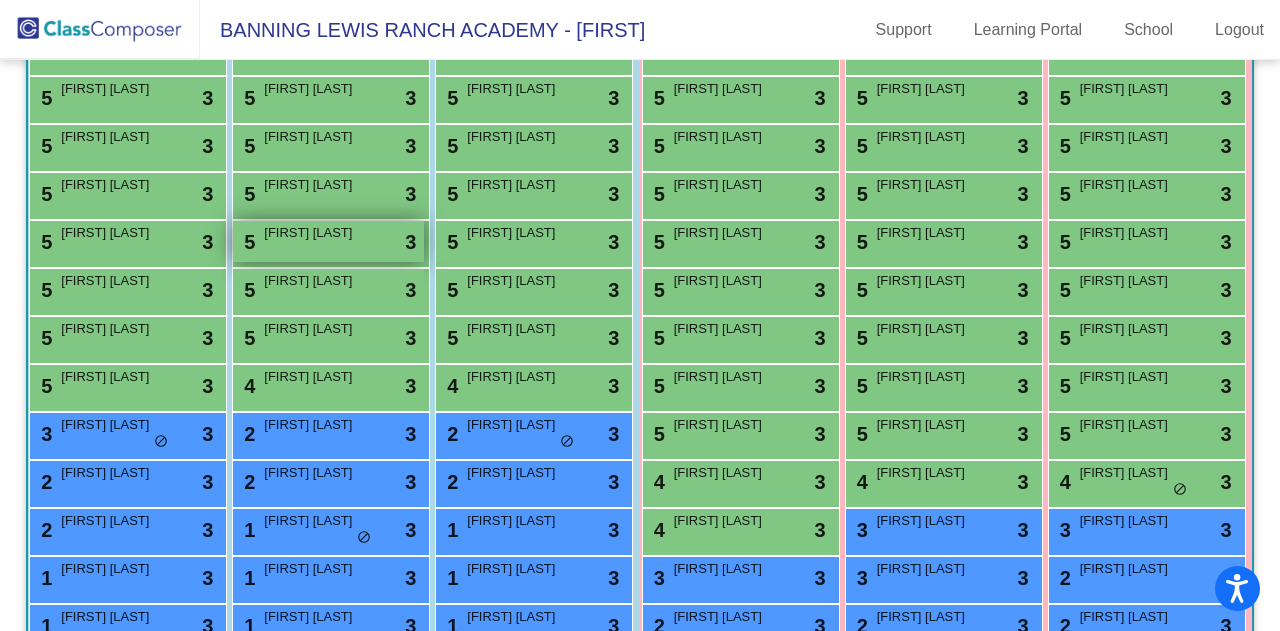 click on "5 Caden Parry lock do_not_disturb_alt 3" at bounding box center [328, 241] 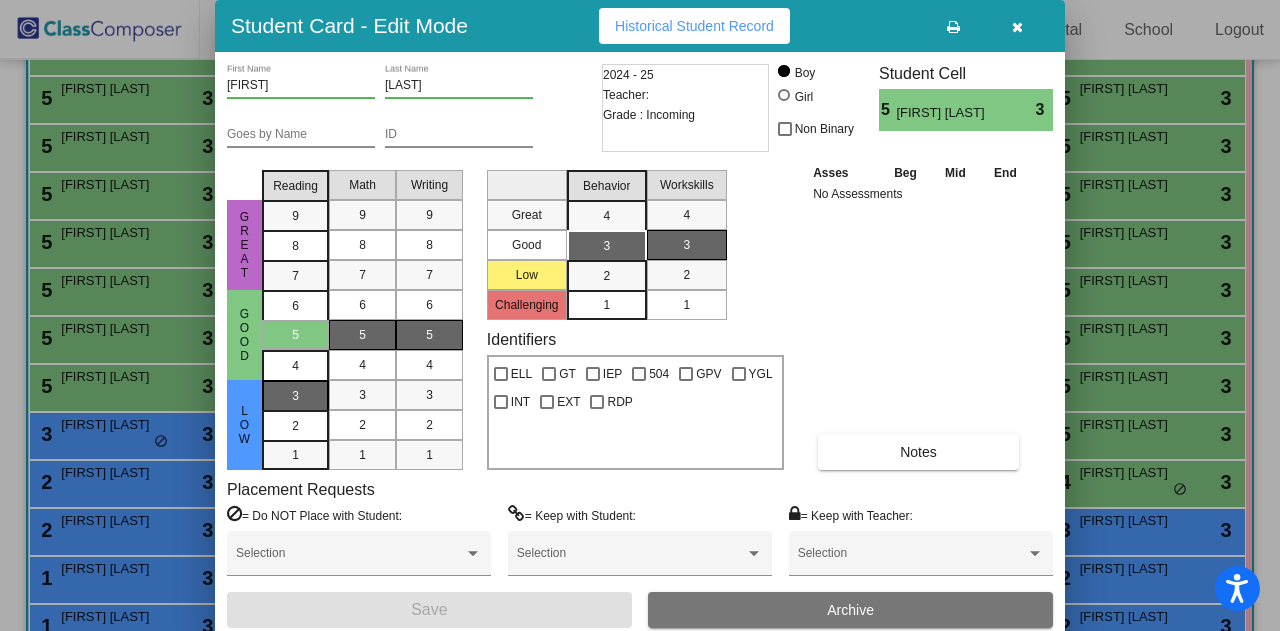 click on "3" at bounding box center (295, 396) 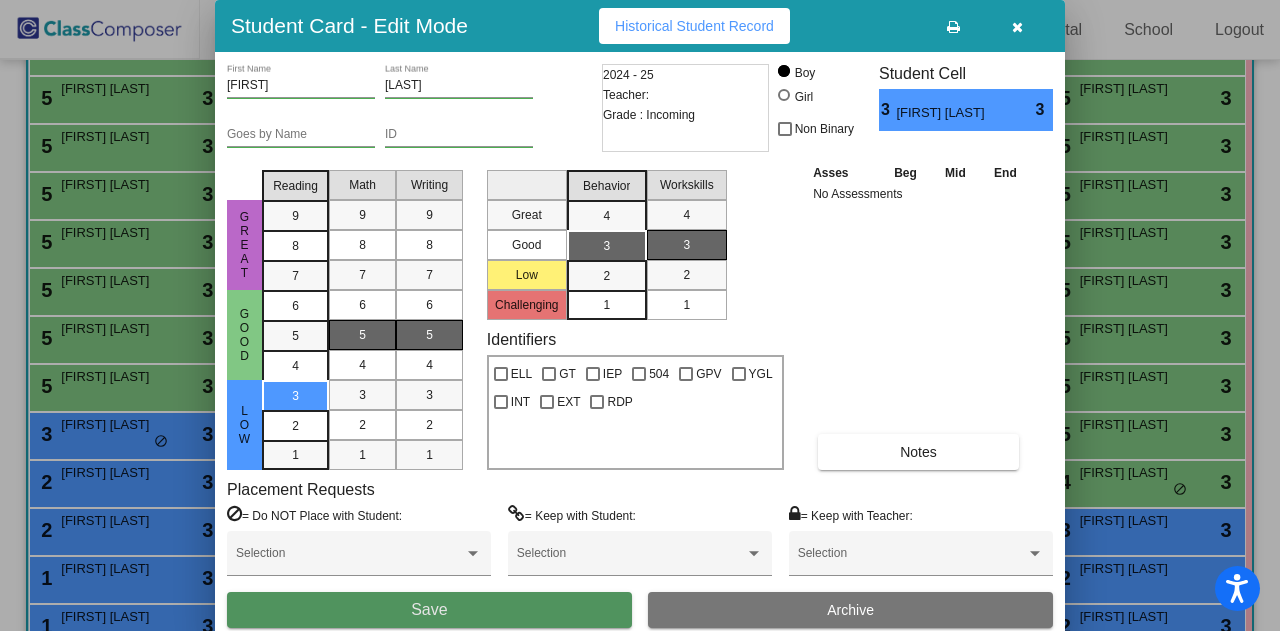 click on "Save" at bounding box center (429, 609) 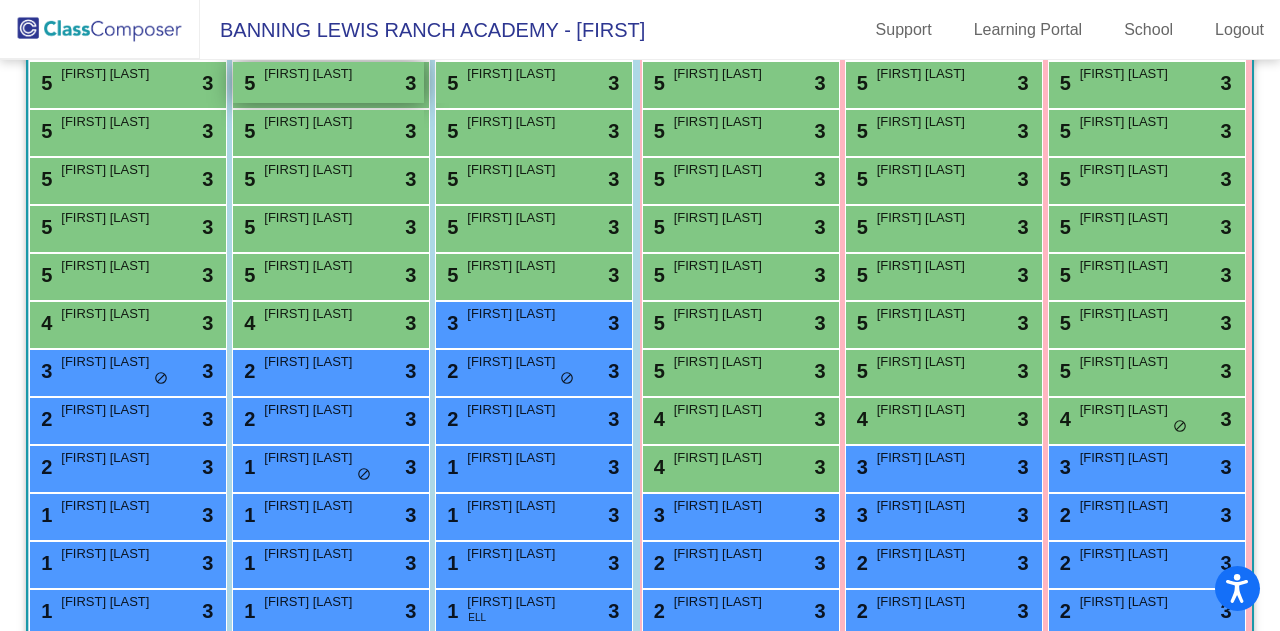 scroll, scrollTop: 560, scrollLeft: 0, axis: vertical 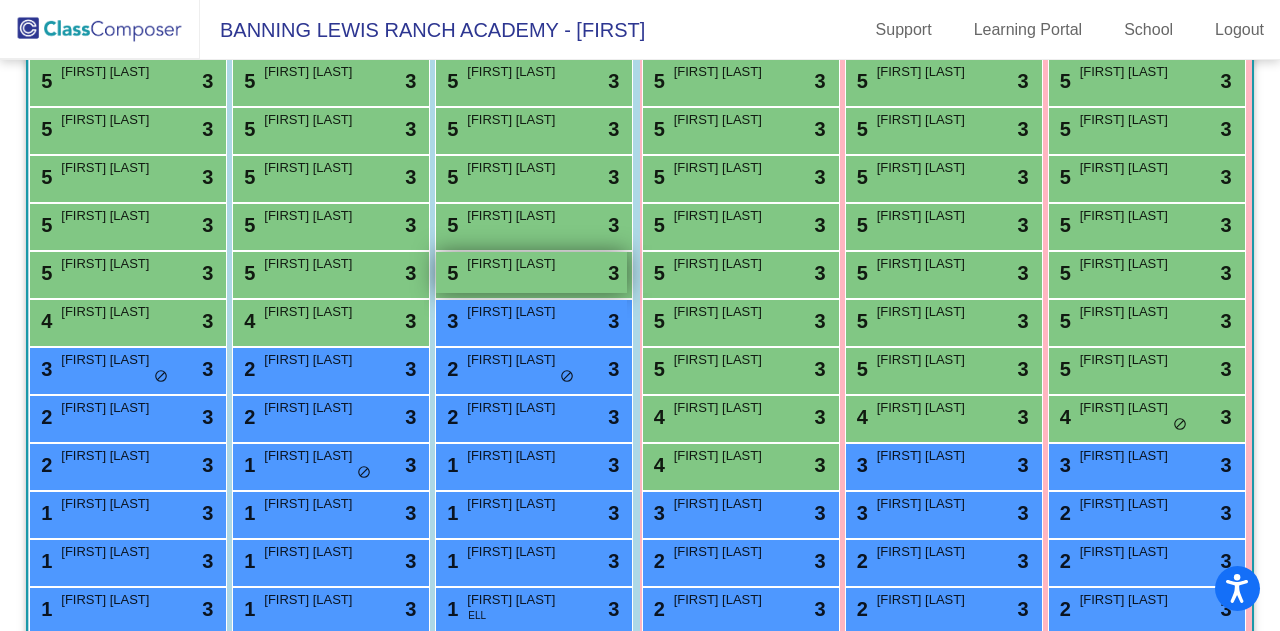 click on "Brady Nelson" at bounding box center [517, 264] 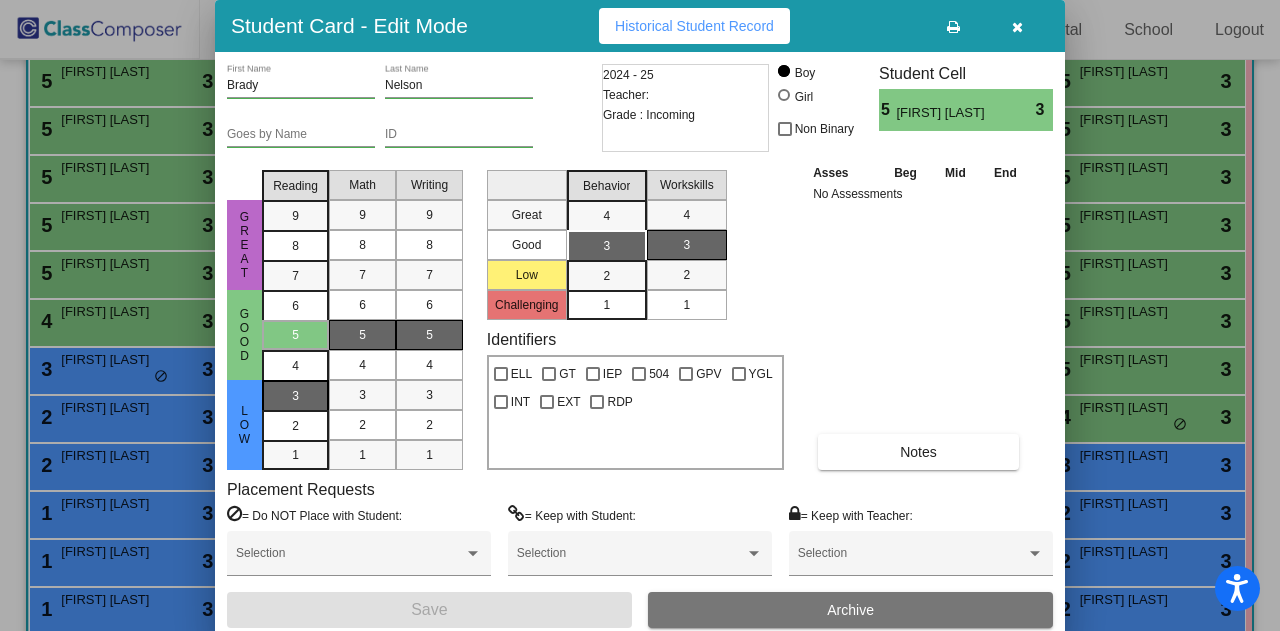 click on "3" at bounding box center (295, 396) 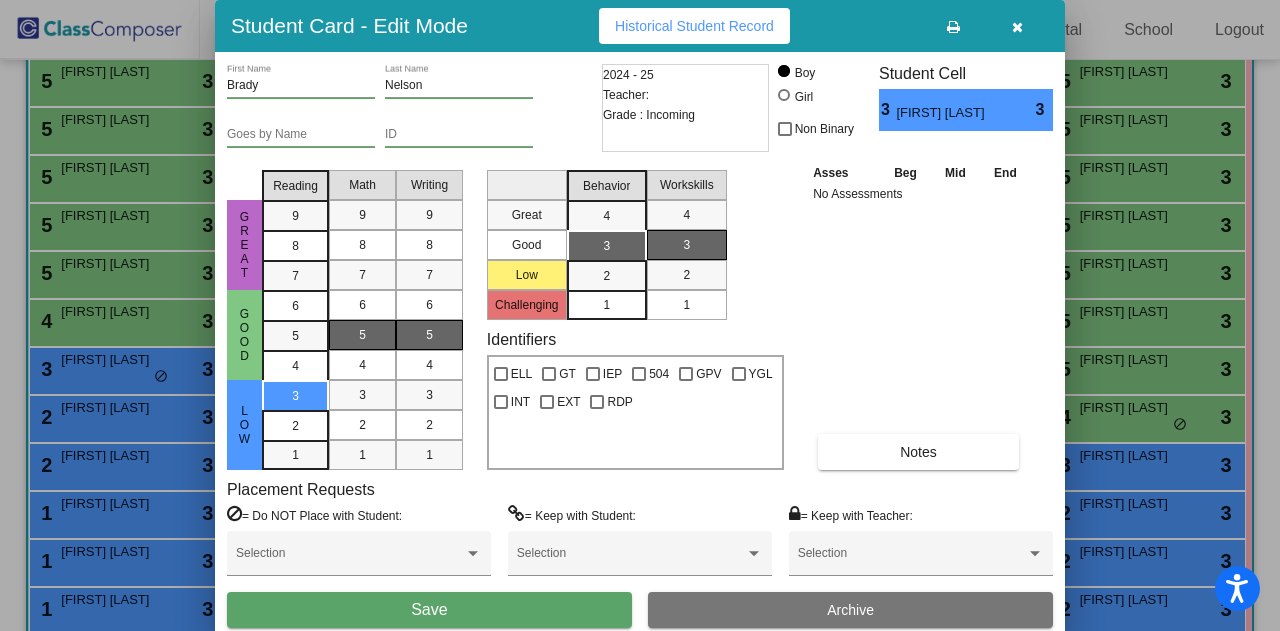 click on "Save" at bounding box center (429, 609) 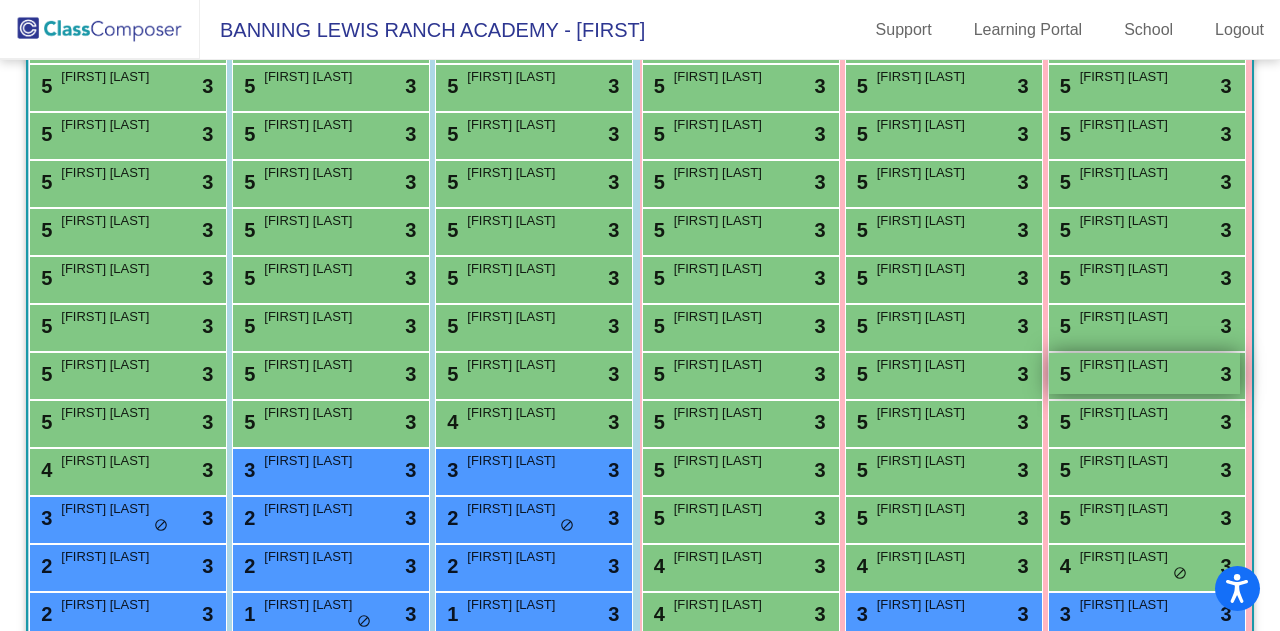 scroll, scrollTop: 381, scrollLeft: 0, axis: vertical 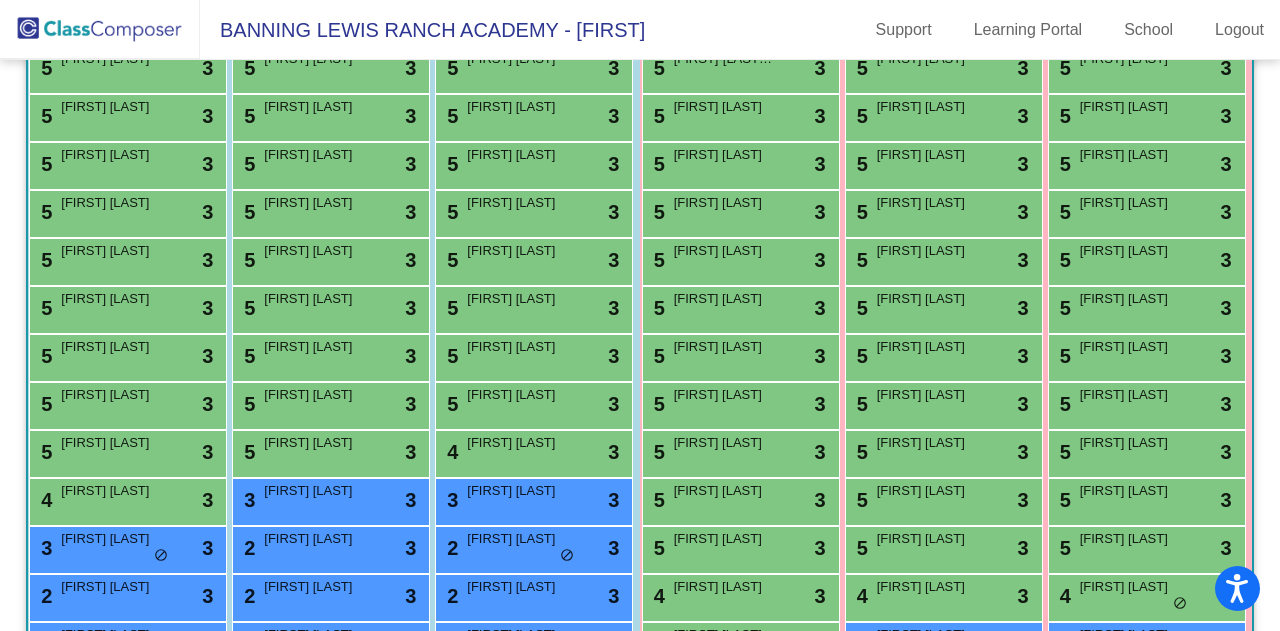 click on "5 Presley Lane lock do_not_disturb_alt 3" at bounding box center [1147, 262] 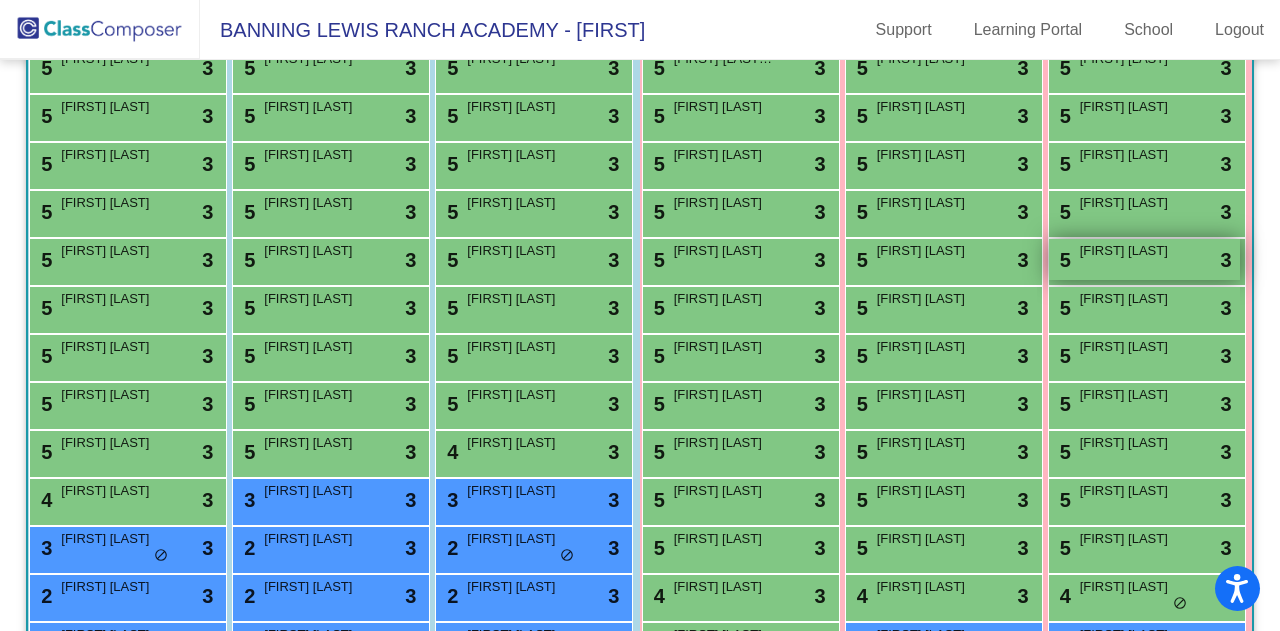 click on "5 Presley Lane lock do_not_disturb_alt 3" at bounding box center [1144, 259] 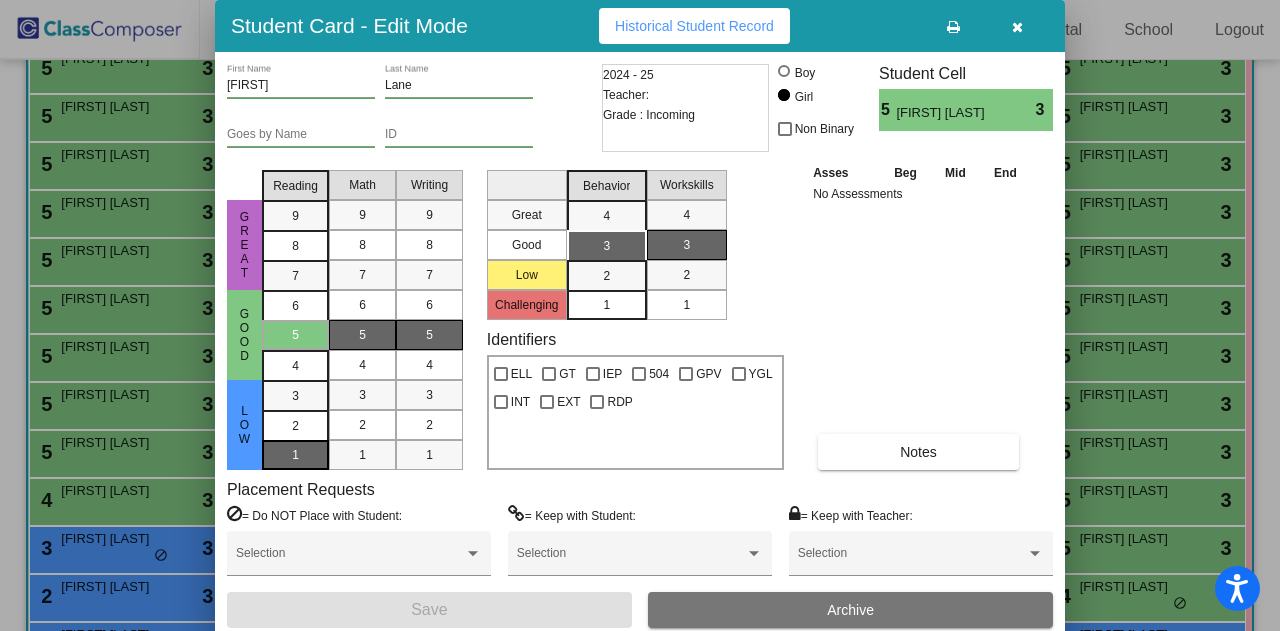 click on "1" at bounding box center [295, 396] 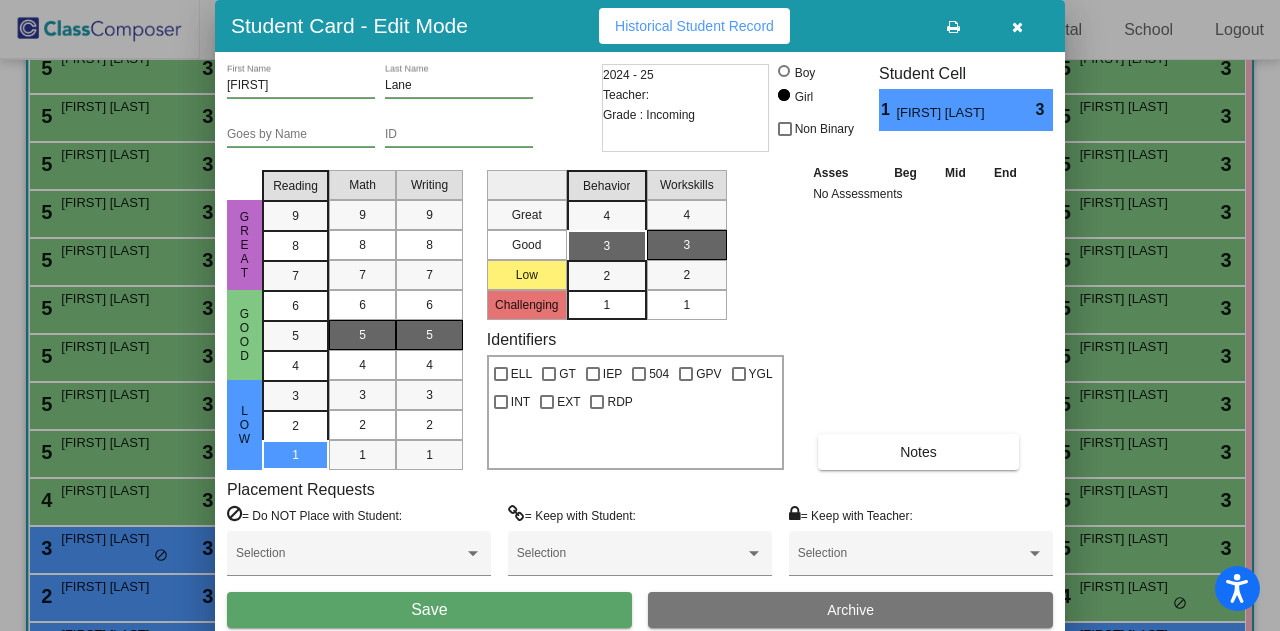 click on "Save" at bounding box center [429, 609] 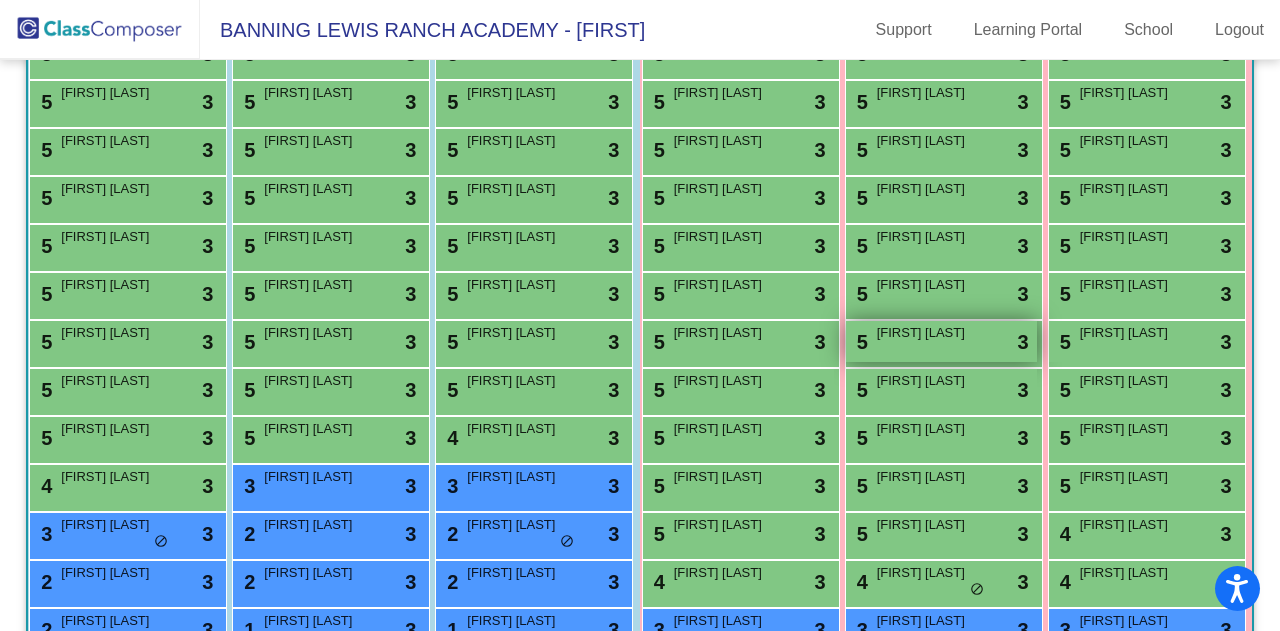 scroll, scrollTop: 405, scrollLeft: 0, axis: vertical 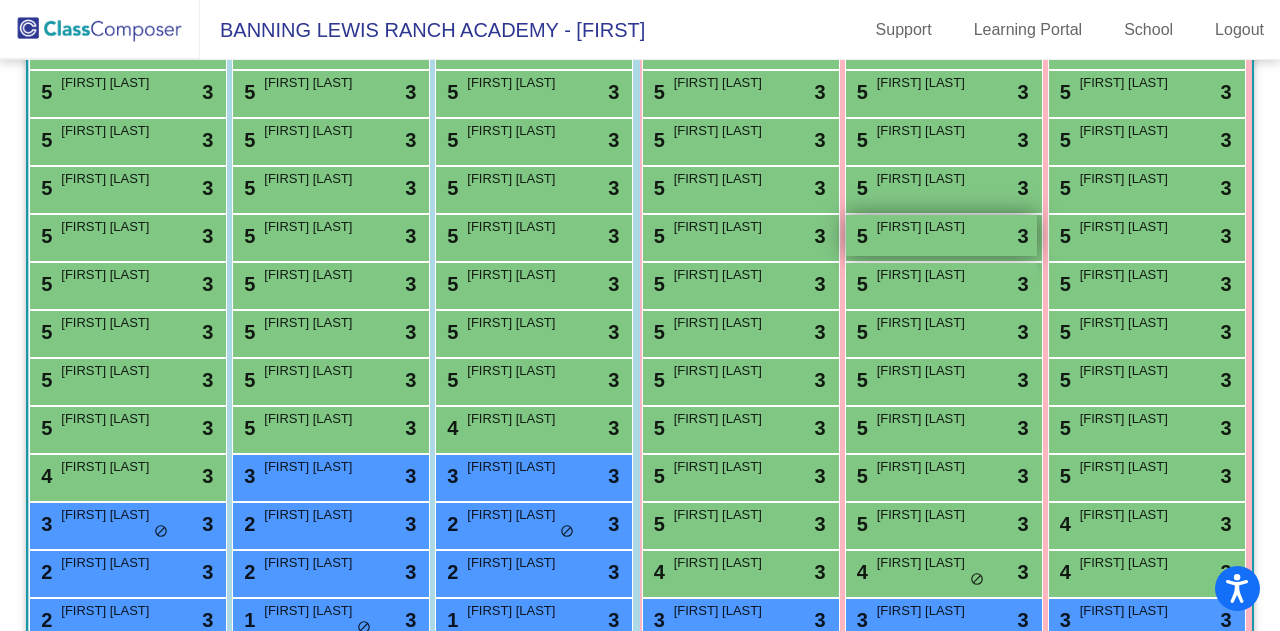 click on "Amelia Kassil" at bounding box center [927, 227] 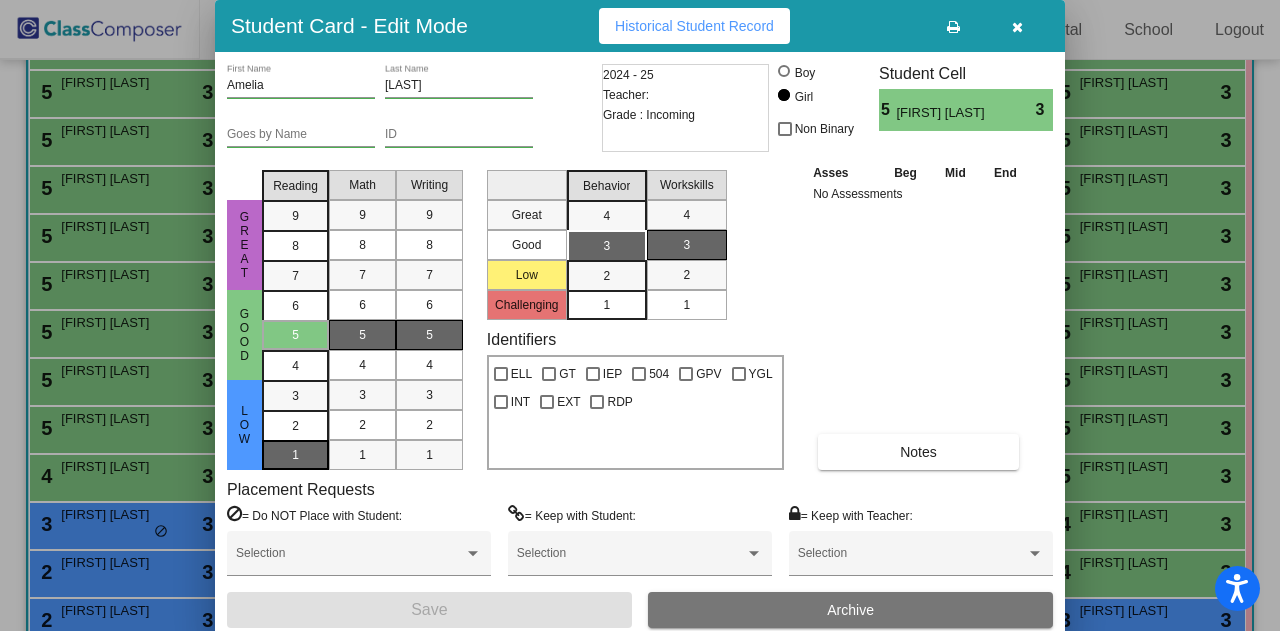 click on "1" at bounding box center (295, 396) 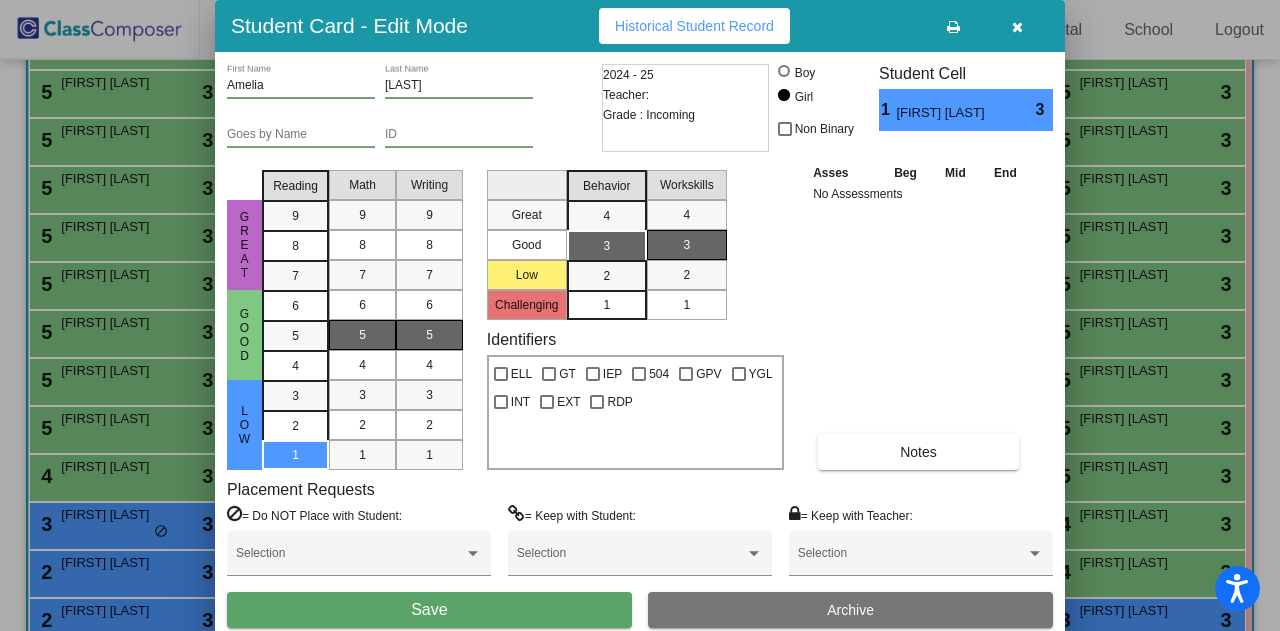 click on "Save" at bounding box center [429, 610] 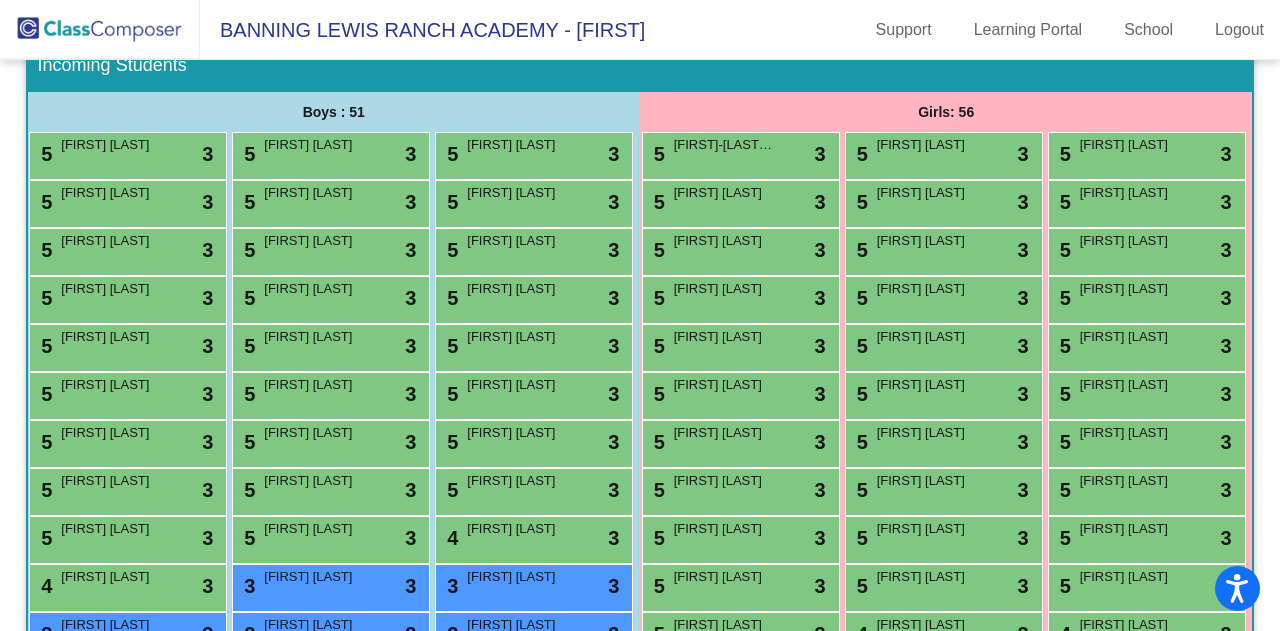 scroll, scrollTop: 294, scrollLeft: 0, axis: vertical 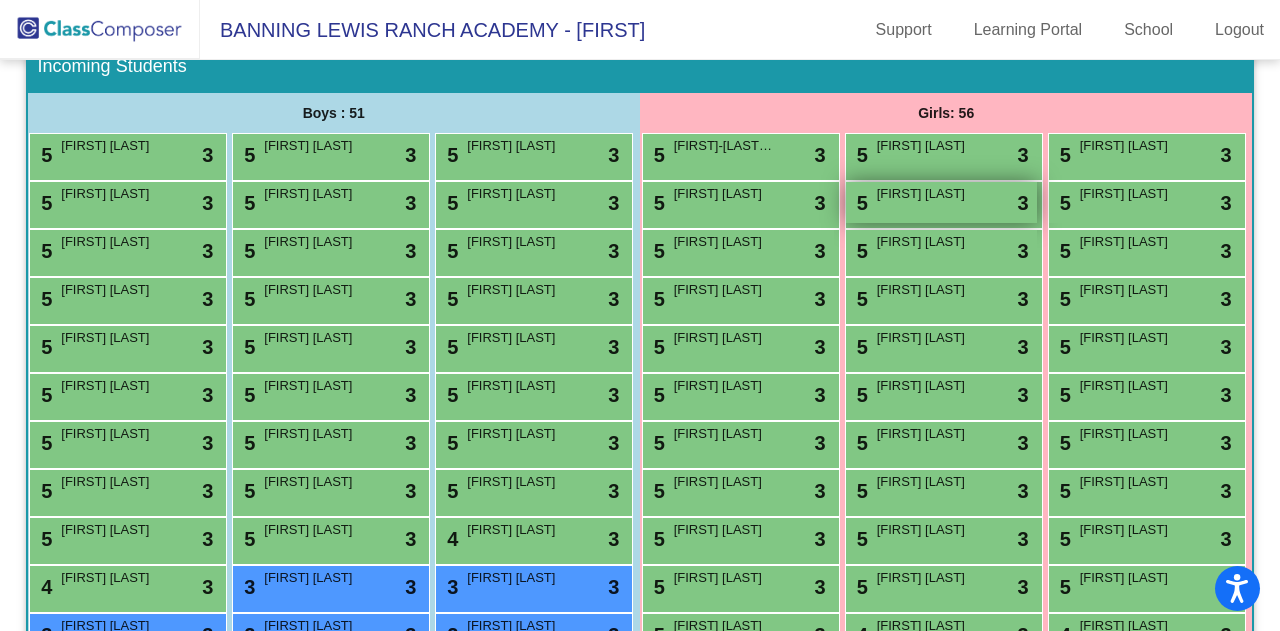 click on "Ariana Barela" at bounding box center [927, 194] 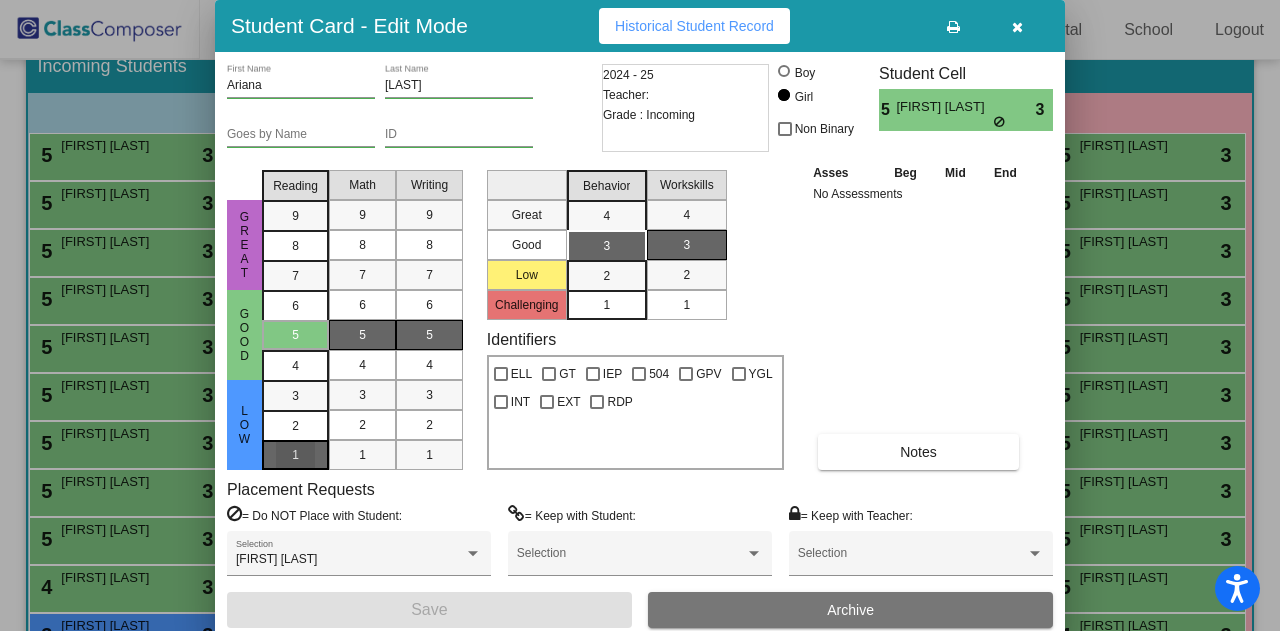 click on "1" at bounding box center [295, 396] 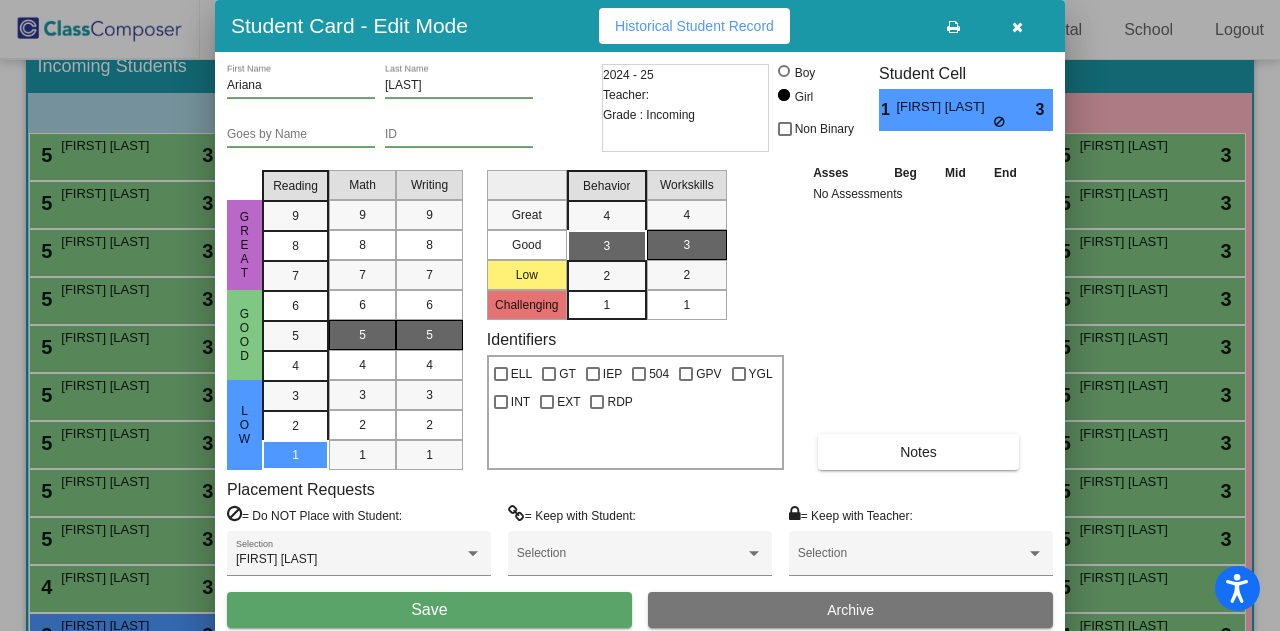 click on "Save" at bounding box center [429, 610] 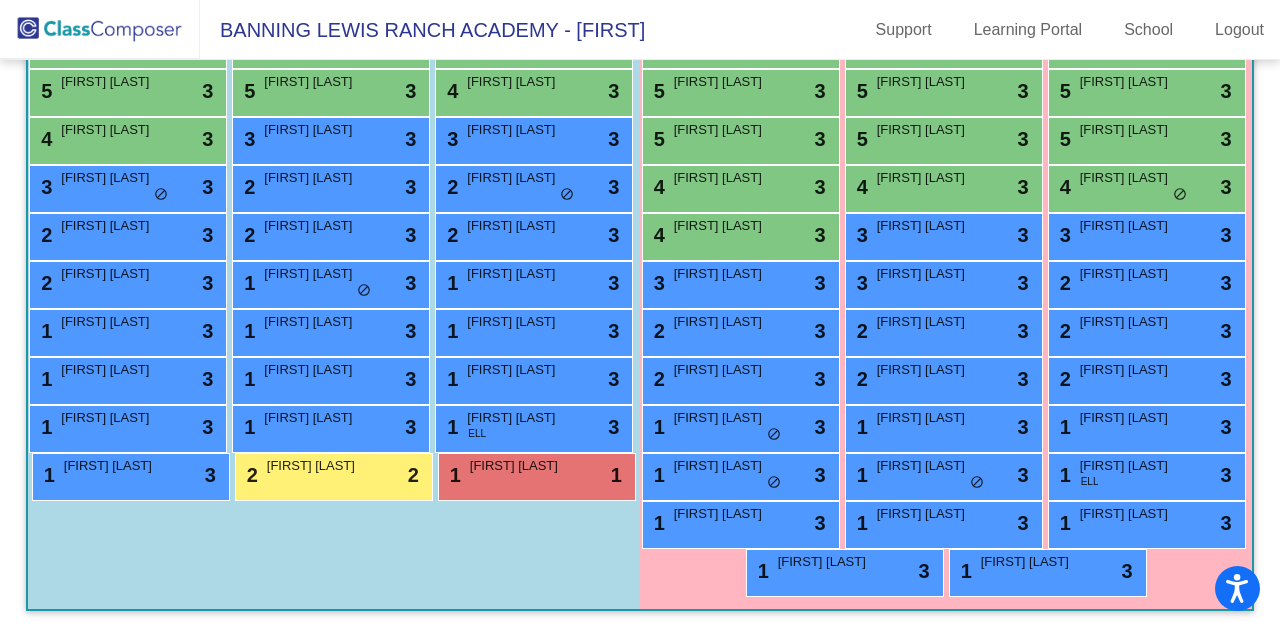 scroll, scrollTop: 928, scrollLeft: 0, axis: vertical 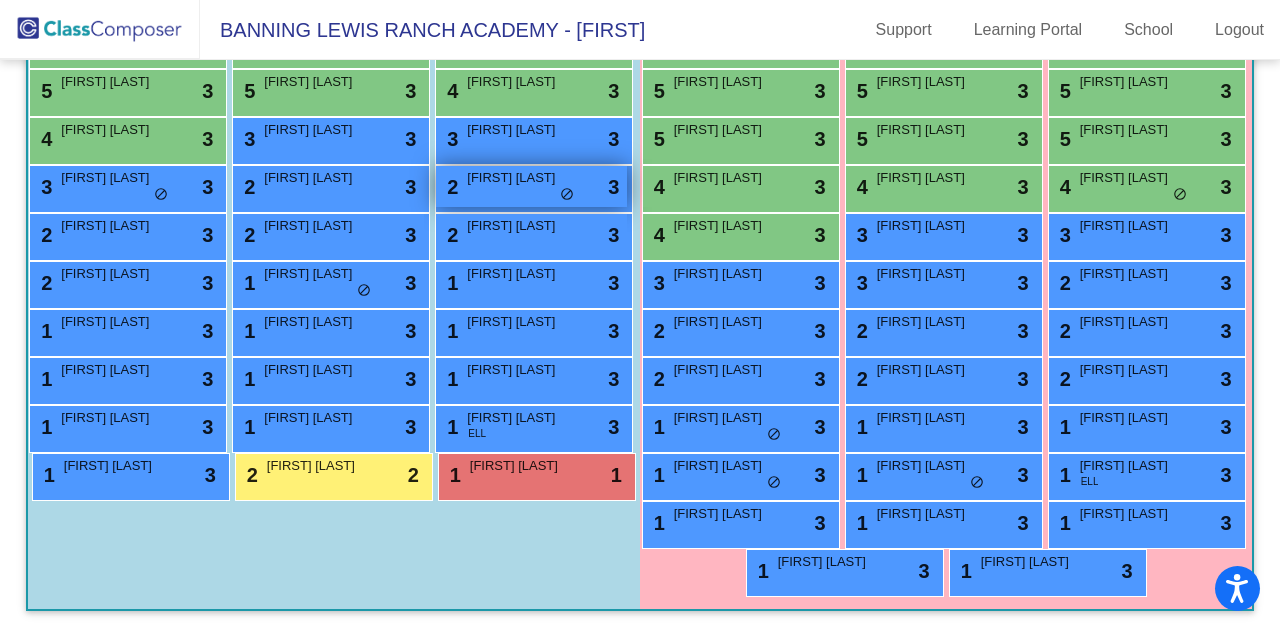 click on "2 James Rienzo lock do_not_disturb_alt 3" at bounding box center [531, 186] 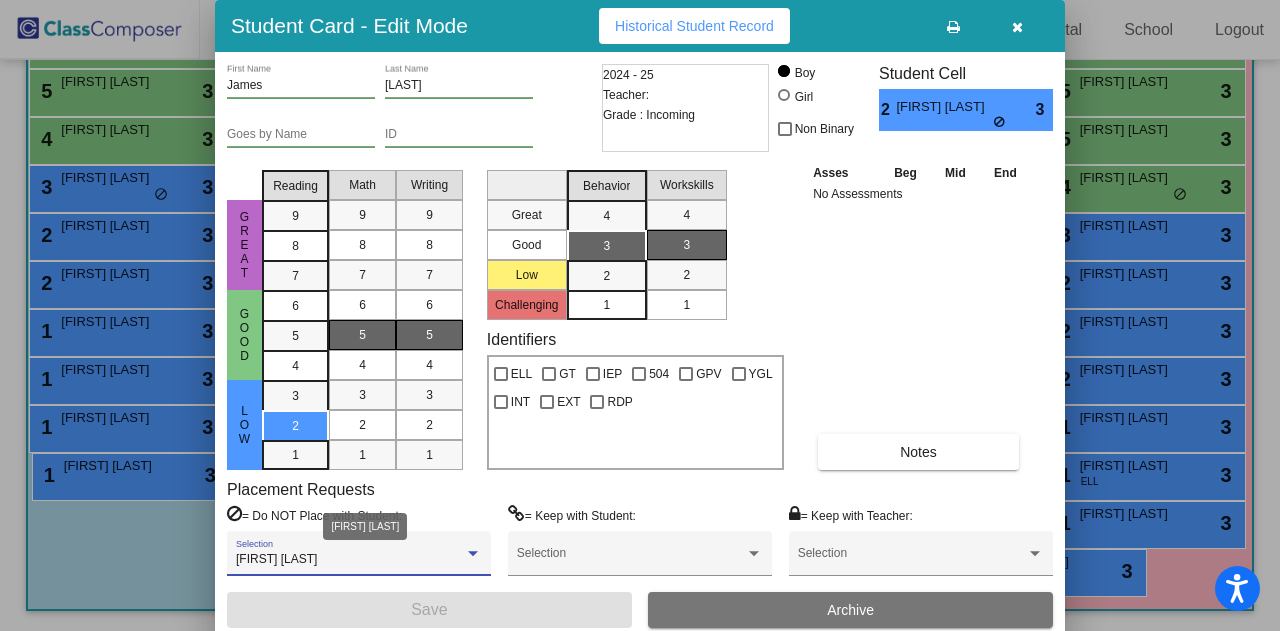 click at bounding box center (473, 553) 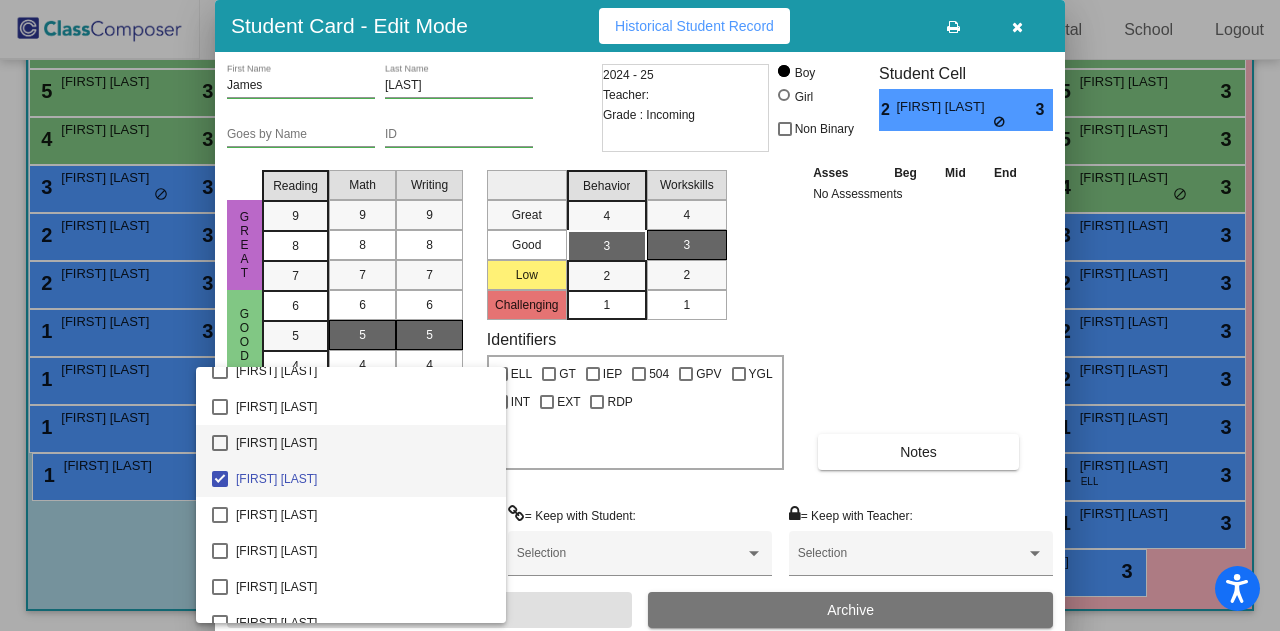 scroll, scrollTop: 749, scrollLeft: 0, axis: vertical 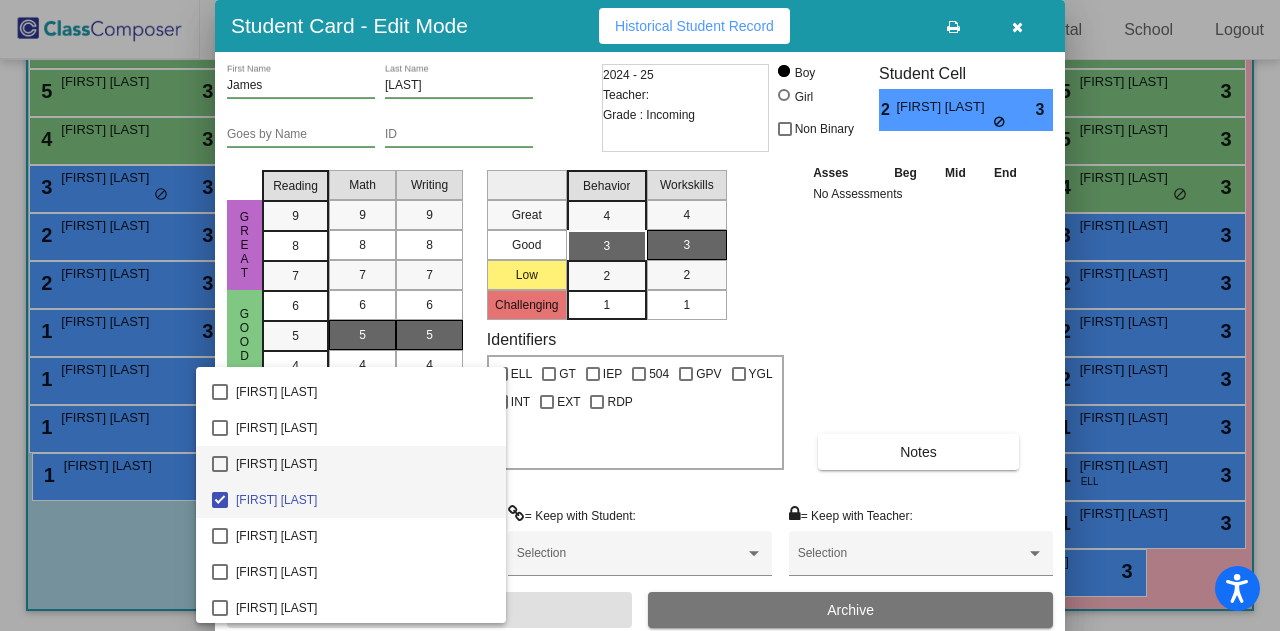 click on "Charlotte Jans" at bounding box center [363, 464] 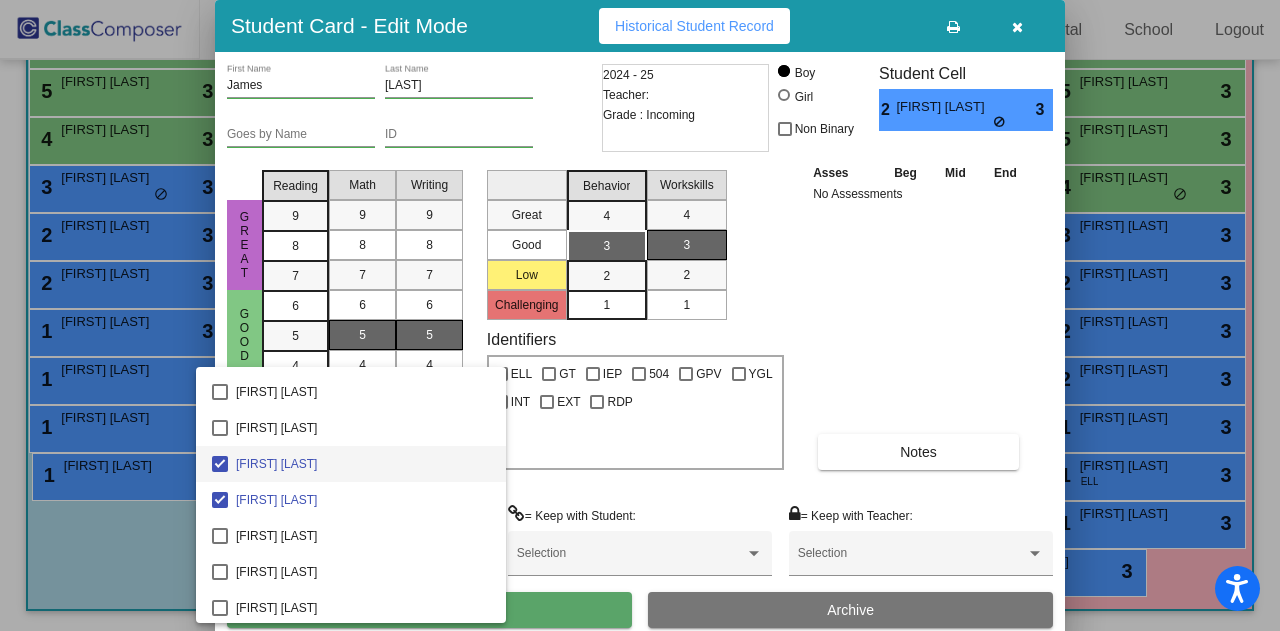 click at bounding box center [640, 315] 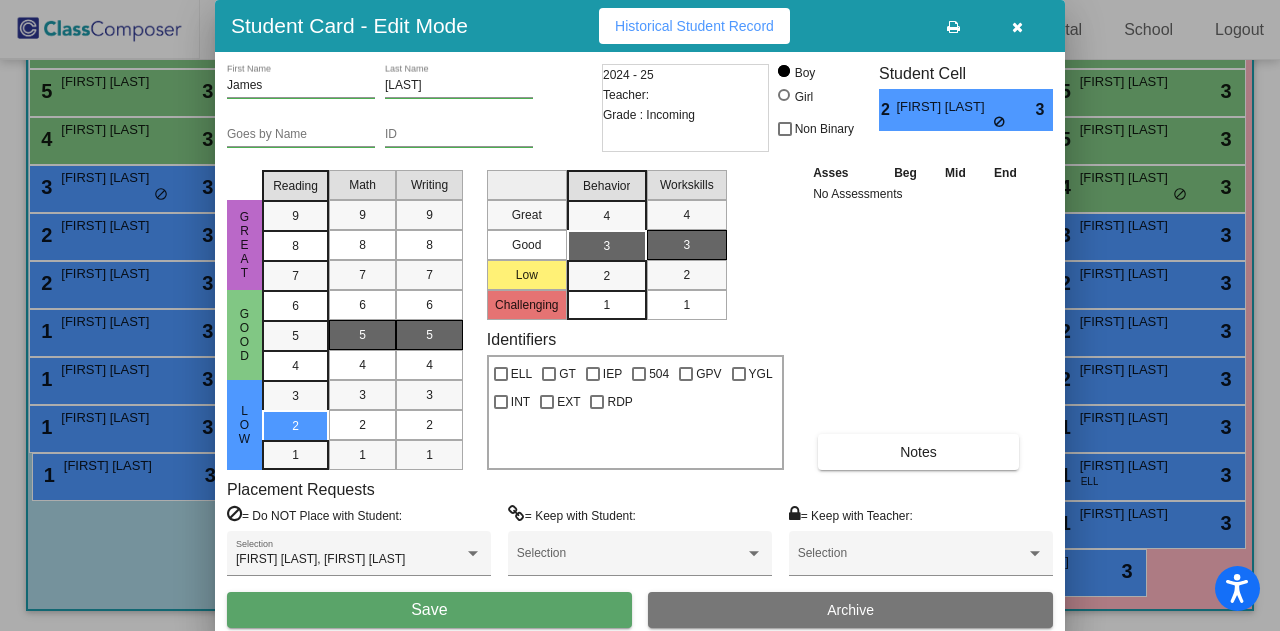 click on "Save" at bounding box center (429, 609) 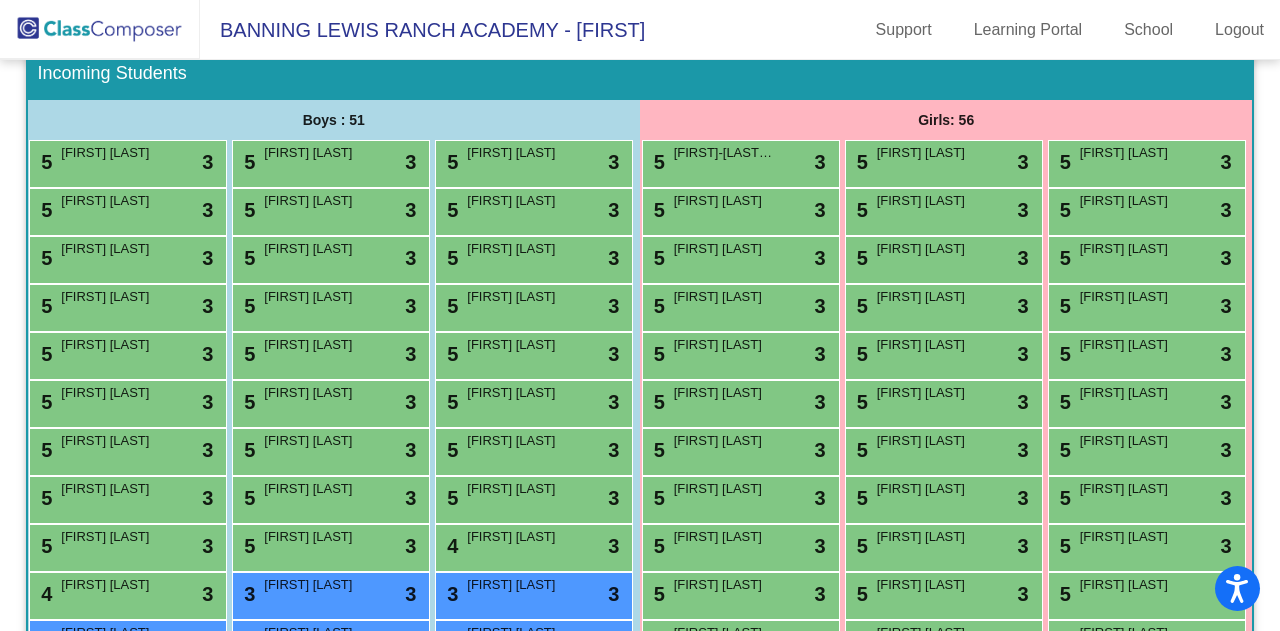 scroll, scrollTop: 285, scrollLeft: 0, axis: vertical 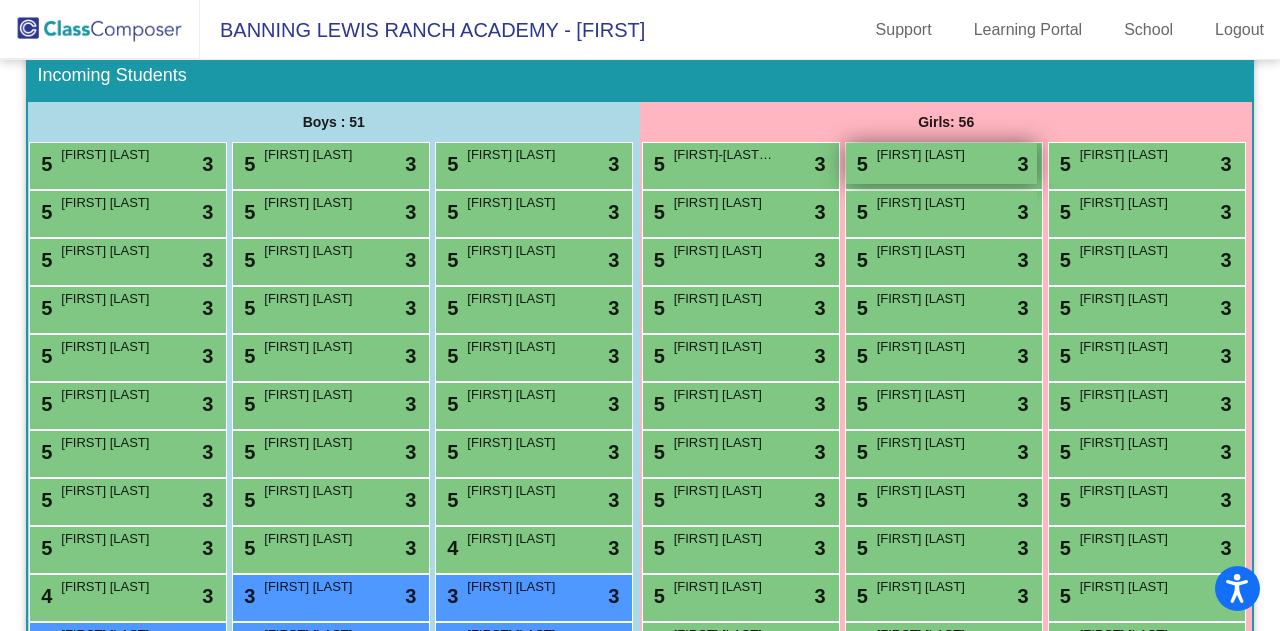 click on "Olivia Apodaca" at bounding box center [927, 155] 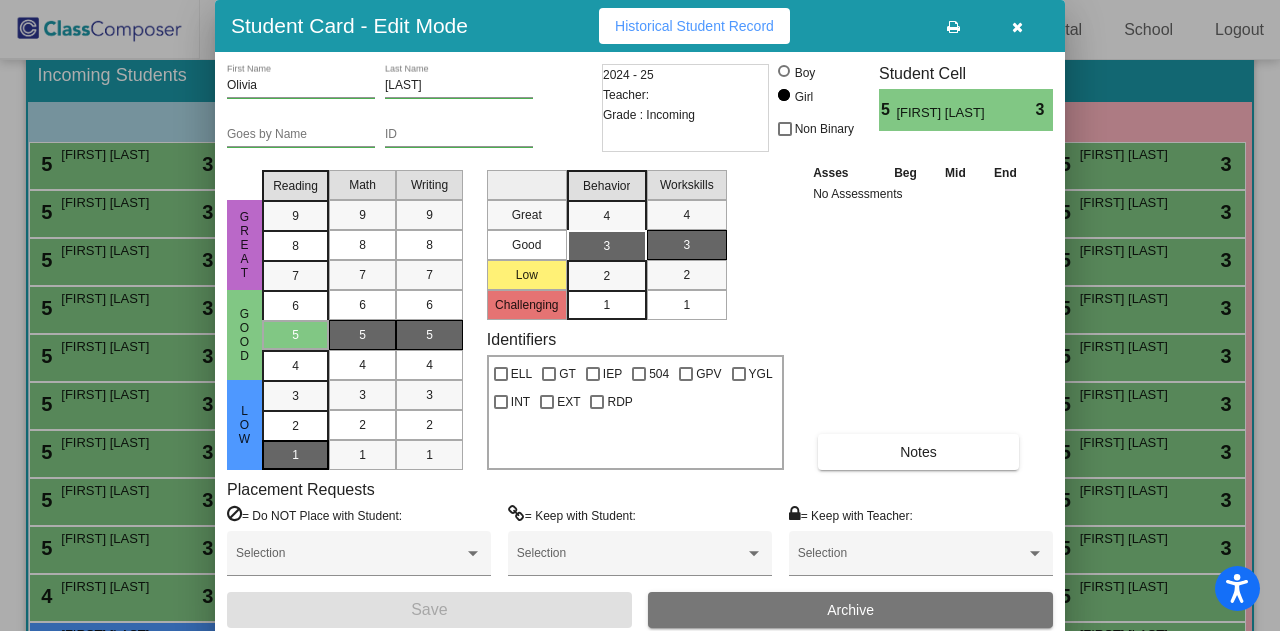 click on "1" at bounding box center [295, 455] 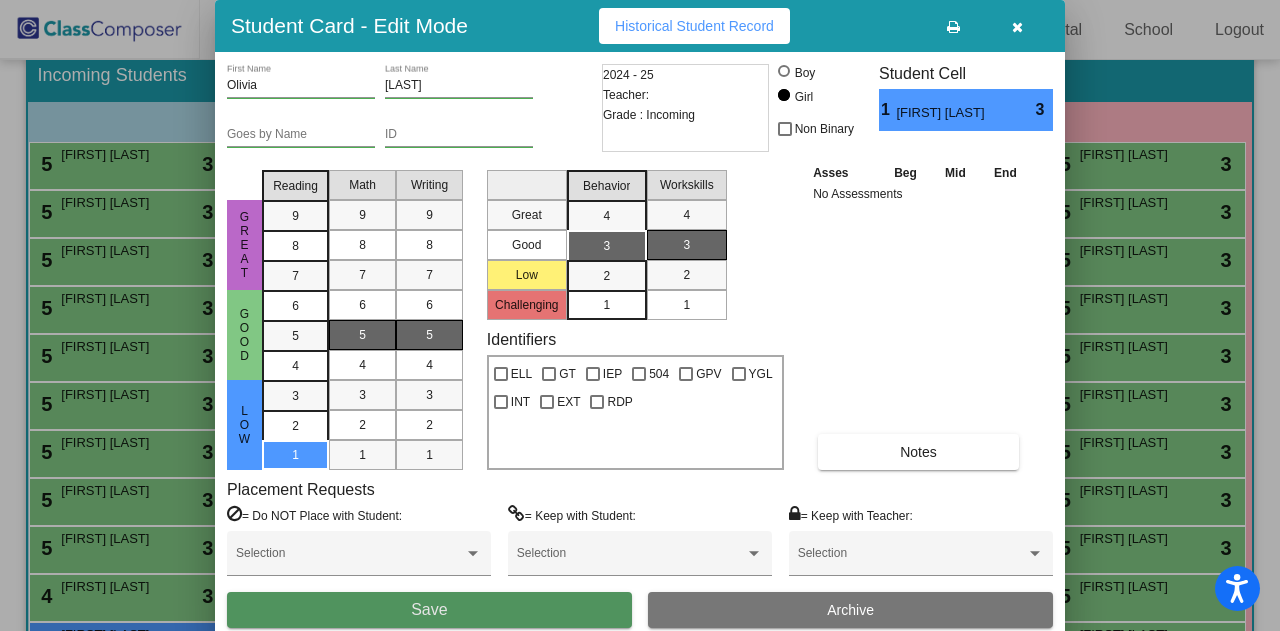 click on "Save" at bounding box center (429, 609) 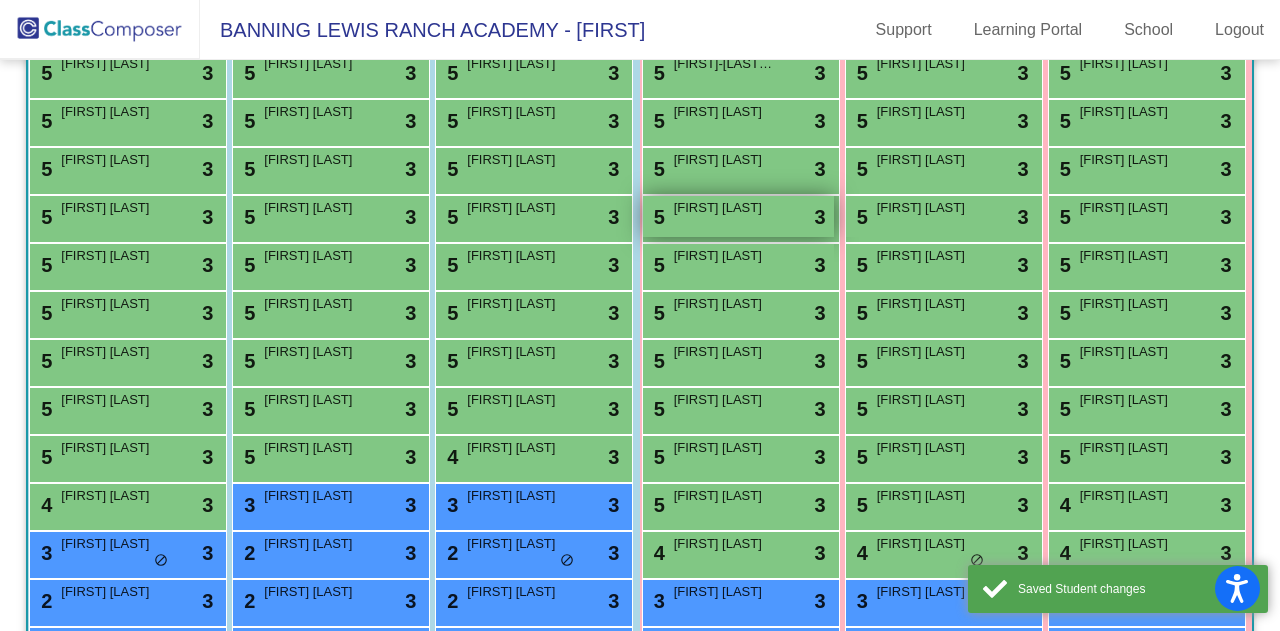 scroll, scrollTop: 377, scrollLeft: 0, axis: vertical 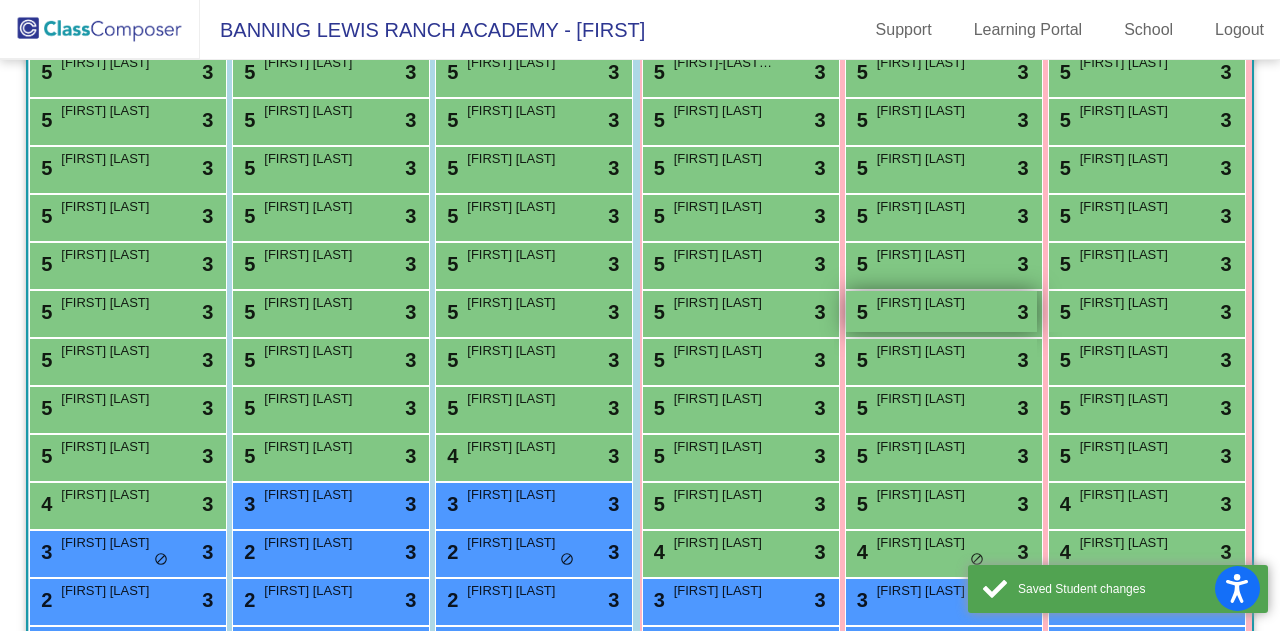 click on "Piper Osbourne" at bounding box center (927, 303) 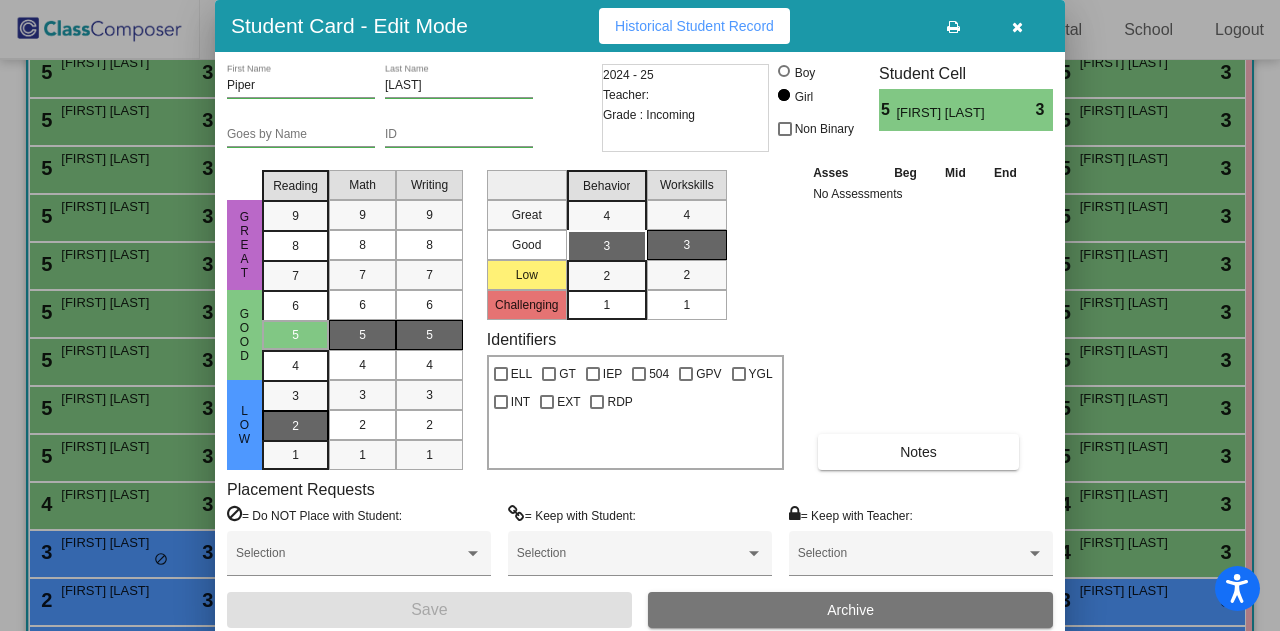 click on "2" at bounding box center (295, 396) 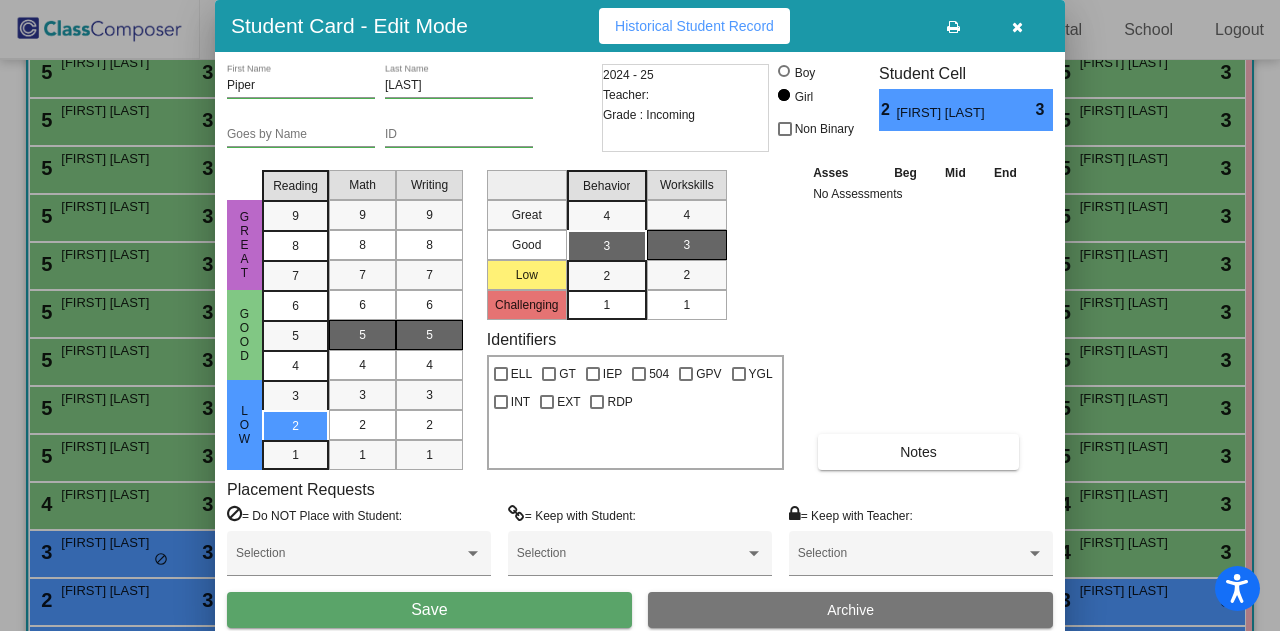 click on "Save" at bounding box center [429, 609] 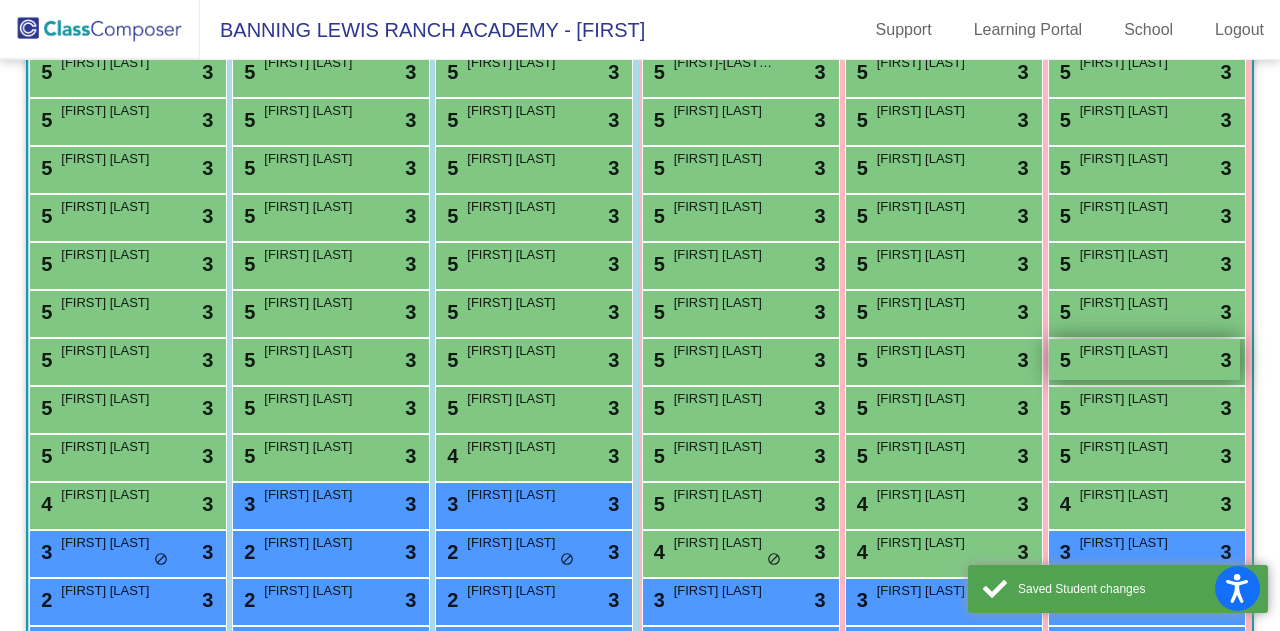 click on "5 Makenzie Smith lock do_not_disturb_alt 3" at bounding box center [1144, 359] 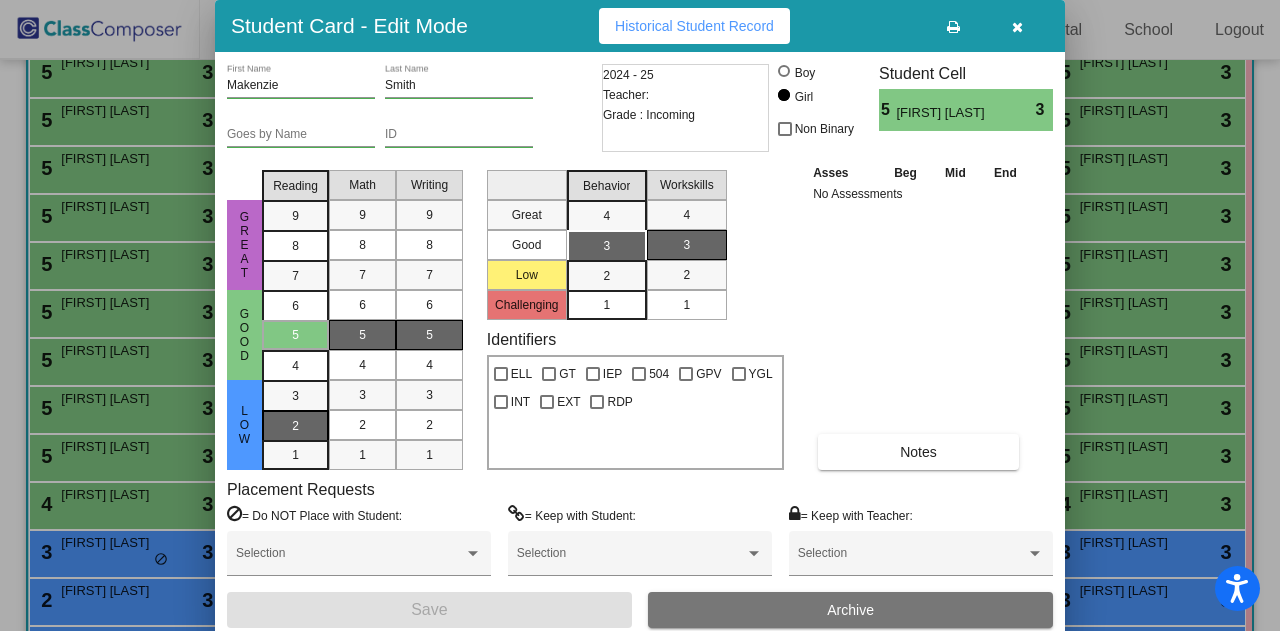 click on "2" at bounding box center [295, 396] 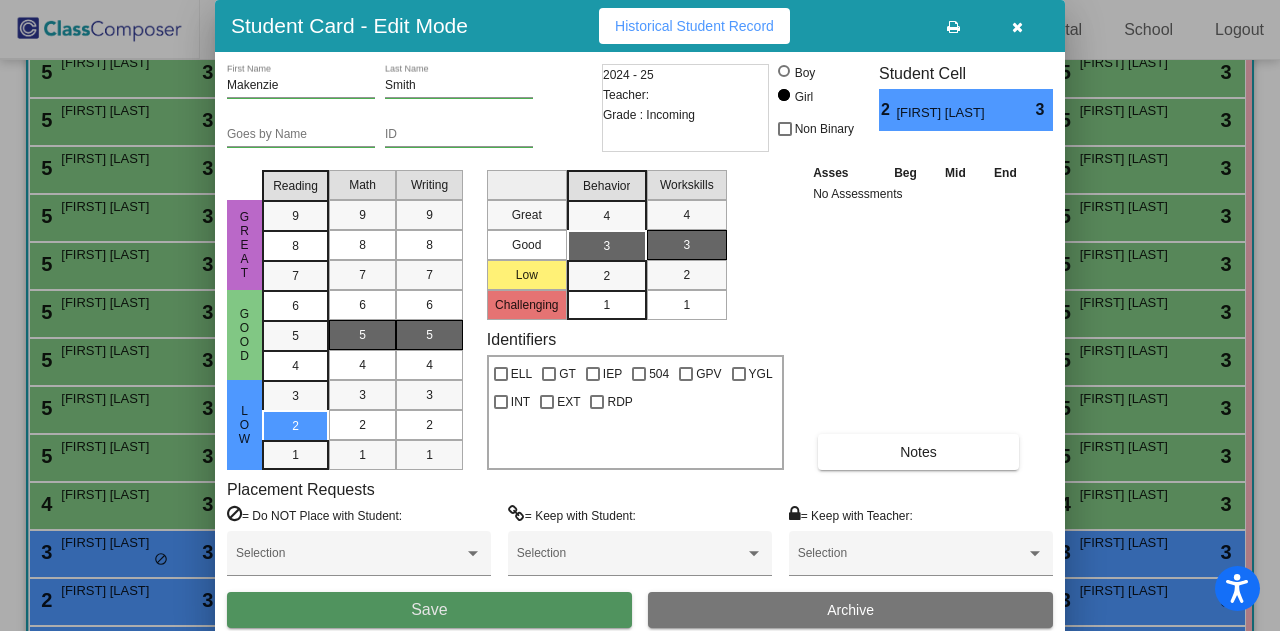 click on "Save" at bounding box center (429, 610) 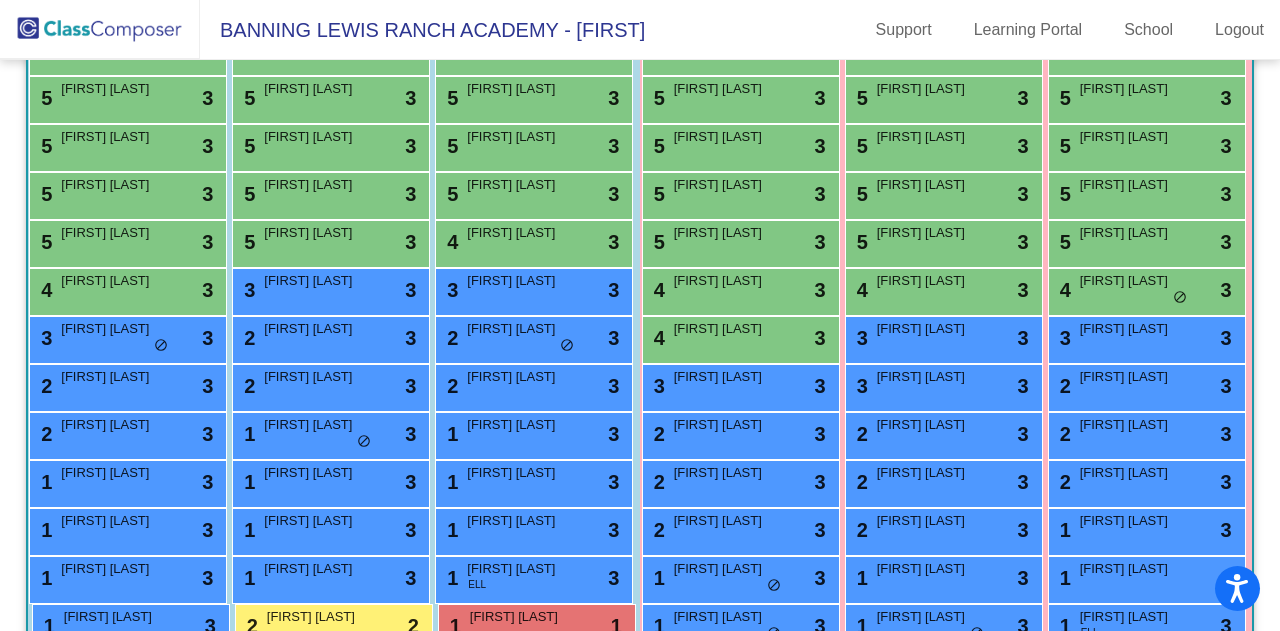 scroll, scrollTop: 592, scrollLeft: 0, axis: vertical 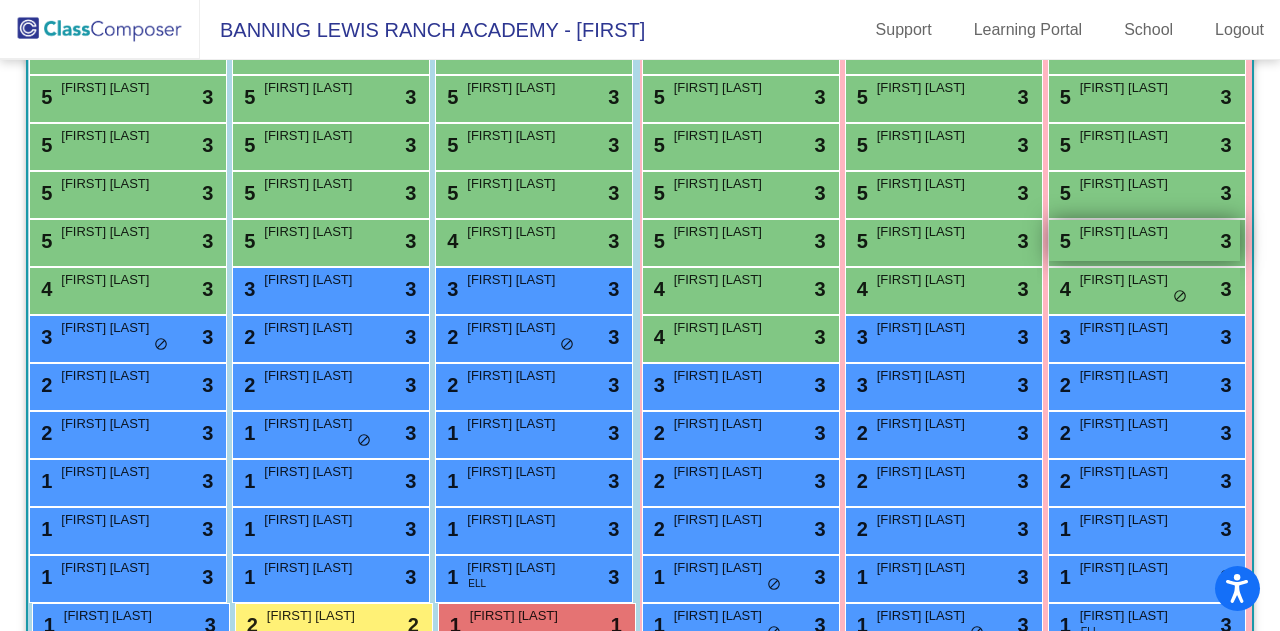 click on "Holland Salinas" at bounding box center [1130, 232] 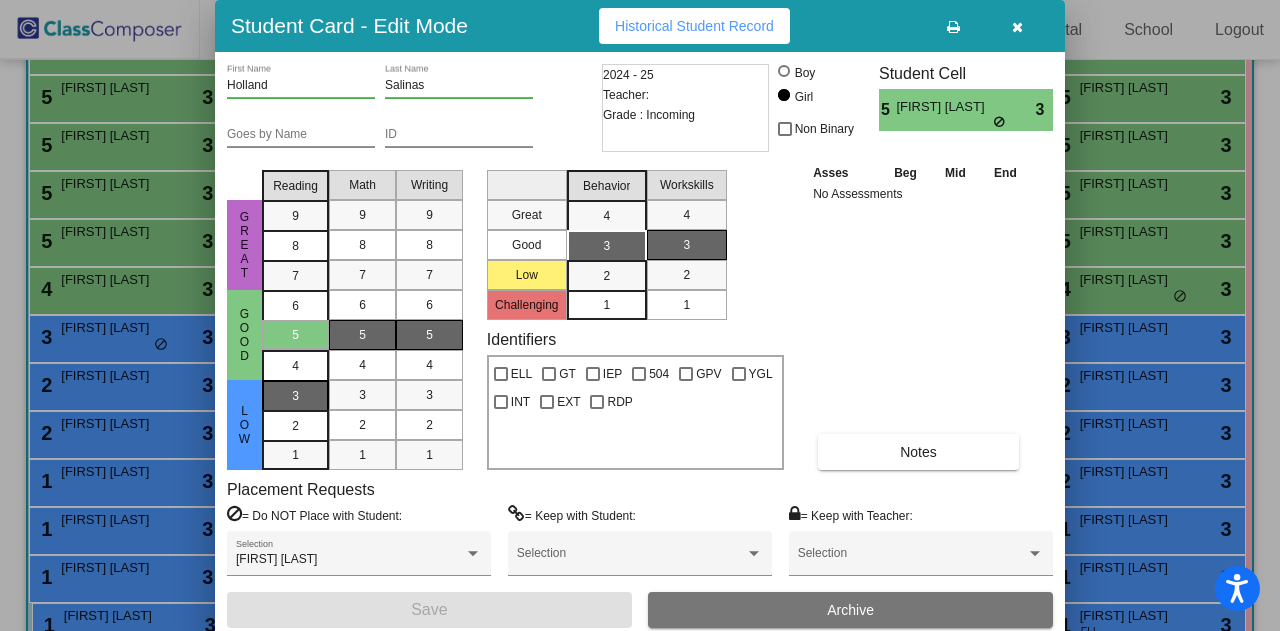 click on "3" at bounding box center (295, 396) 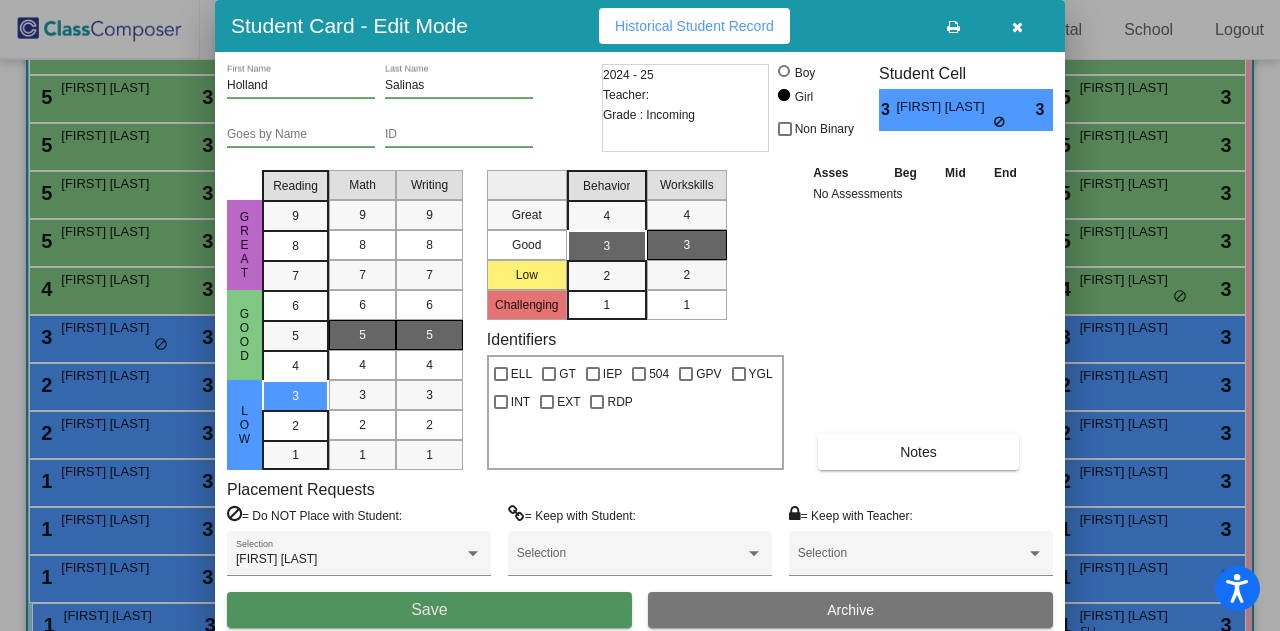 click on "Save" at bounding box center [429, 610] 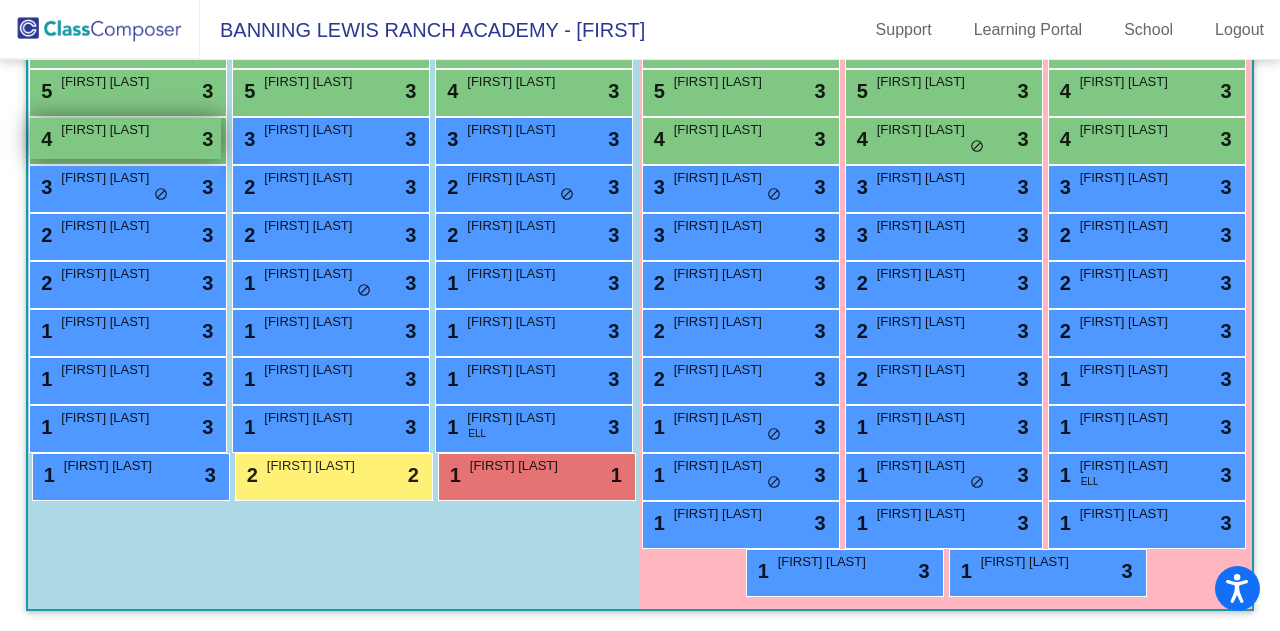 scroll, scrollTop: 754, scrollLeft: 0, axis: vertical 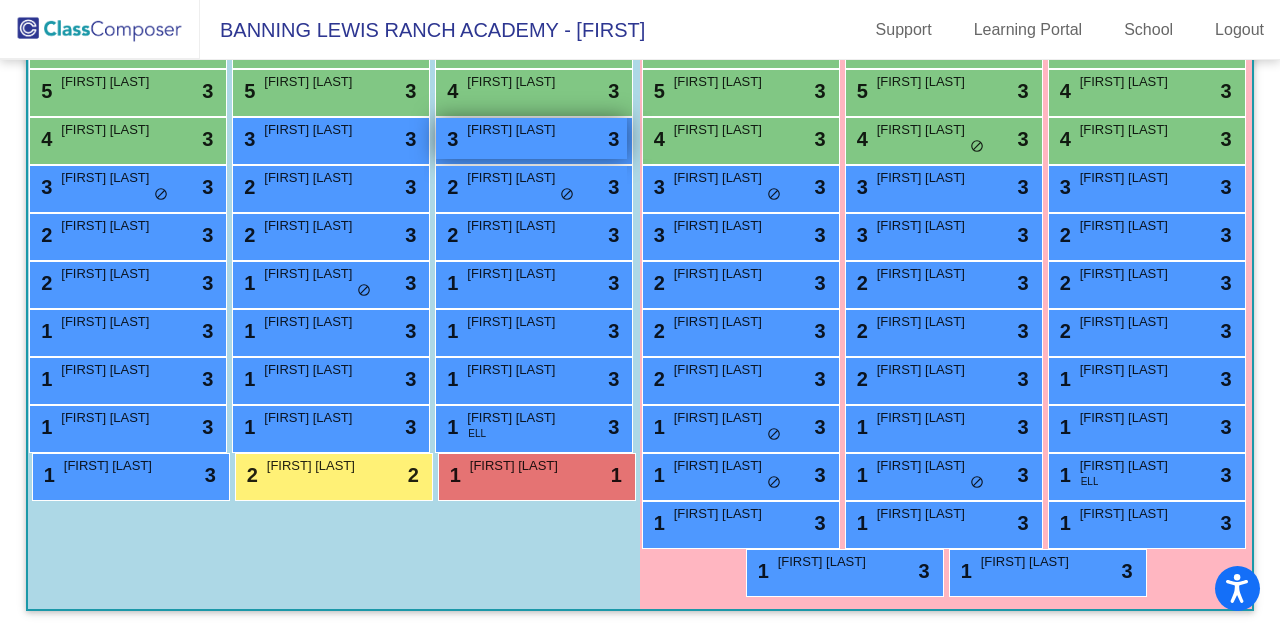 click on "3 Caden Parry lock do_not_disturb_alt 3" at bounding box center [531, 138] 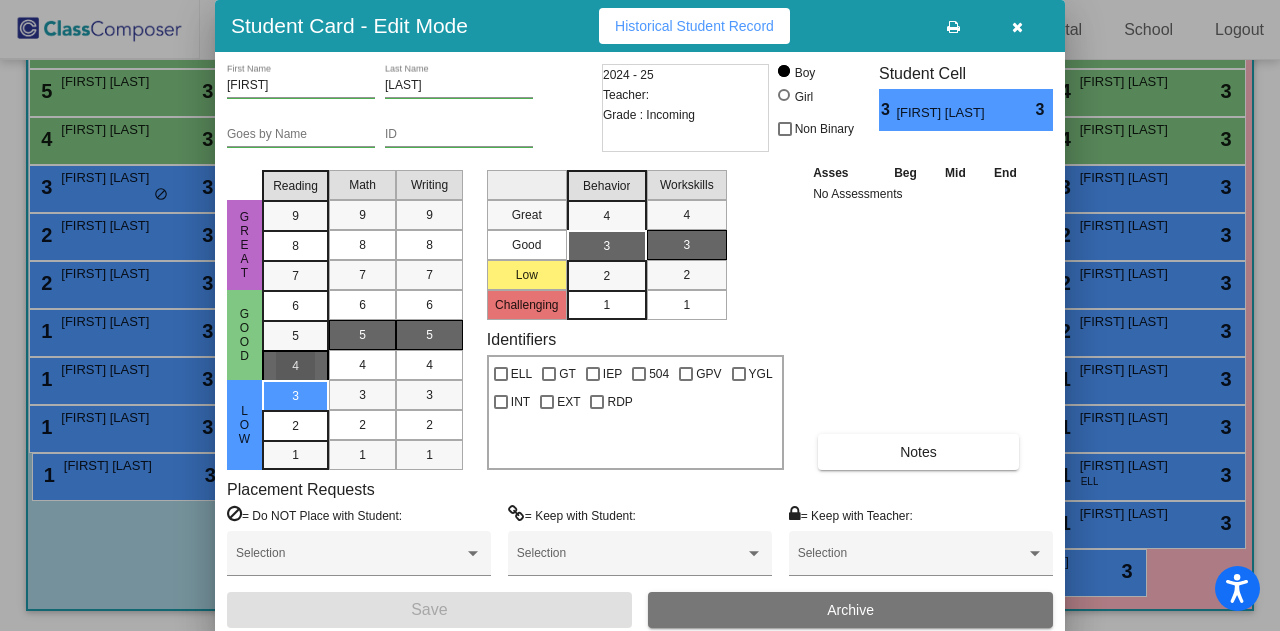 click on "4" at bounding box center (295, 306) 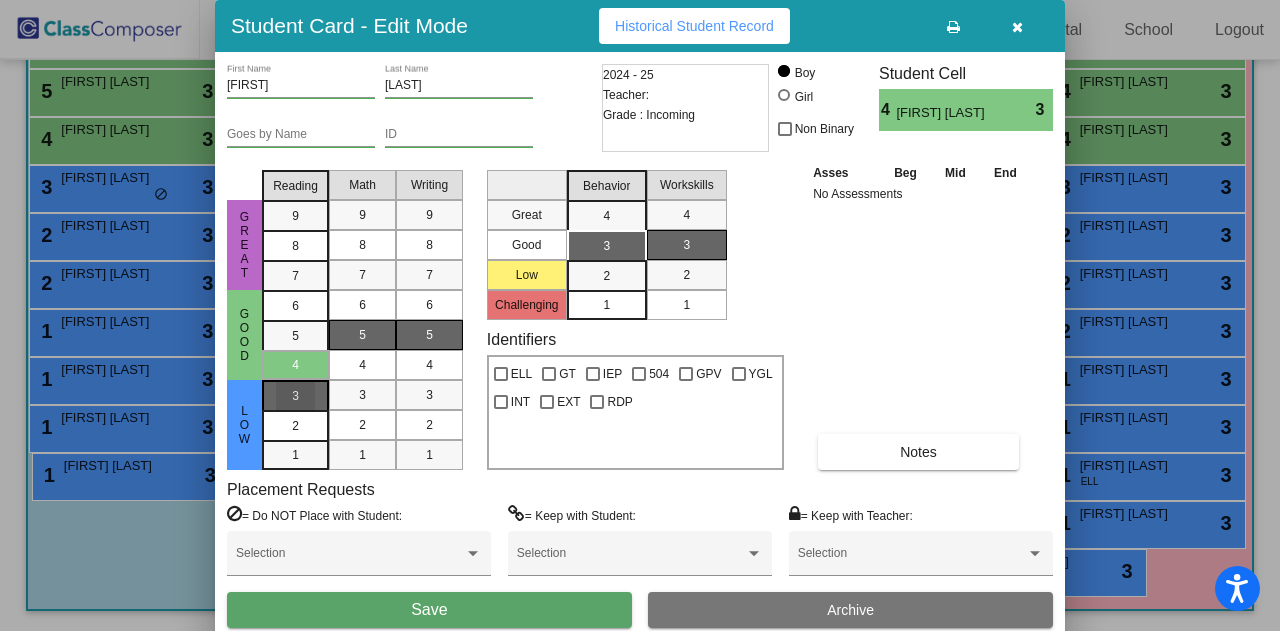 click on "3" at bounding box center [295, 396] 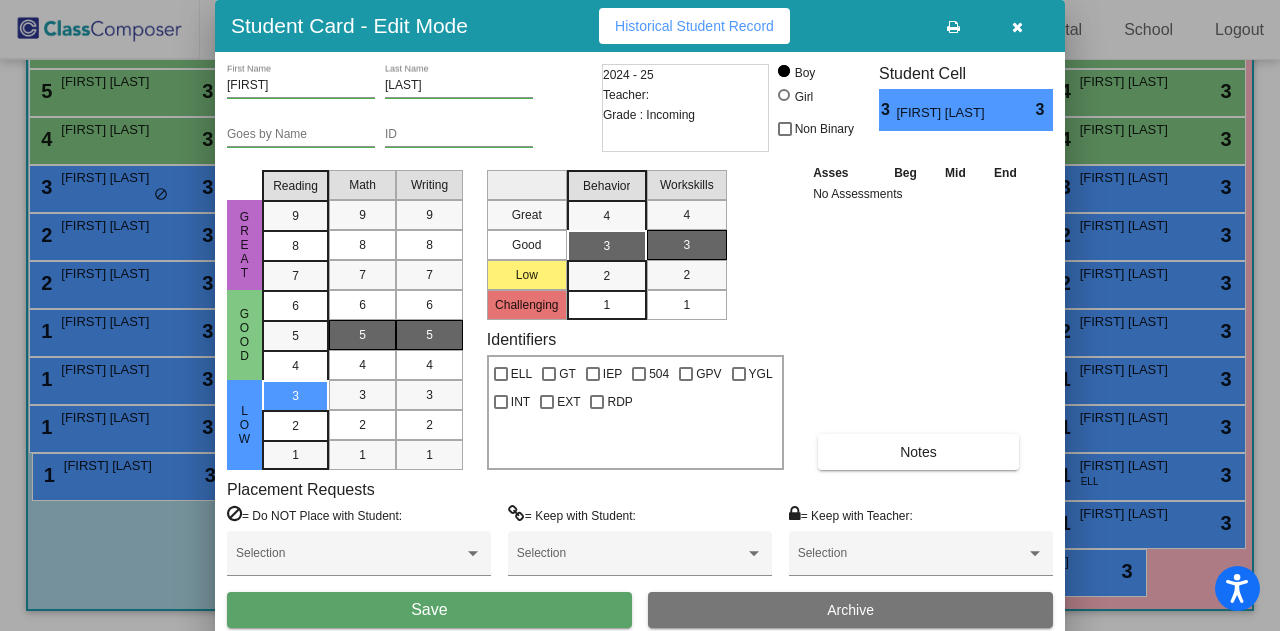 click on "Save" at bounding box center [429, 610] 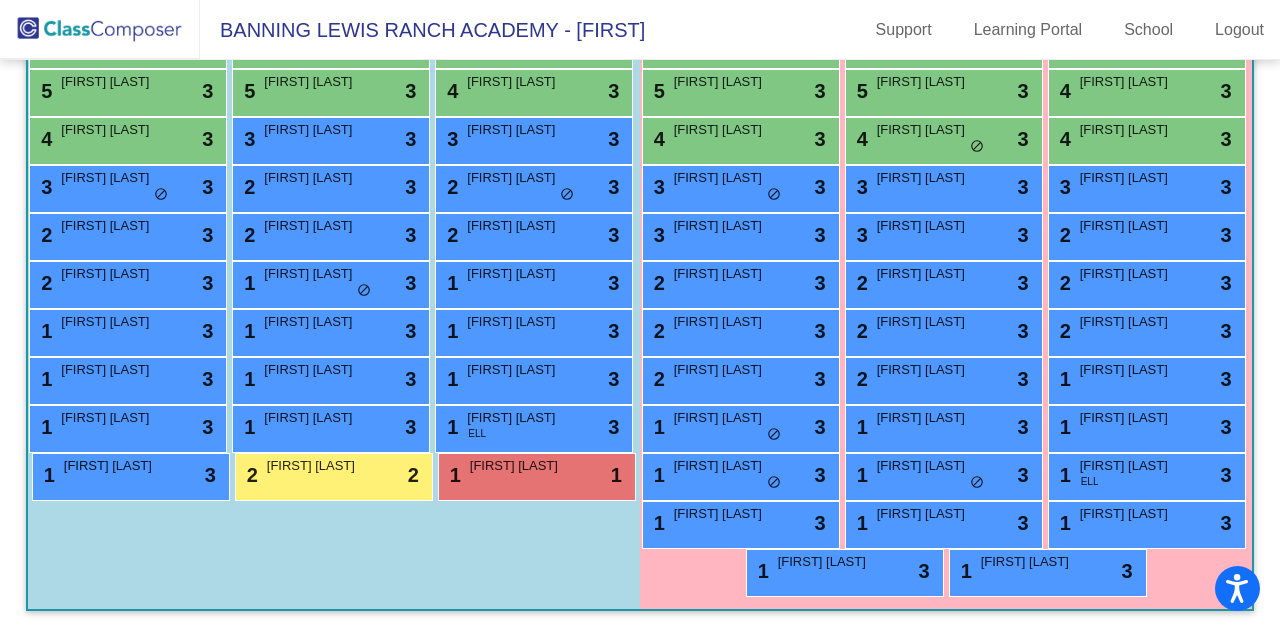 scroll, scrollTop: 1174, scrollLeft: 0, axis: vertical 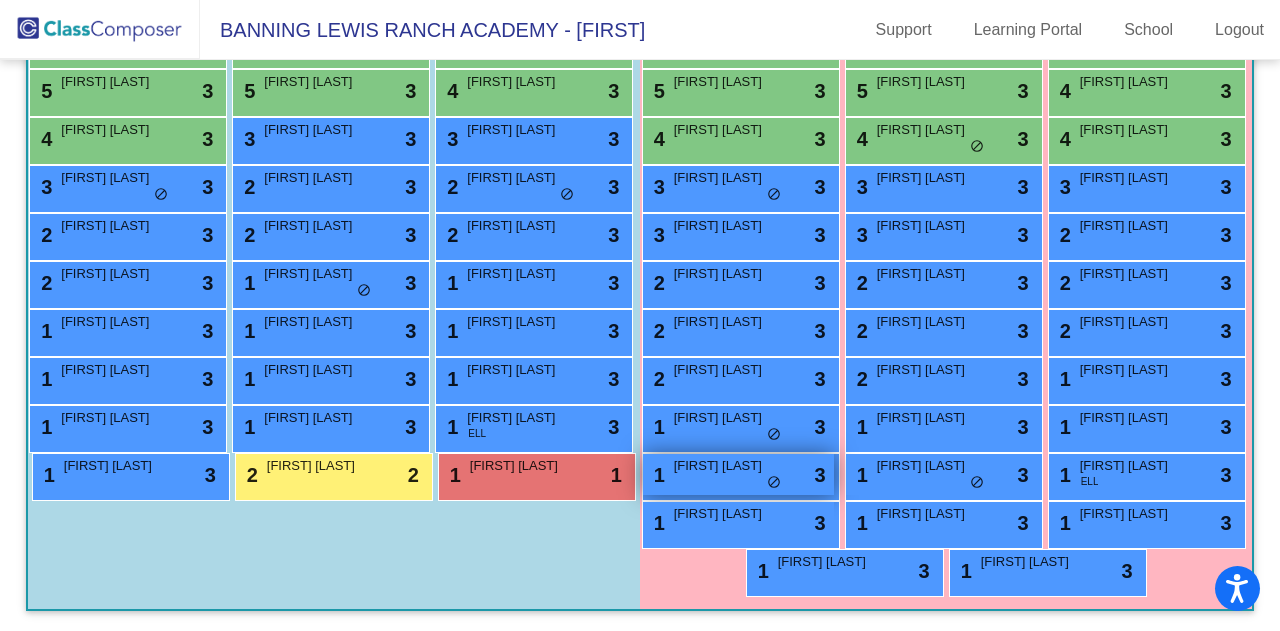 click on "Sutton Salinas" at bounding box center (724, 466) 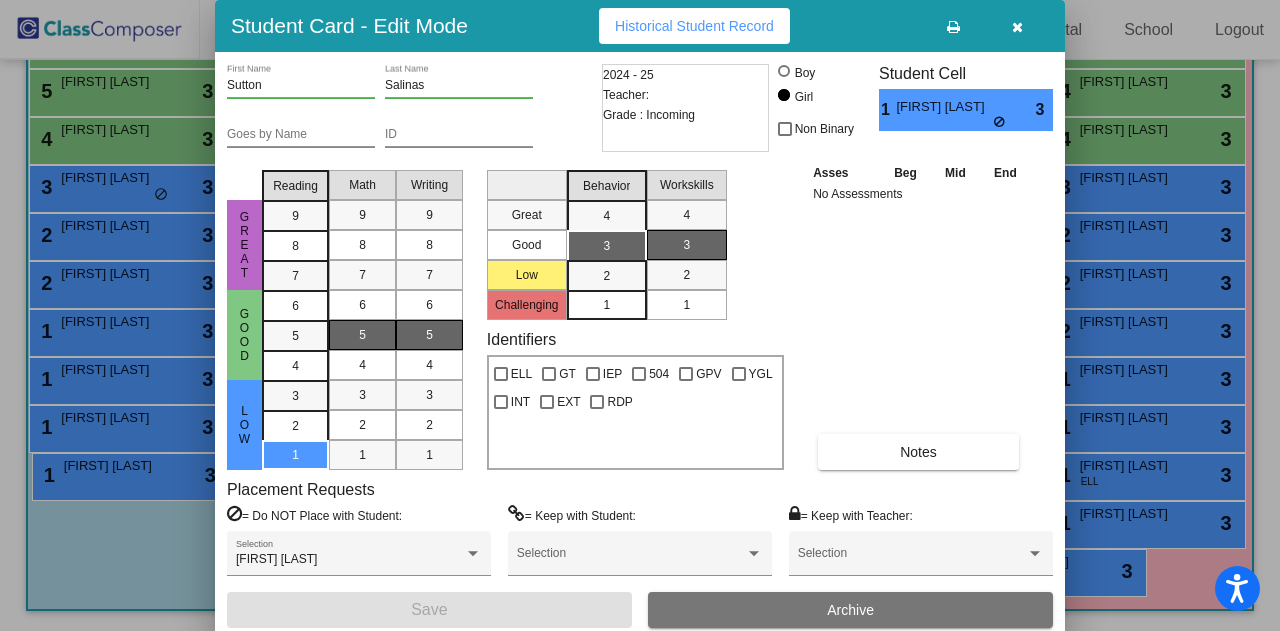 click at bounding box center [1017, 27] 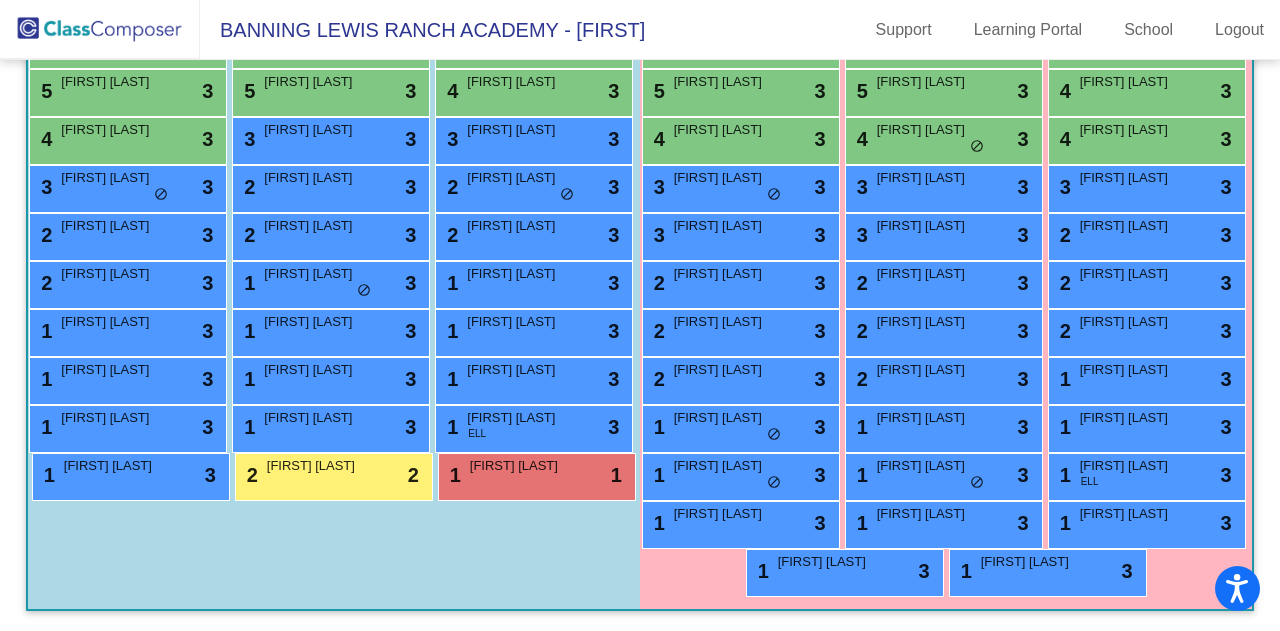scroll, scrollTop: 1119, scrollLeft: 0, axis: vertical 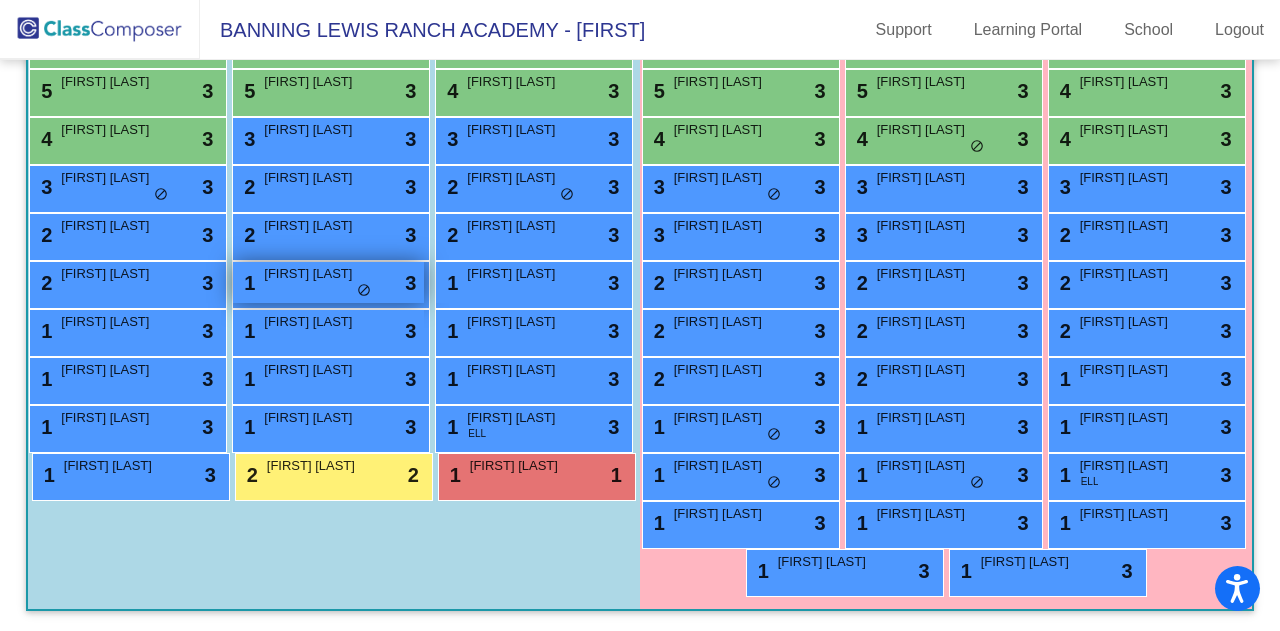 click on "Lance Bryce" at bounding box center (314, 274) 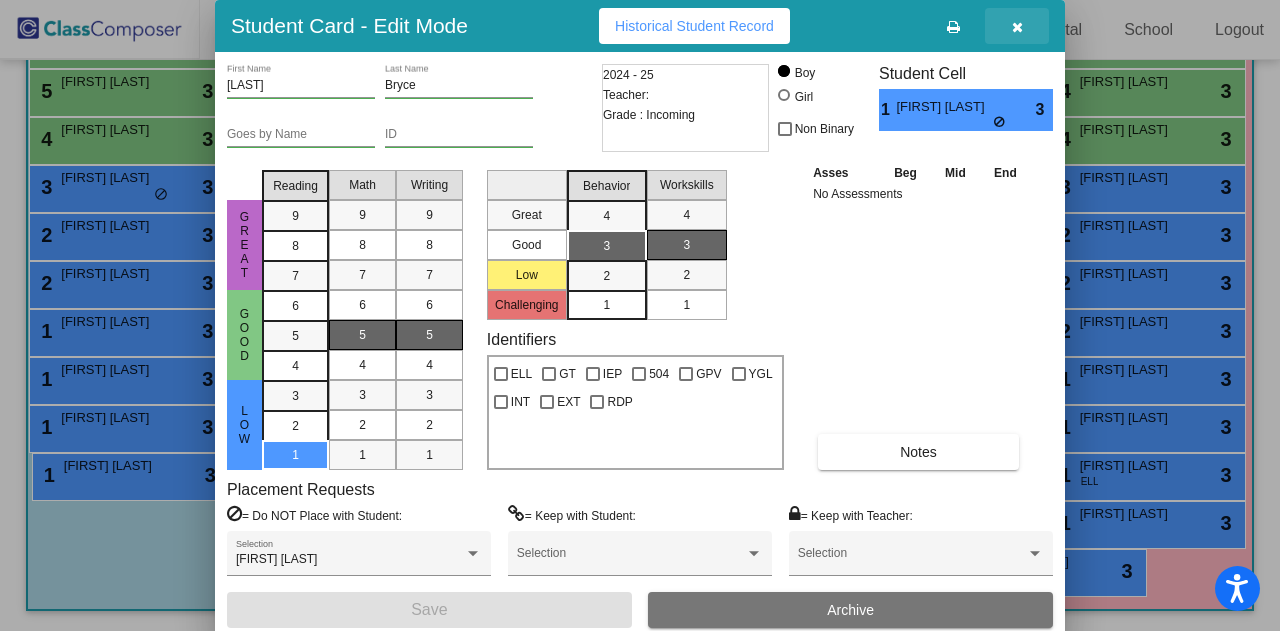 click at bounding box center [1017, 27] 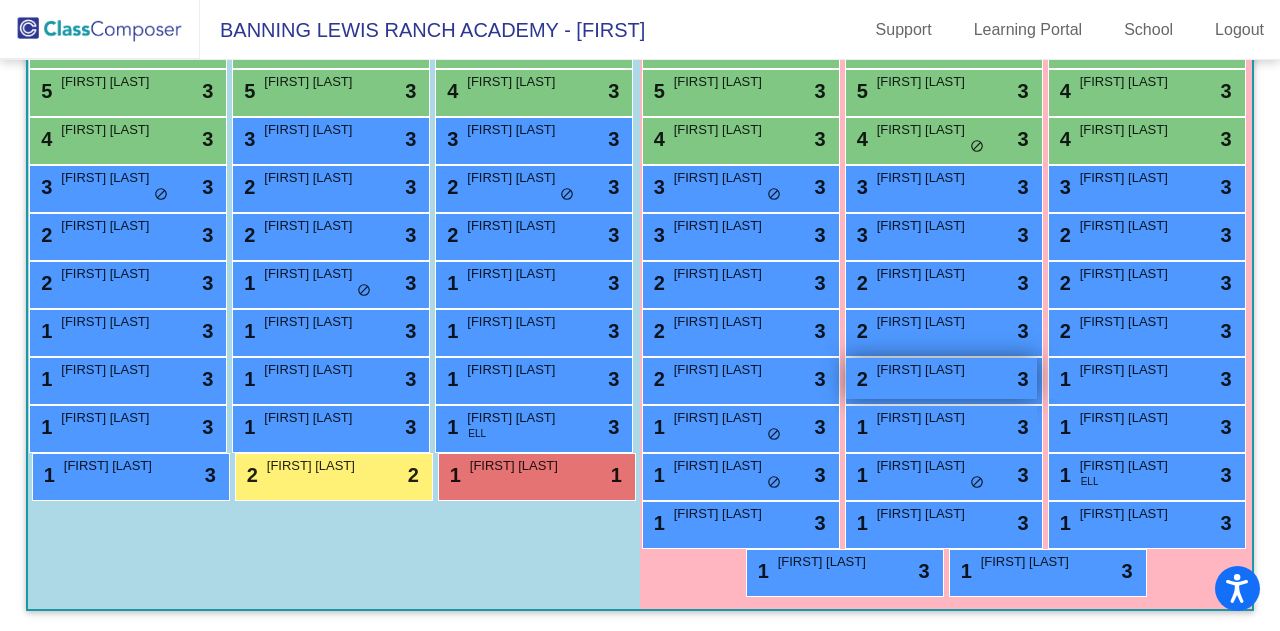 scroll, scrollTop: 1174, scrollLeft: 0, axis: vertical 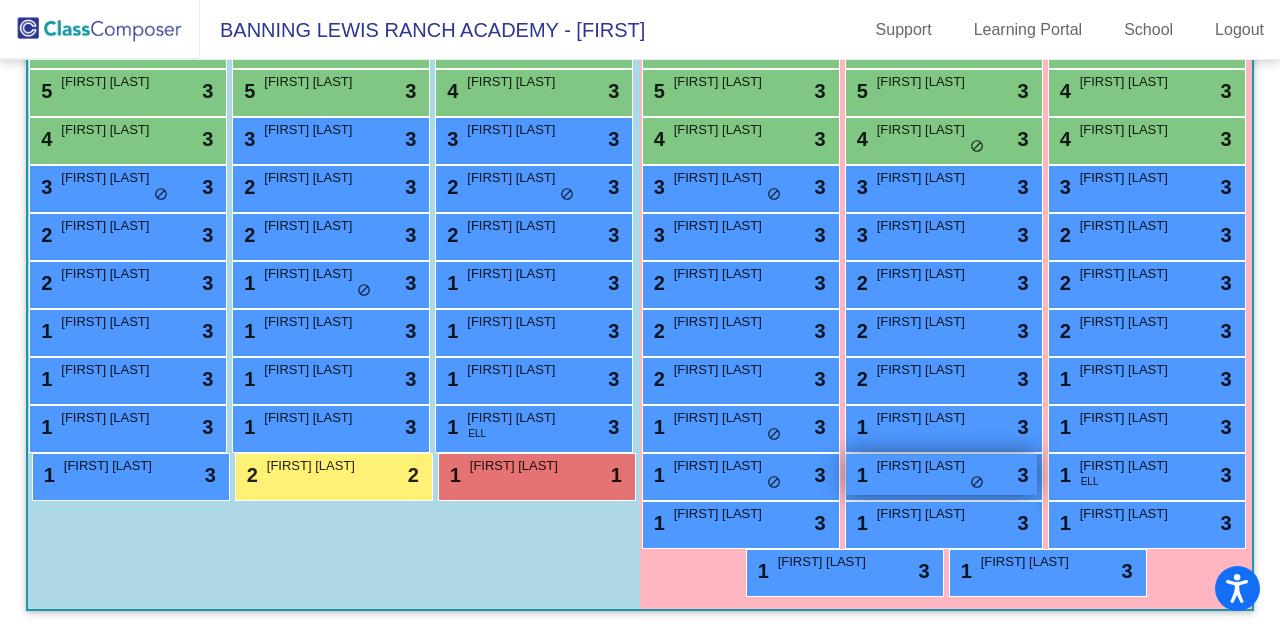 click on "Aaliyah Barela" at bounding box center (927, 466) 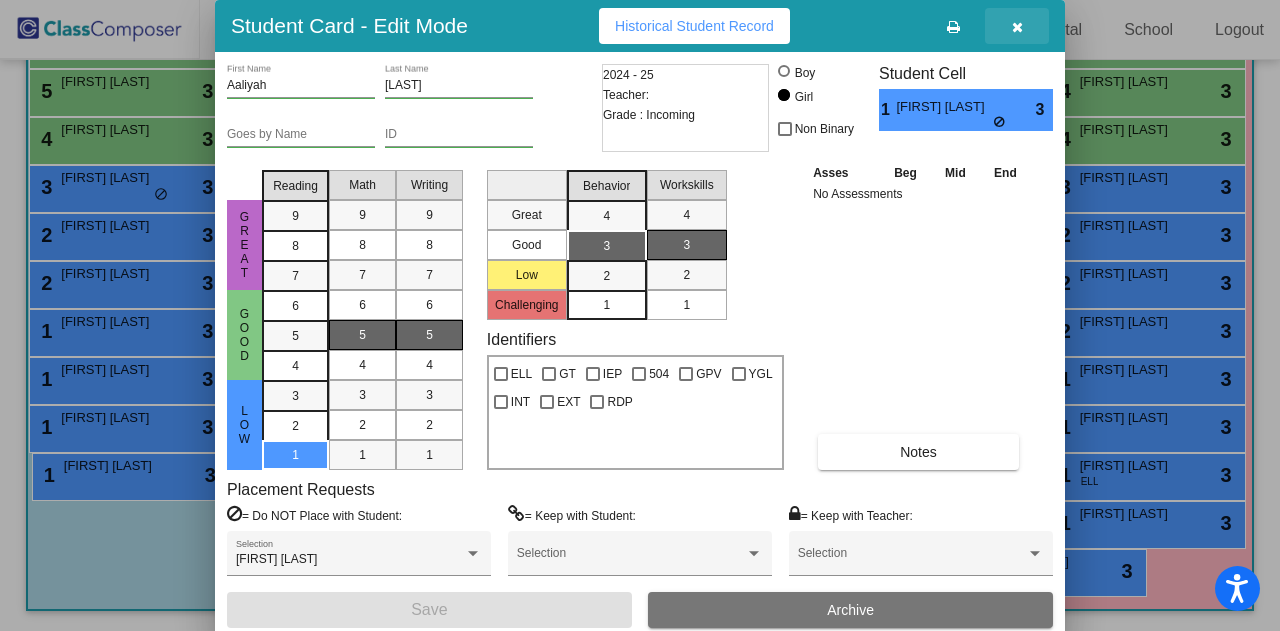 click at bounding box center [1017, 26] 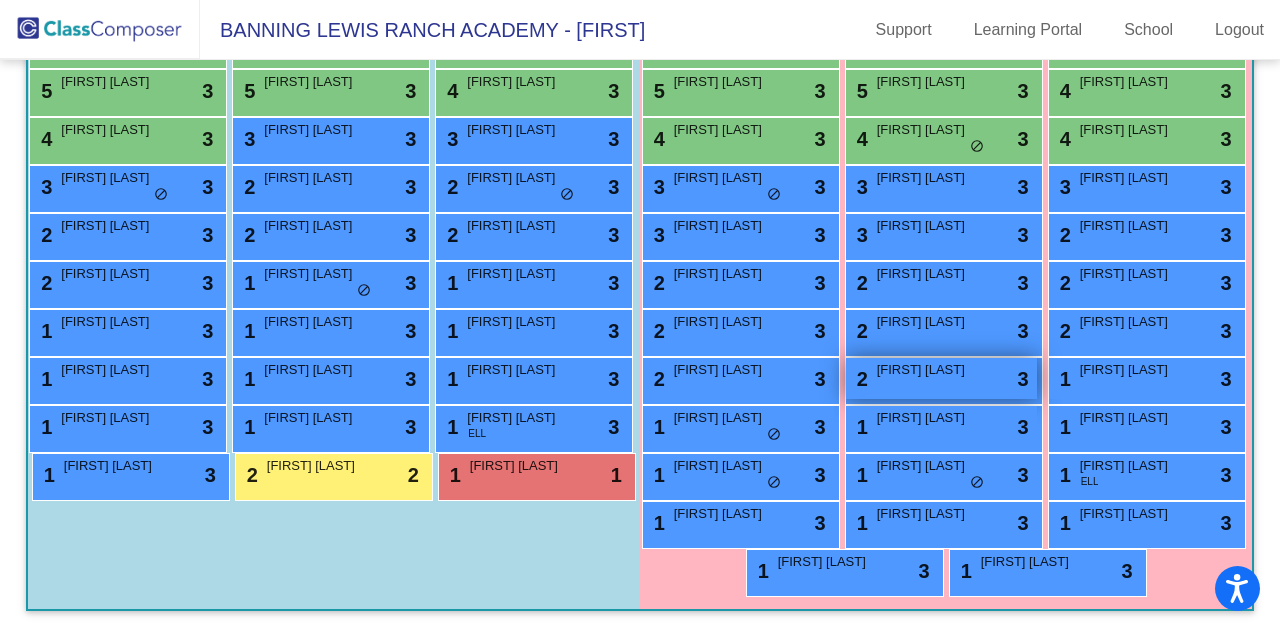 scroll, scrollTop: 1174, scrollLeft: 0, axis: vertical 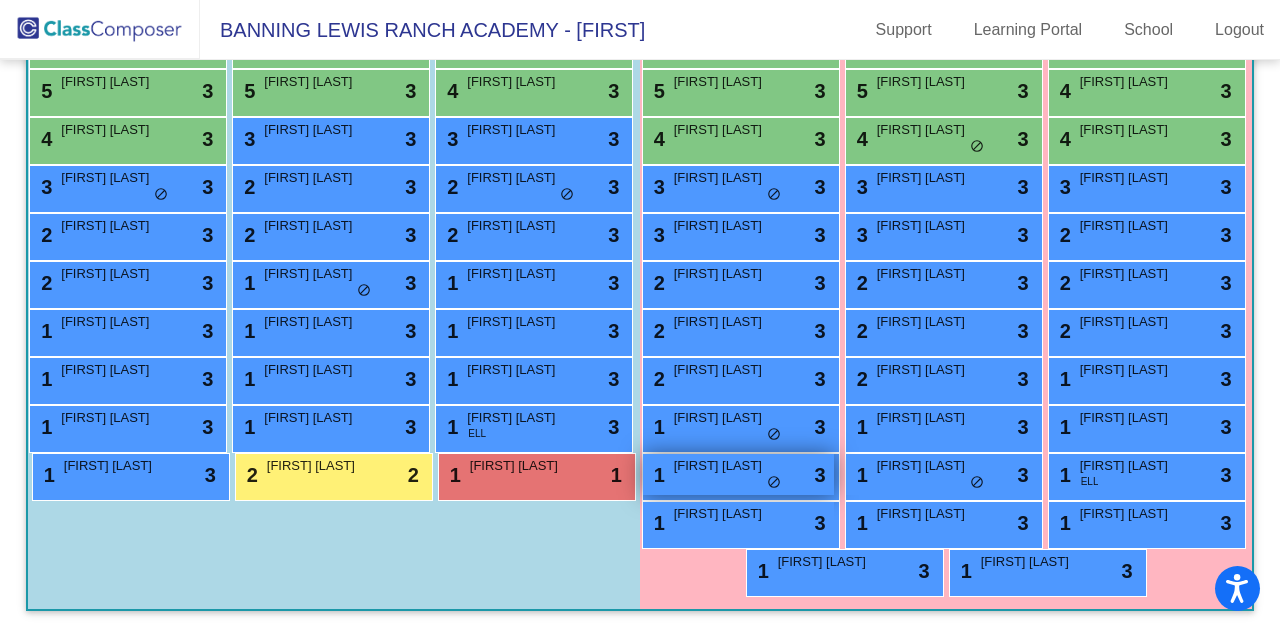 click on "Sutton Salinas" at bounding box center (724, 466) 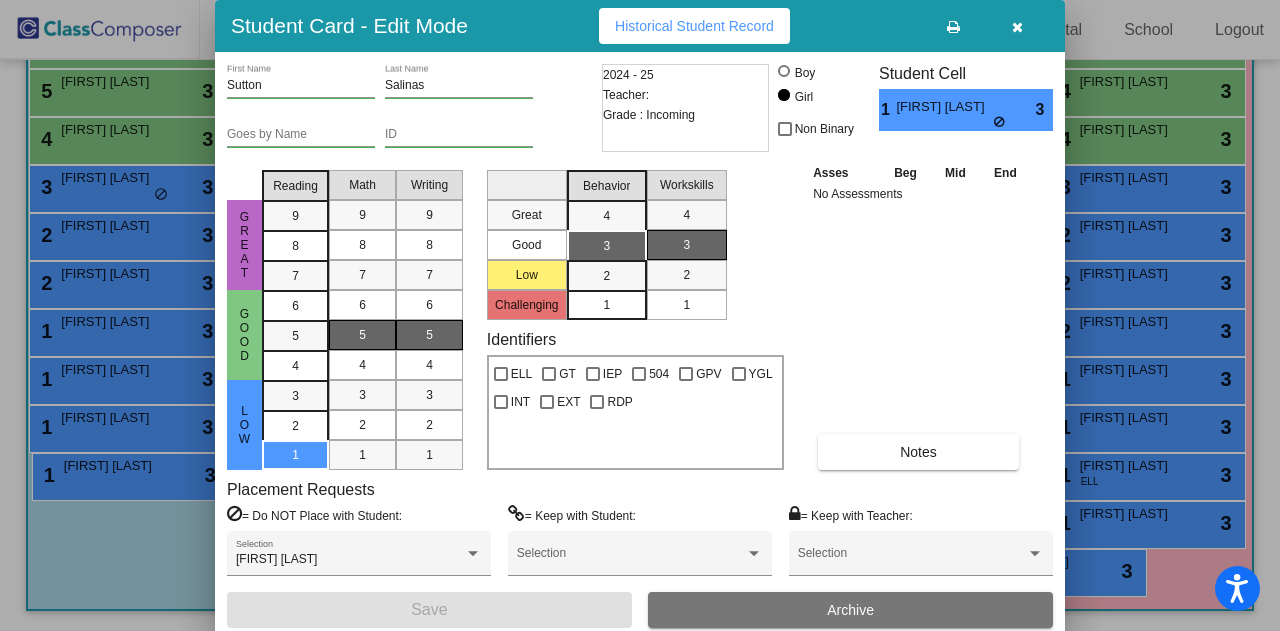 click at bounding box center (1017, 27) 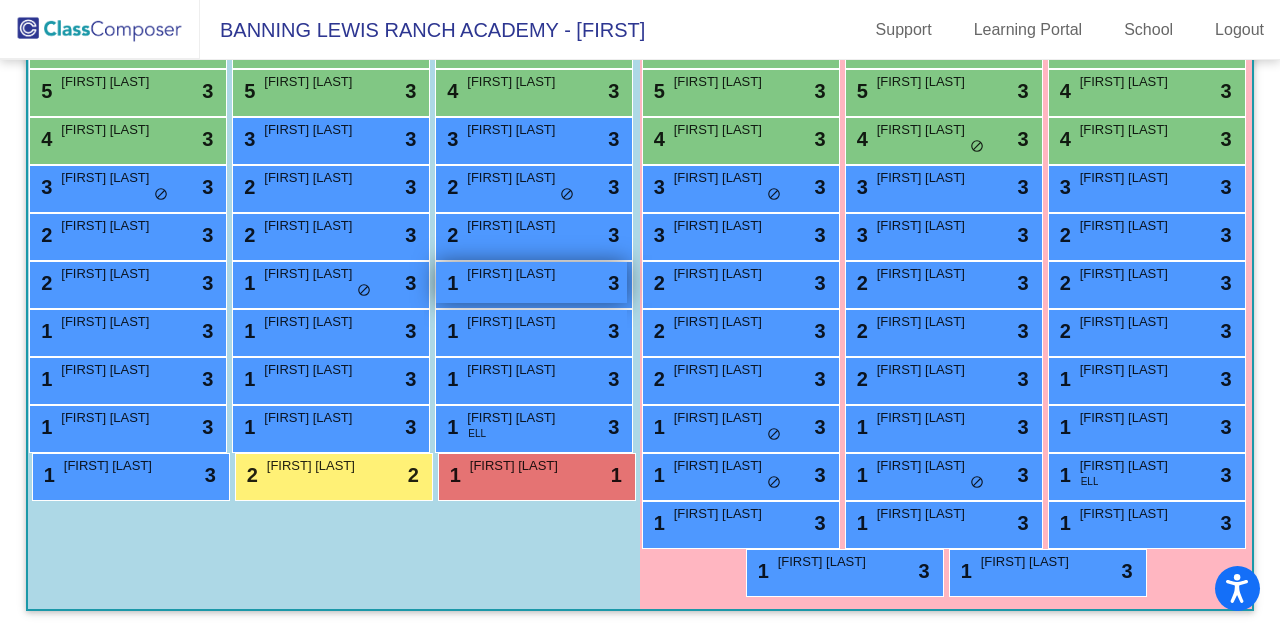scroll, scrollTop: 1016, scrollLeft: 0, axis: vertical 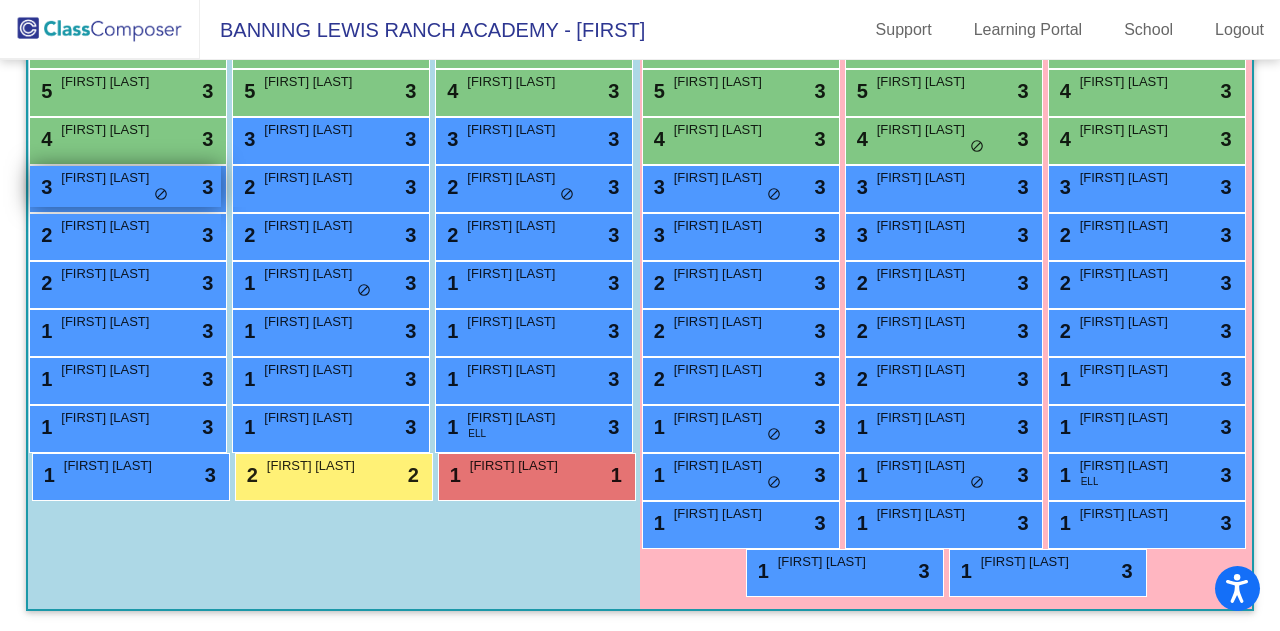 click on "3 Grayson Slone lock do_not_disturb_alt 3" at bounding box center (125, 186) 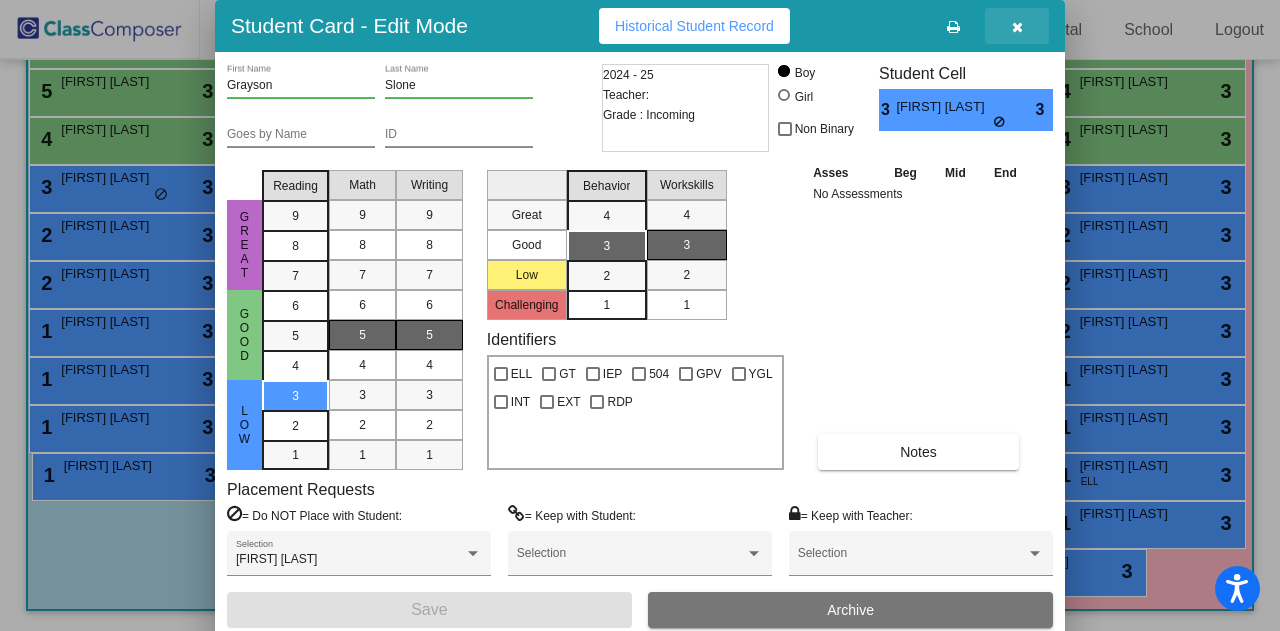 click at bounding box center (1017, 27) 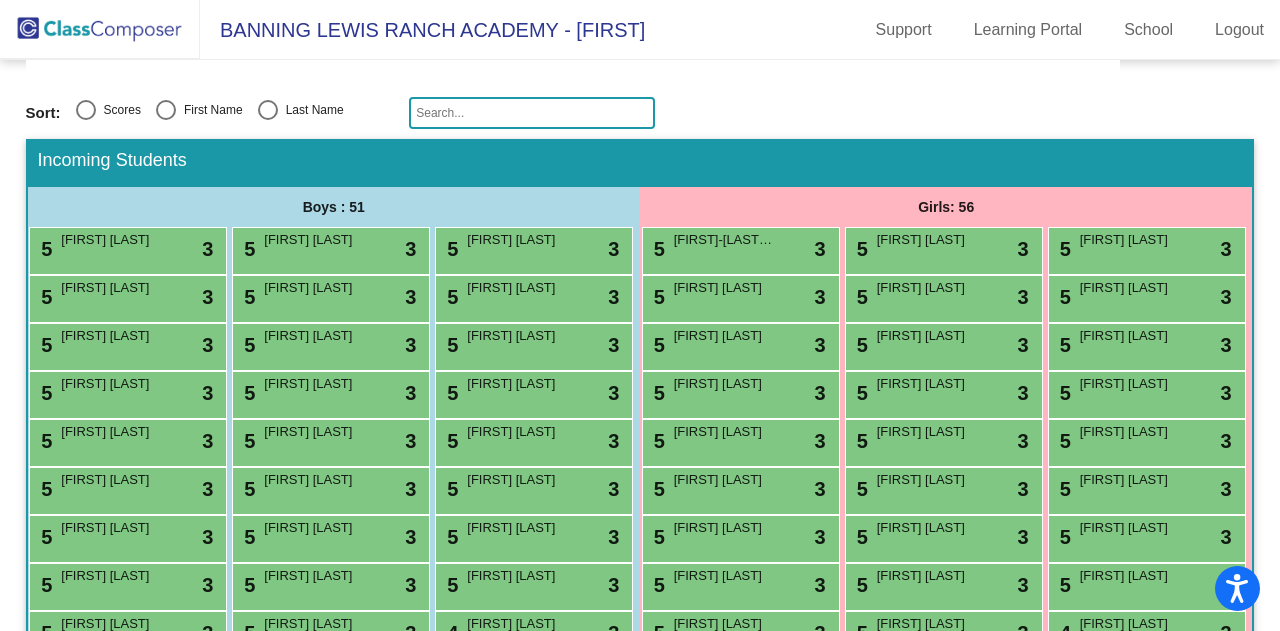 scroll, scrollTop: 0, scrollLeft: 0, axis: both 